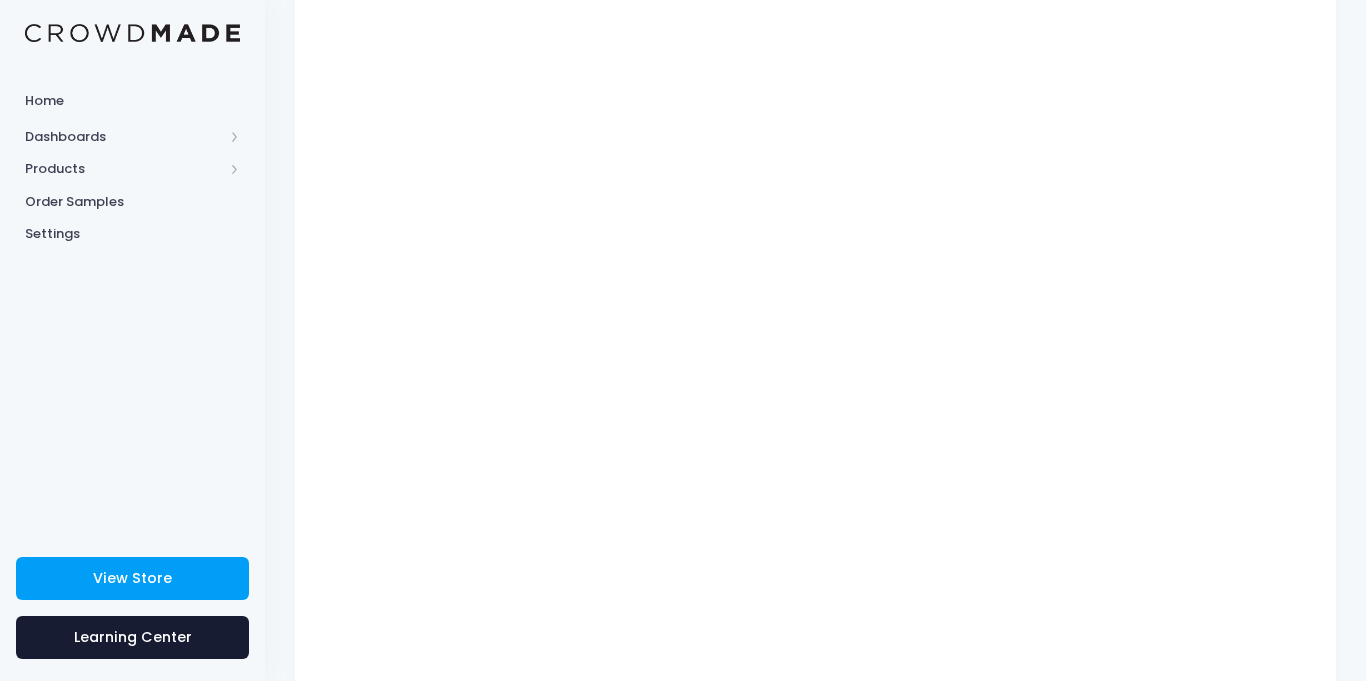 scroll, scrollTop: 263, scrollLeft: 0, axis: vertical 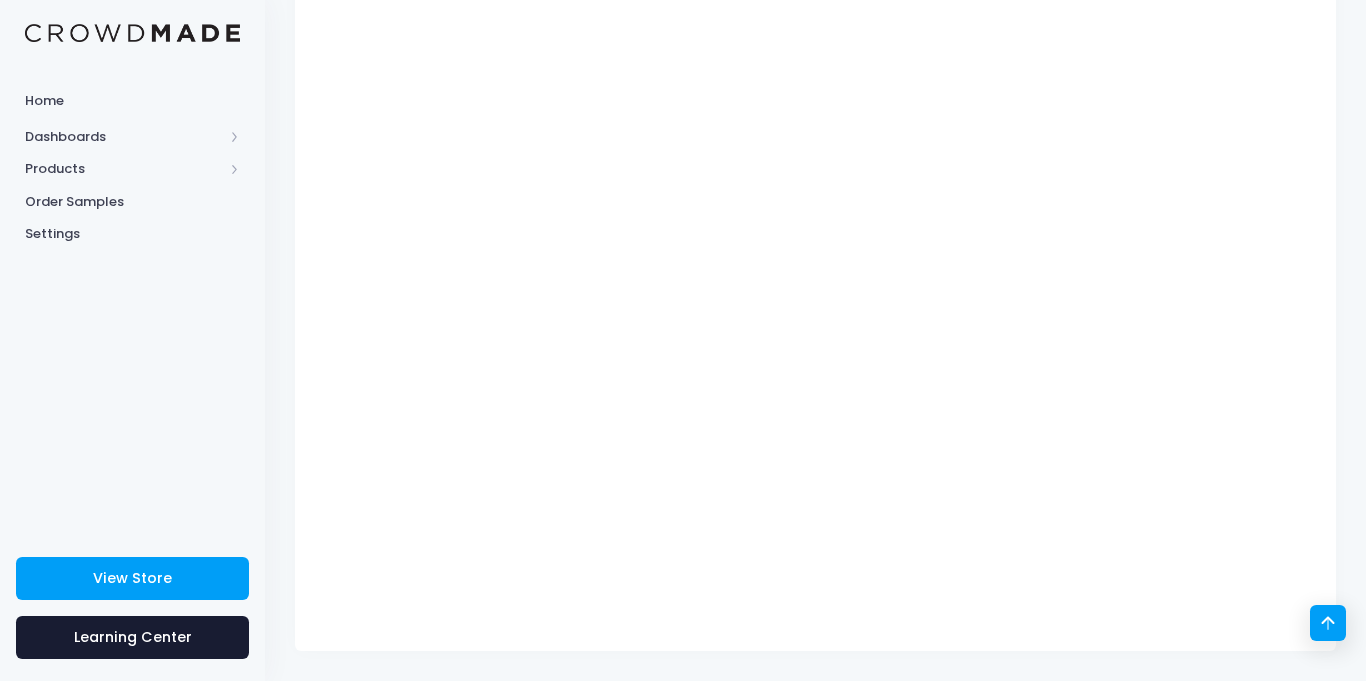 click 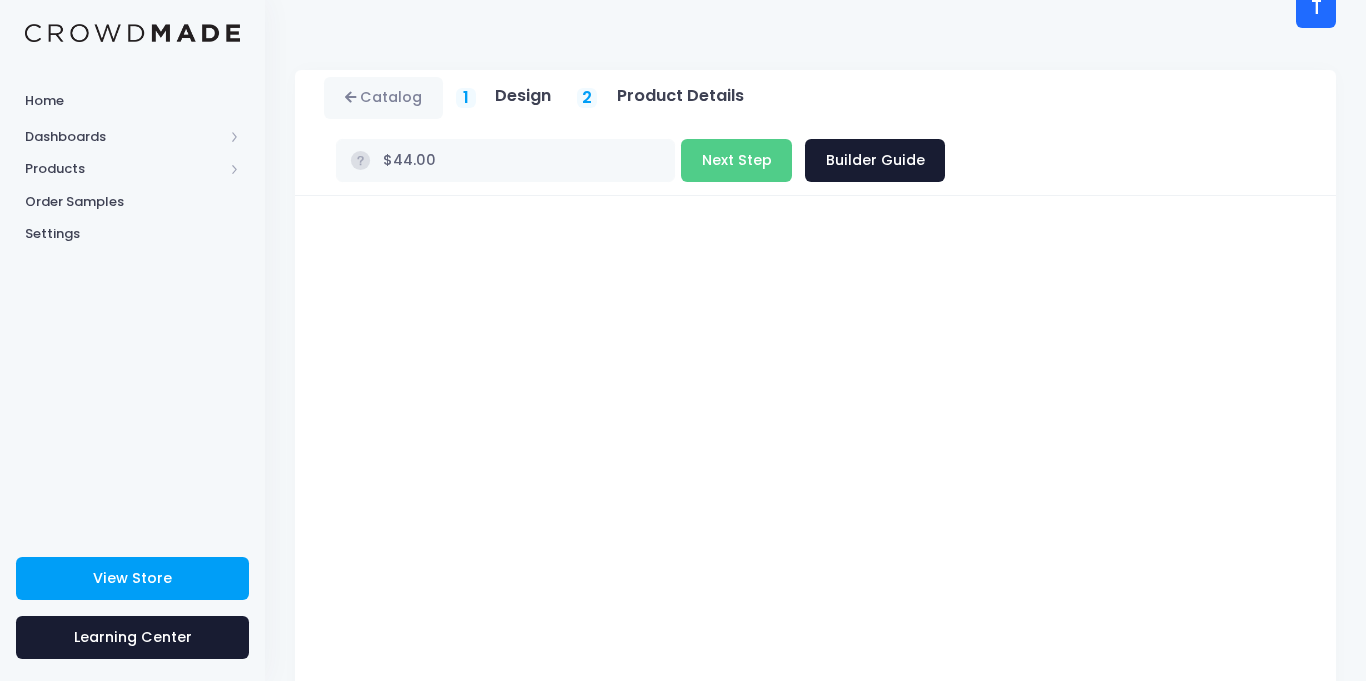 scroll, scrollTop: 0, scrollLeft: 0, axis: both 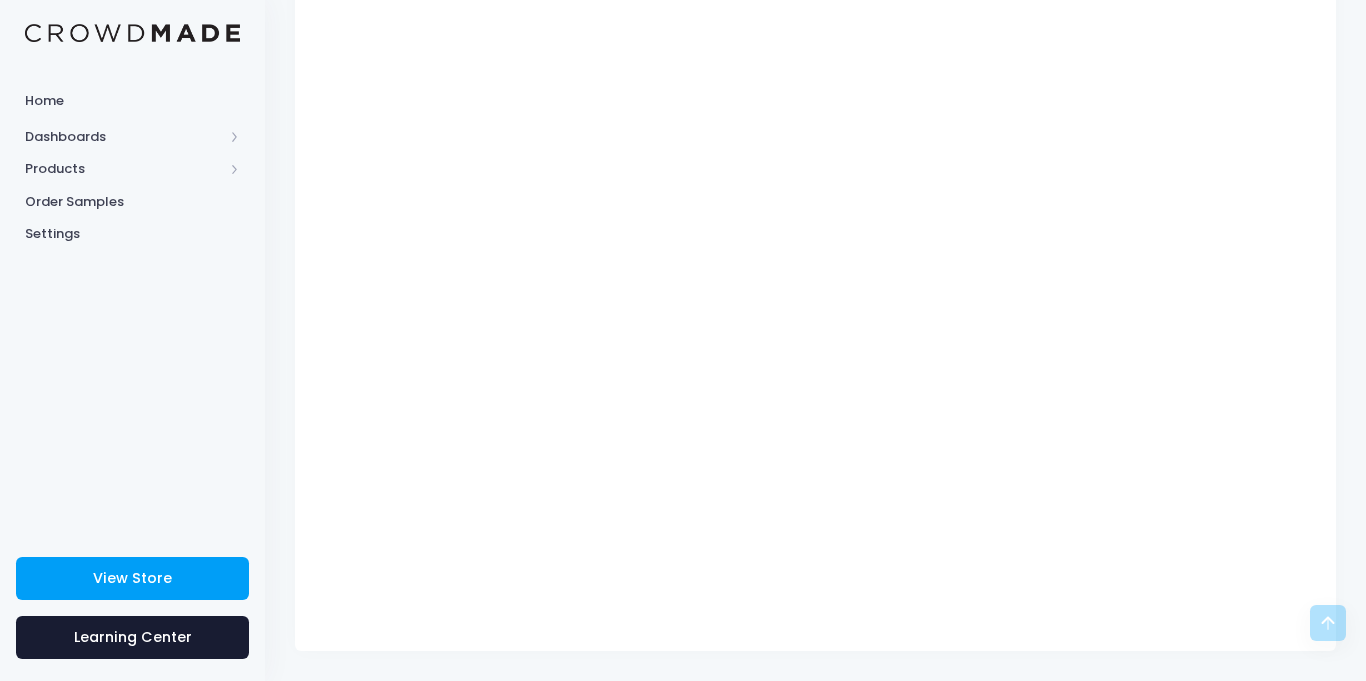 click at bounding box center [816, 273] 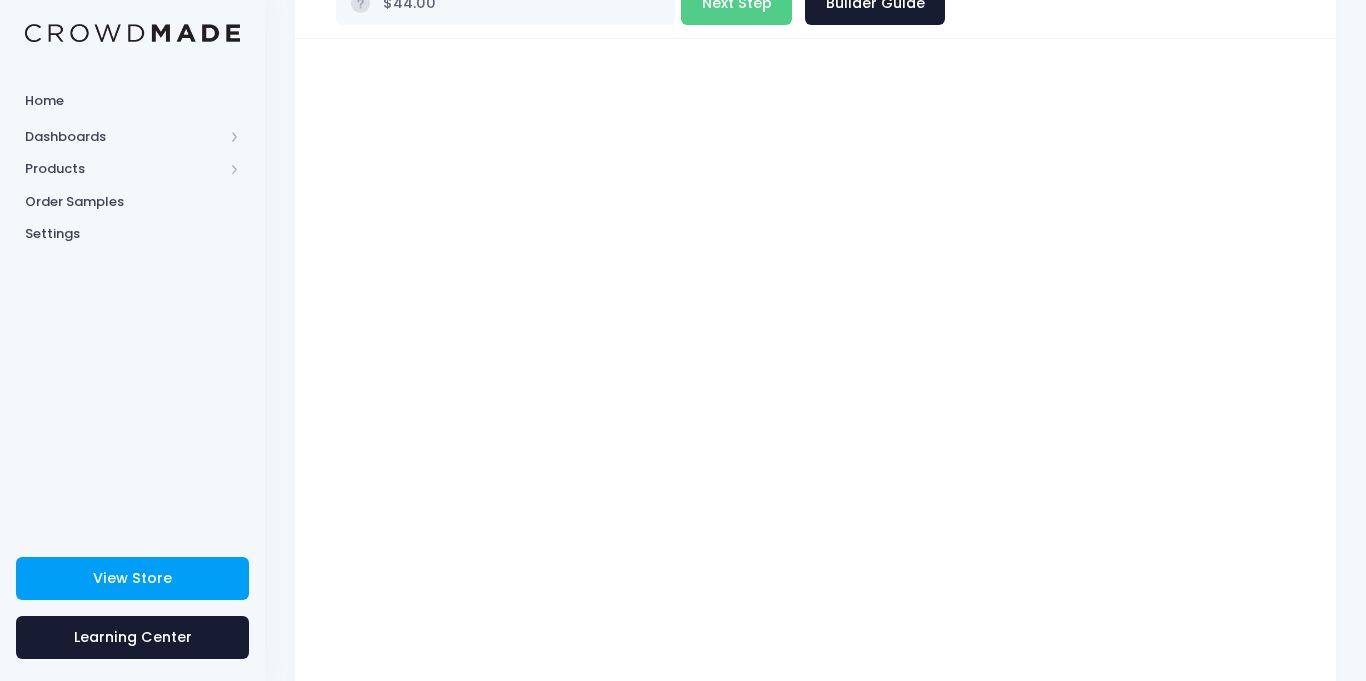scroll, scrollTop: 185, scrollLeft: 0, axis: vertical 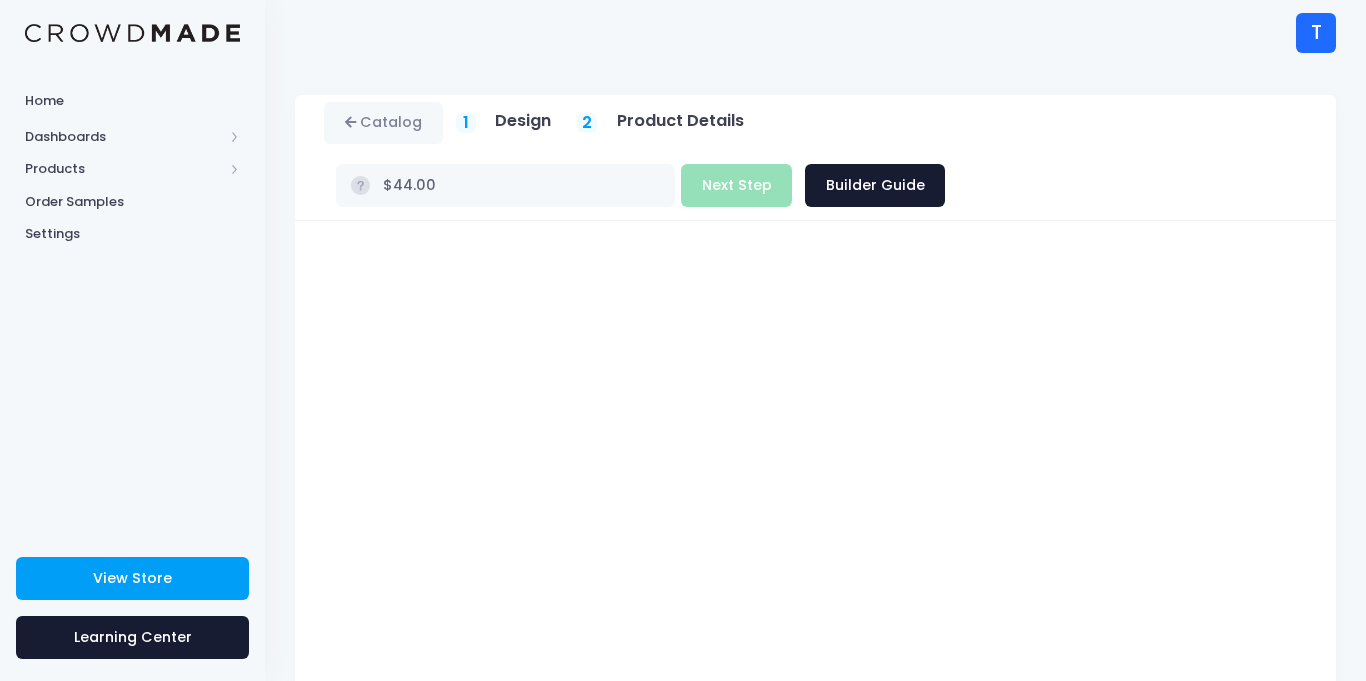 drag, startPoint x: 1329, startPoint y: 461, endPoint x: 1308, endPoint y: 451, distance: 23.259407 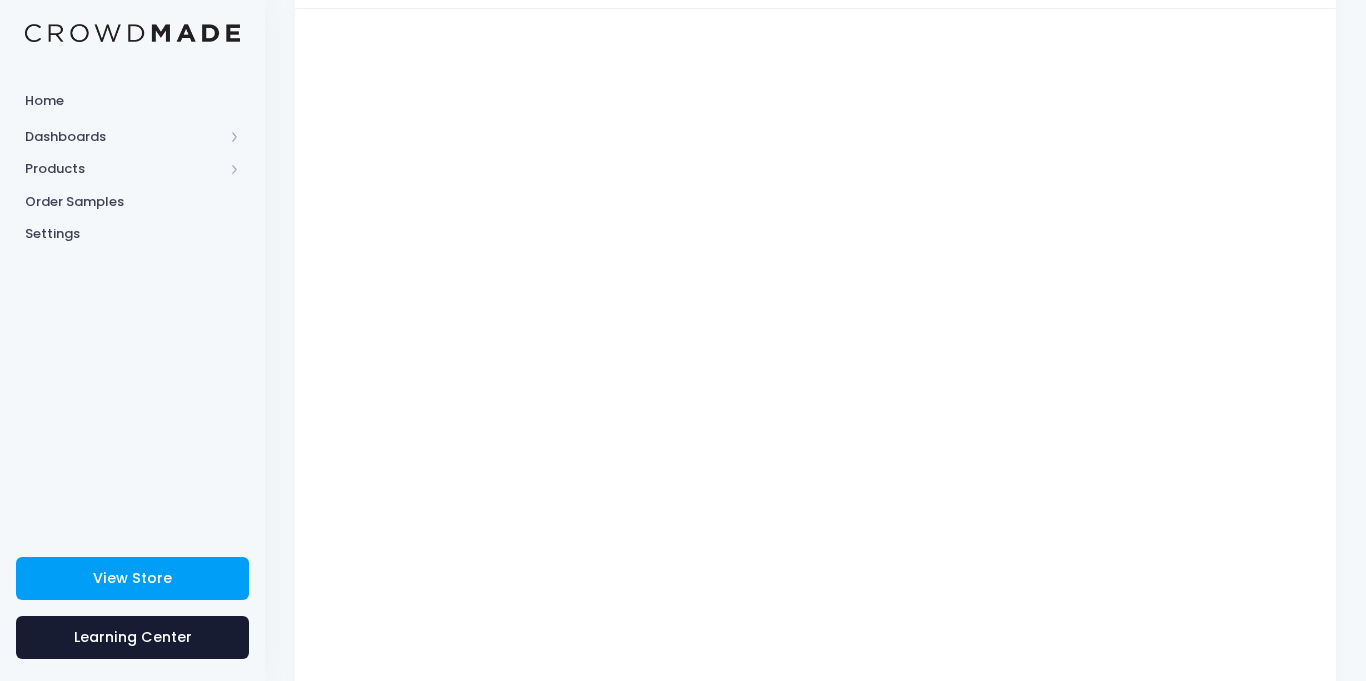 scroll, scrollTop: 213, scrollLeft: 0, axis: vertical 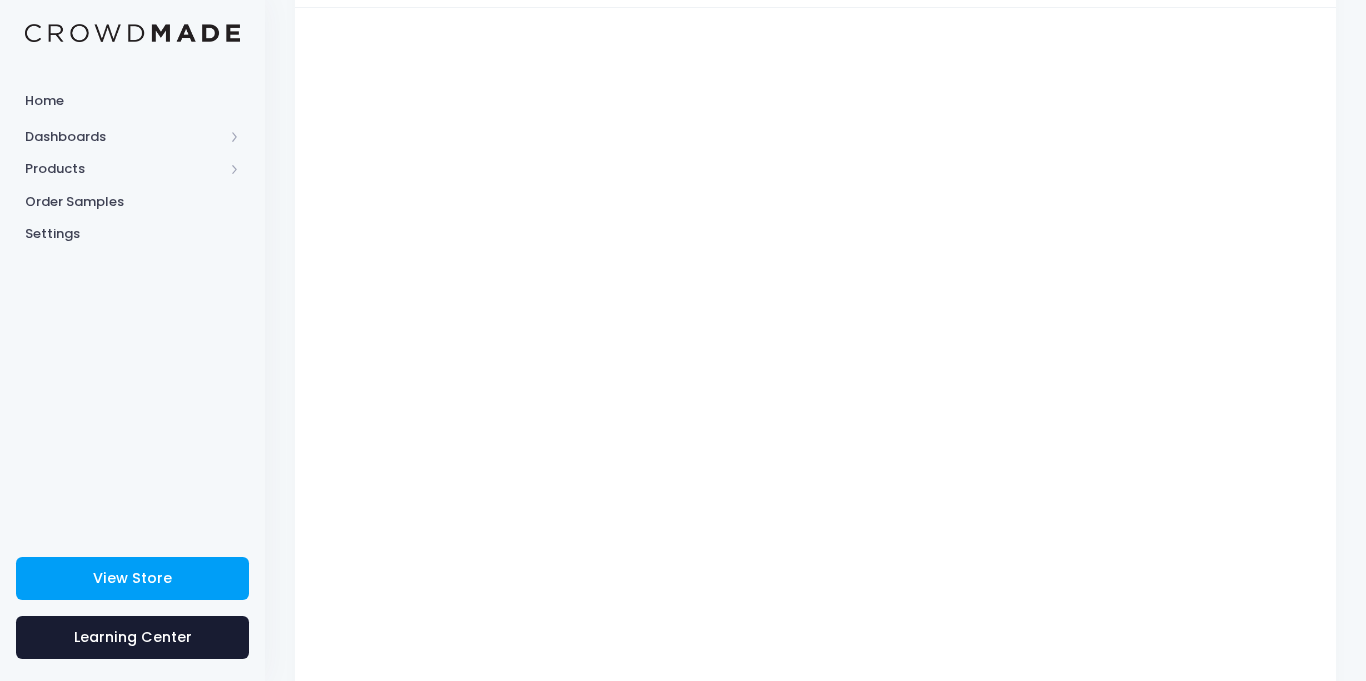 click at bounding box center (816, 387) 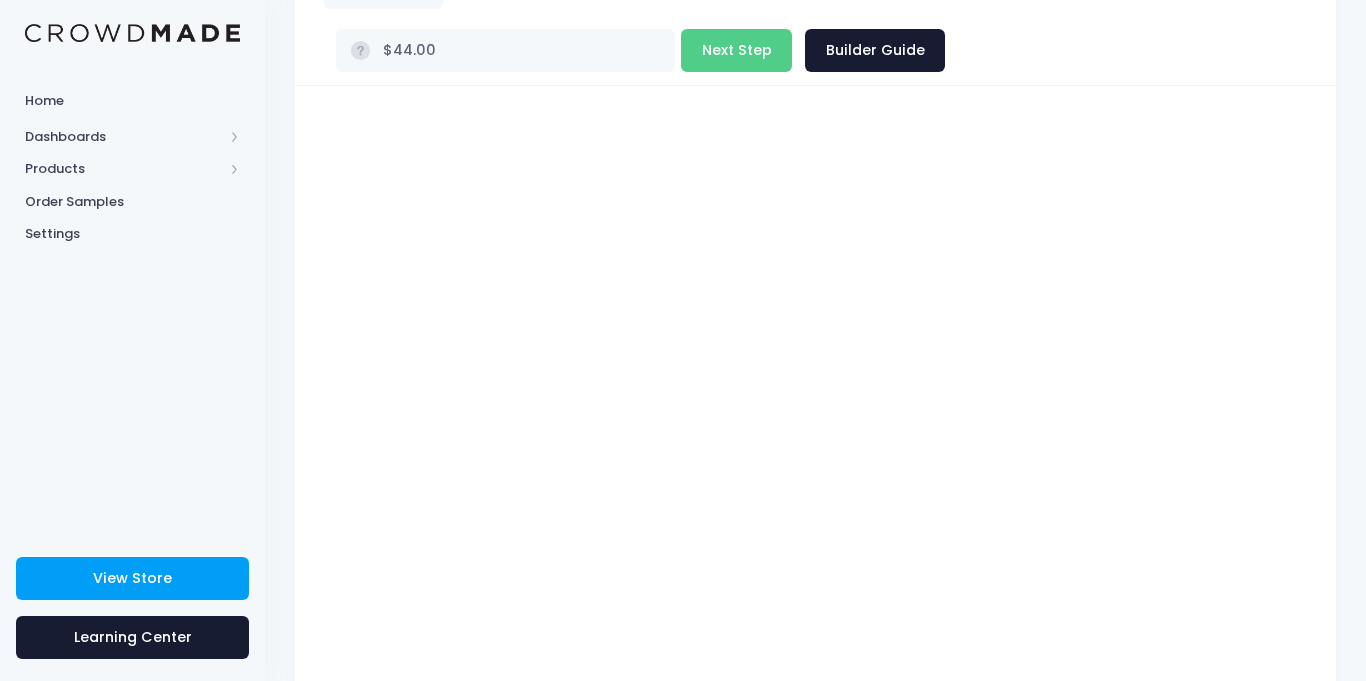 scroll, scrollTop: 116, scrollLeft: 0, axis: vertical 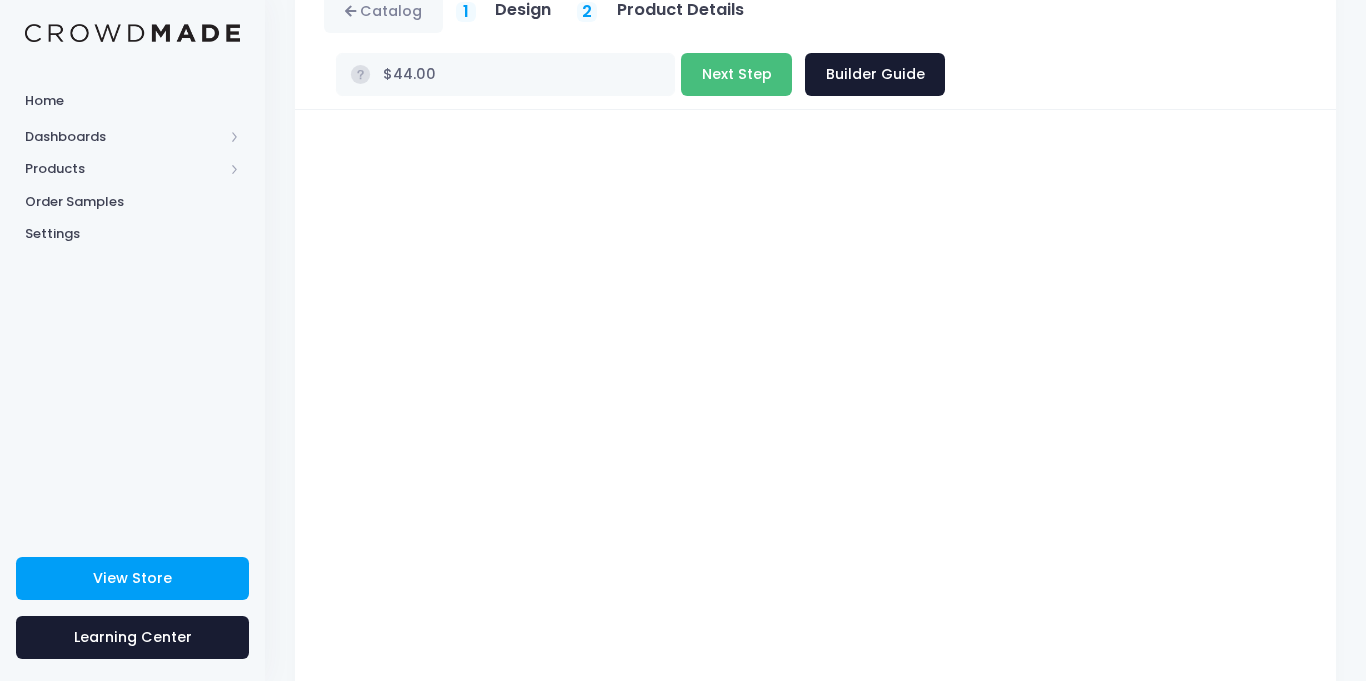 click on "Next Step" at bounding box center (736, 74) 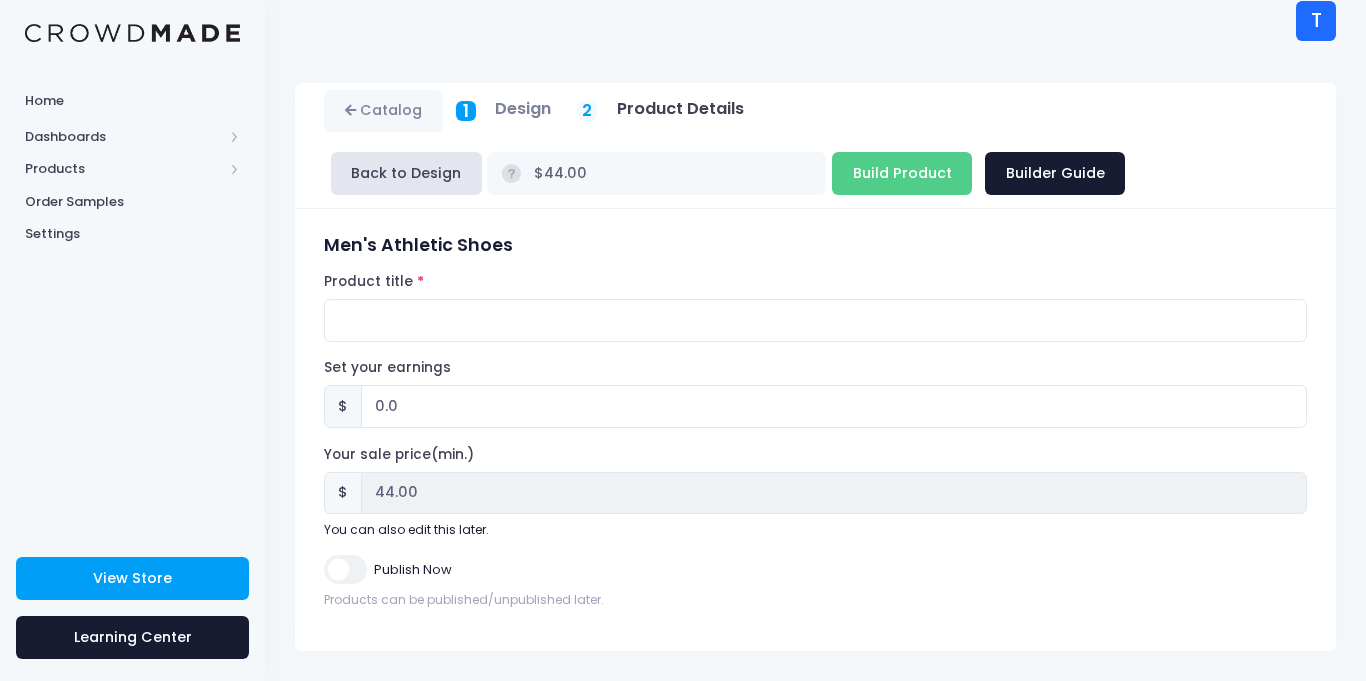 scroll, scrollTop: 12, scrollLeft: 0, axis: vertical 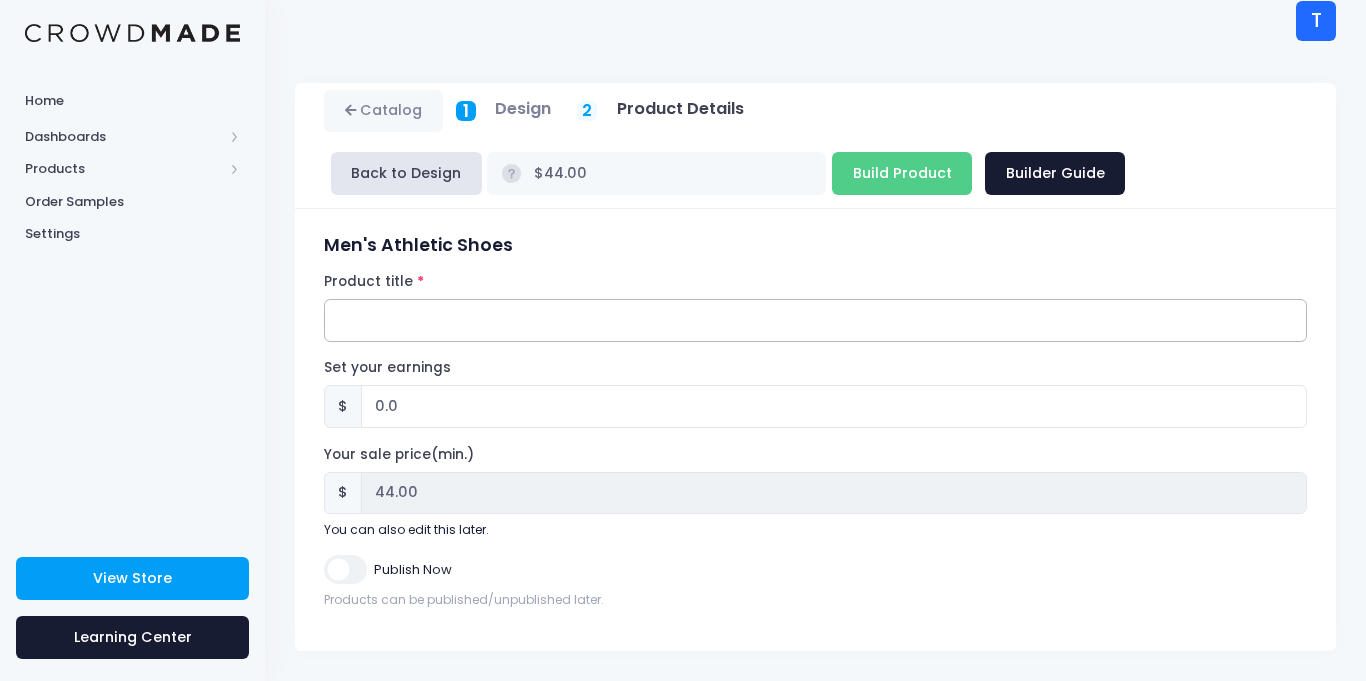 click on "Product title" at bounding box center [815, 320] 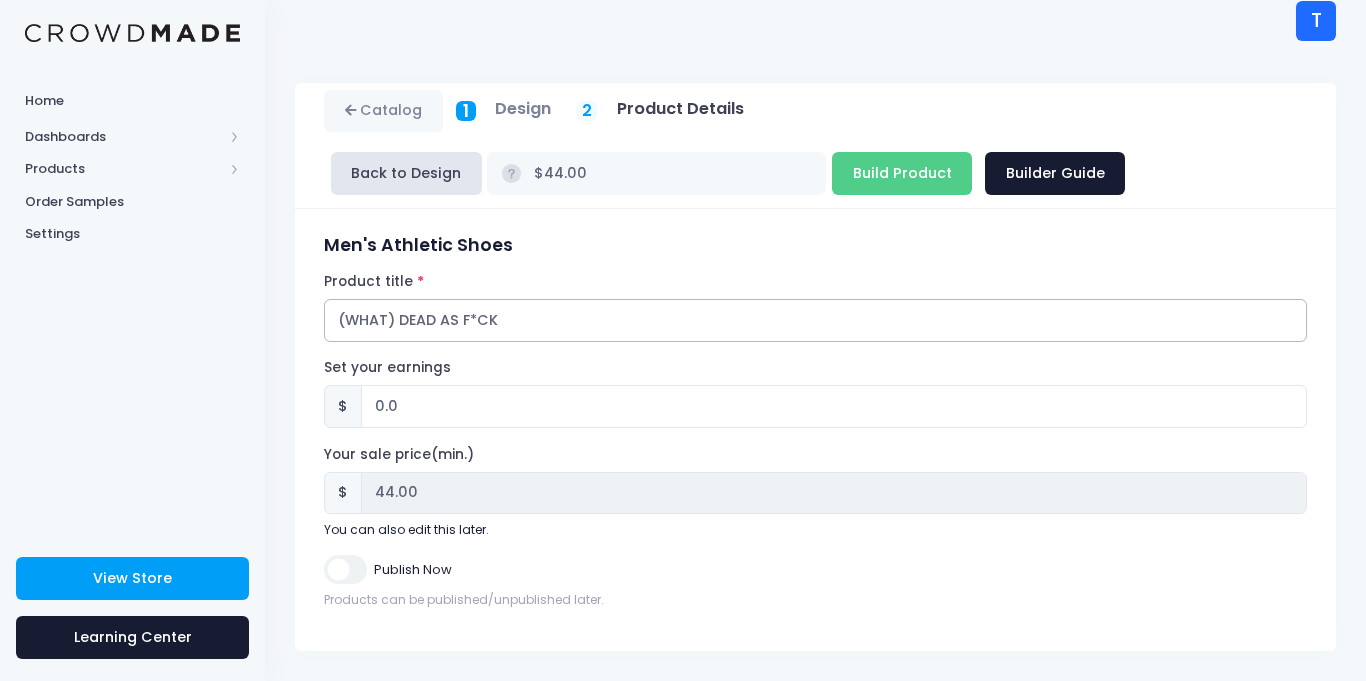 type on "(WHAT) DEAD AS F*CK" 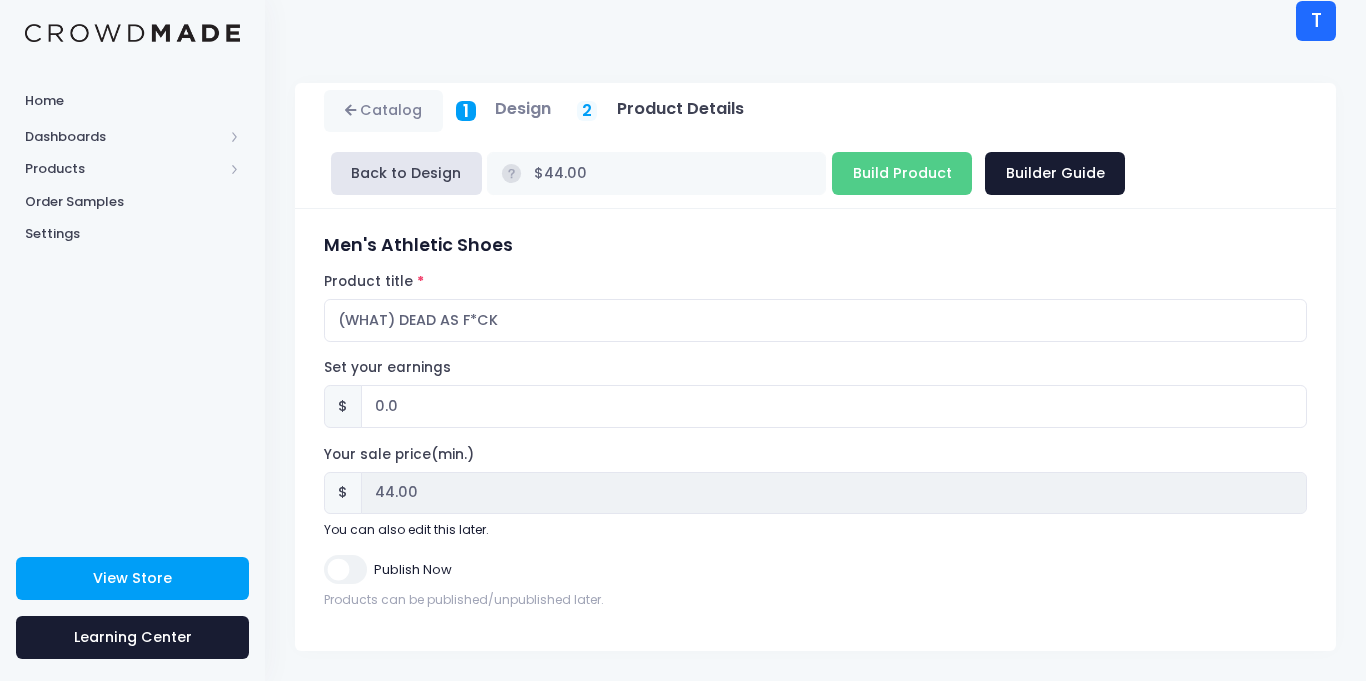 click on "Publish Now" at bounding box center (345, 569) 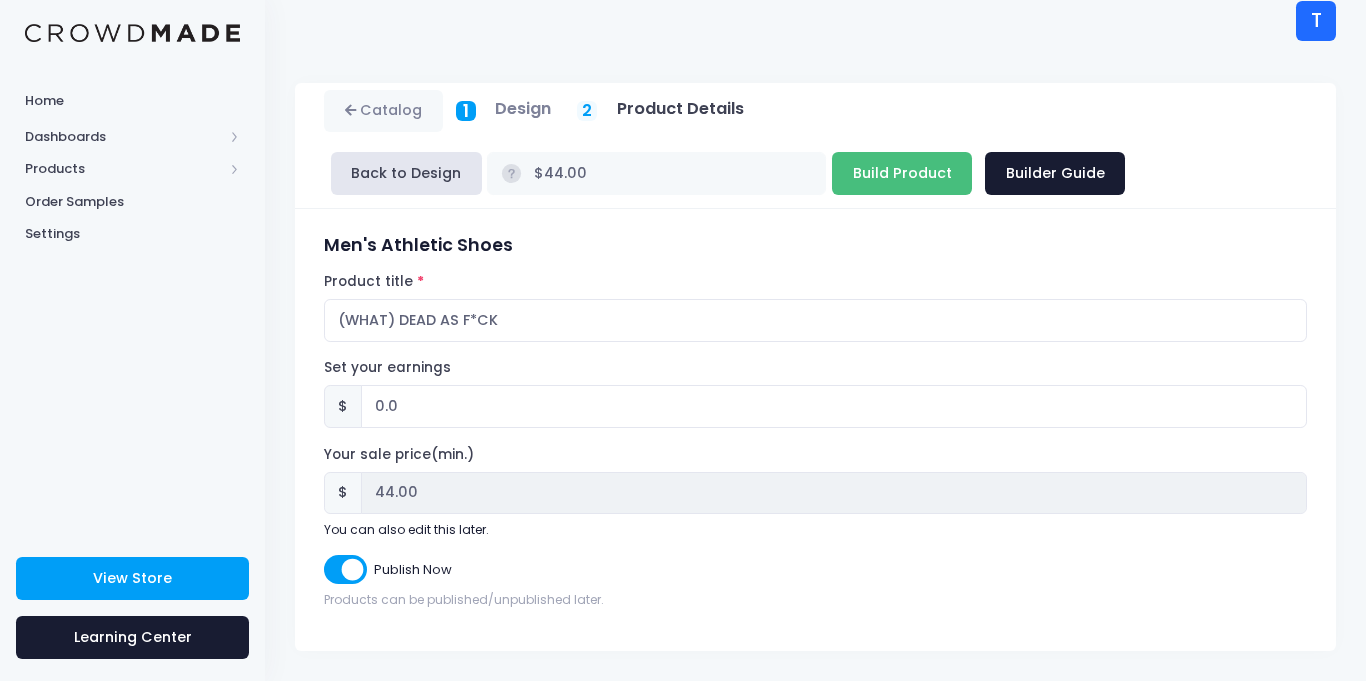 click on "Build Product" at bounding box center (902, 173) 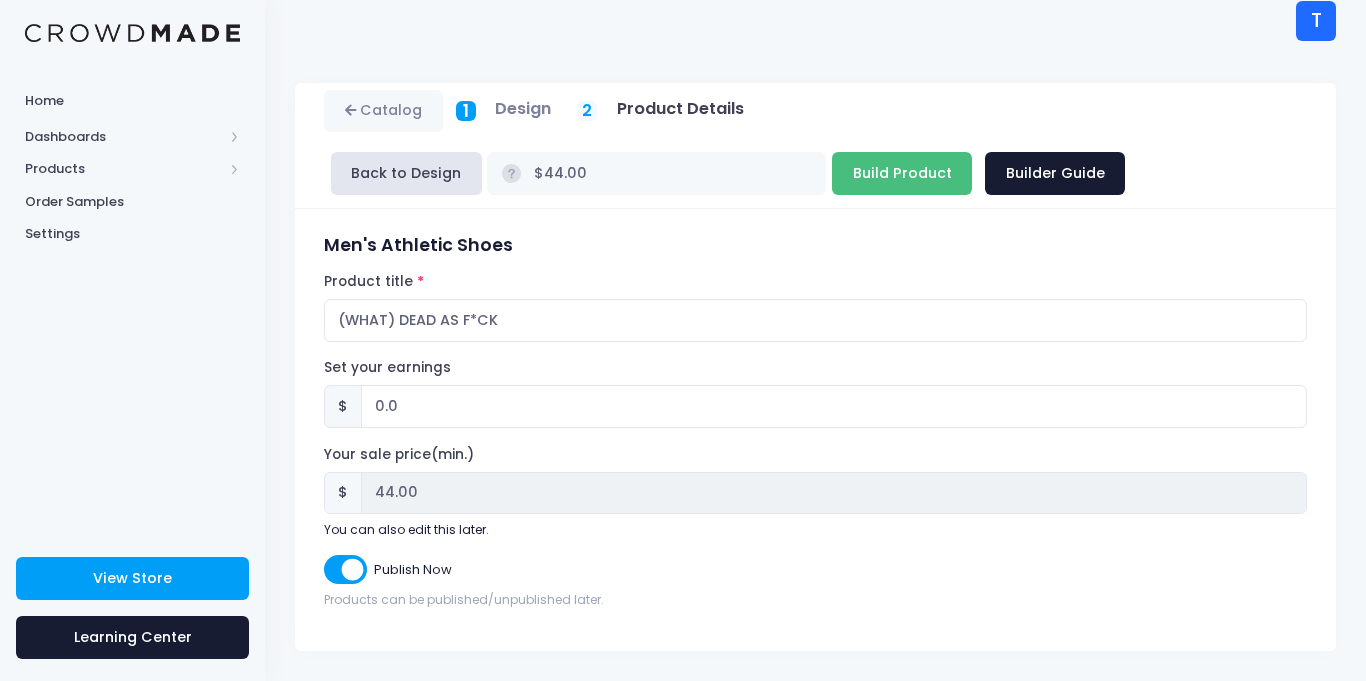 type on "Building product..." 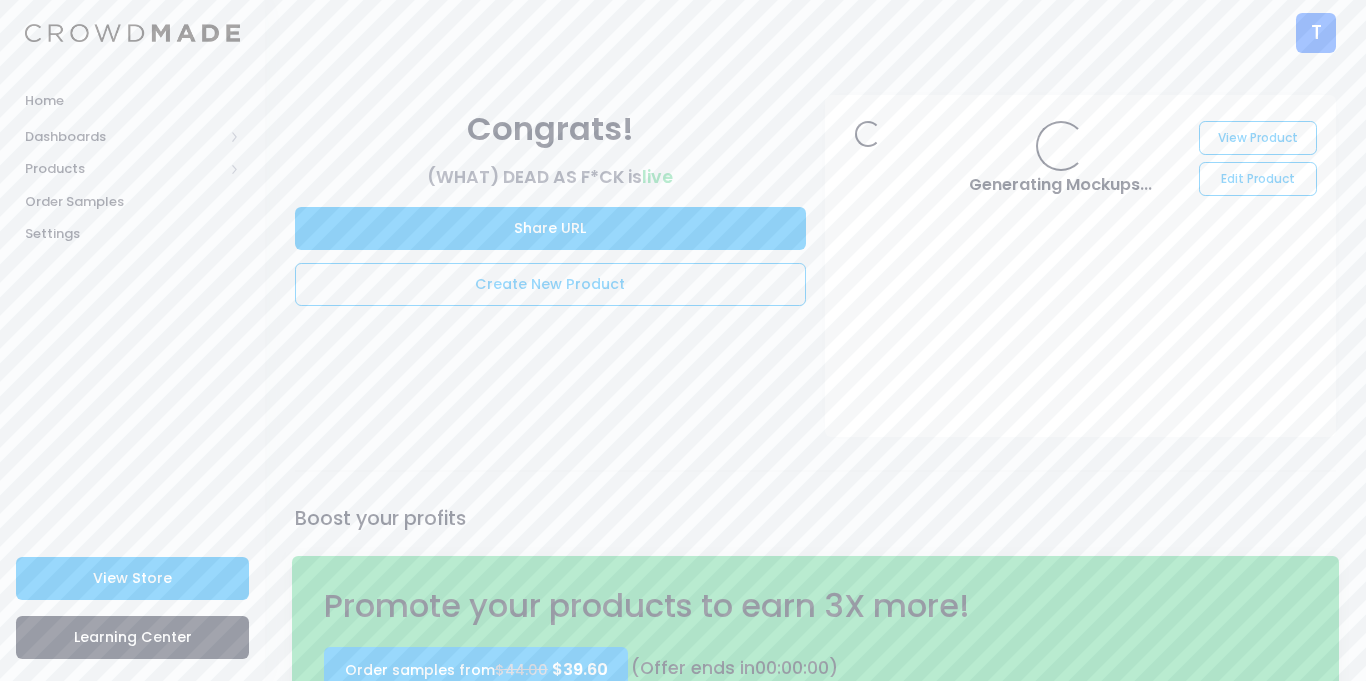 scroll, scrollTop: 0, scrollLeft: 0, axis: both 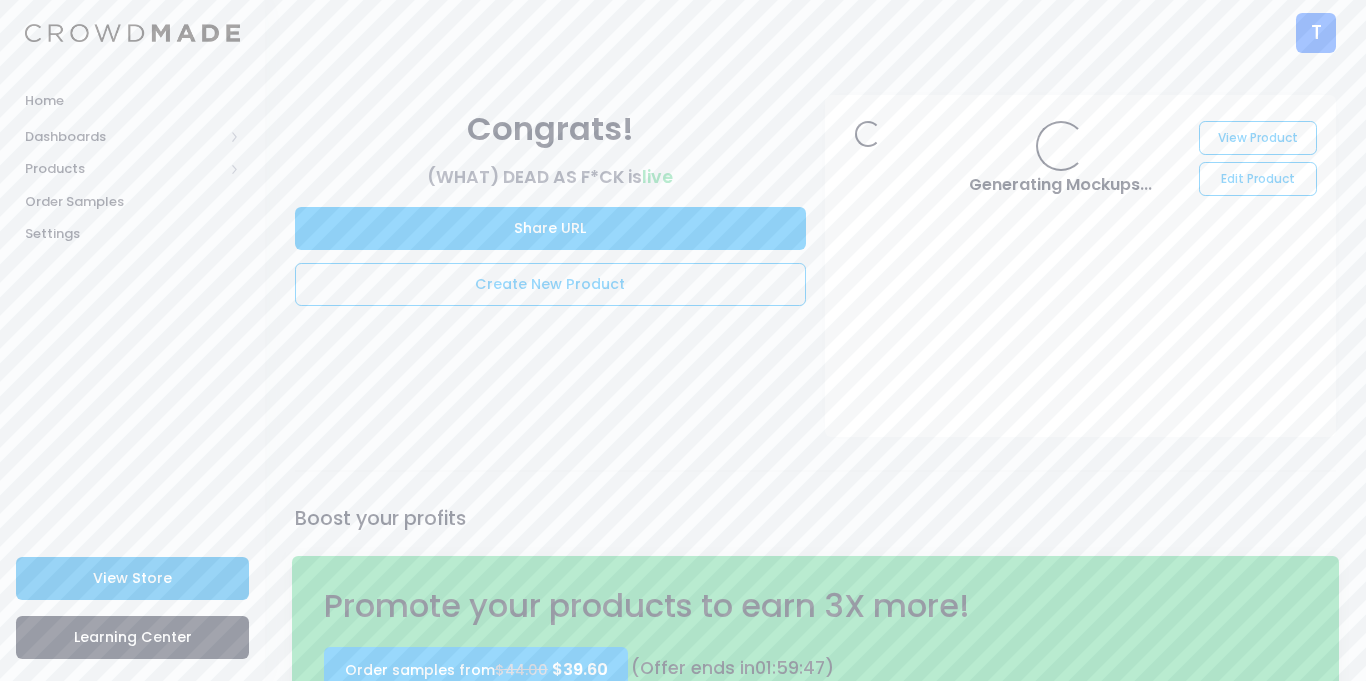 click on "View Store" at bounding box center (132, 578) 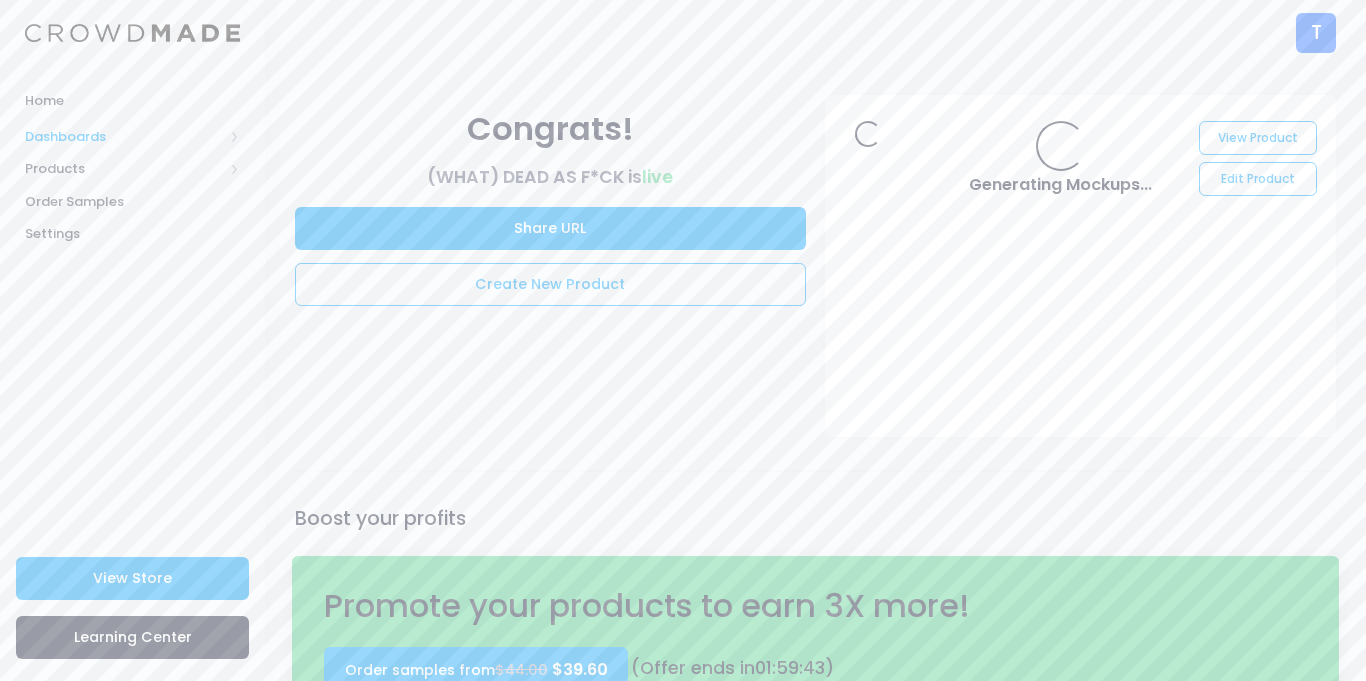 click on "Dashboards" at bounding box center [132, 136] 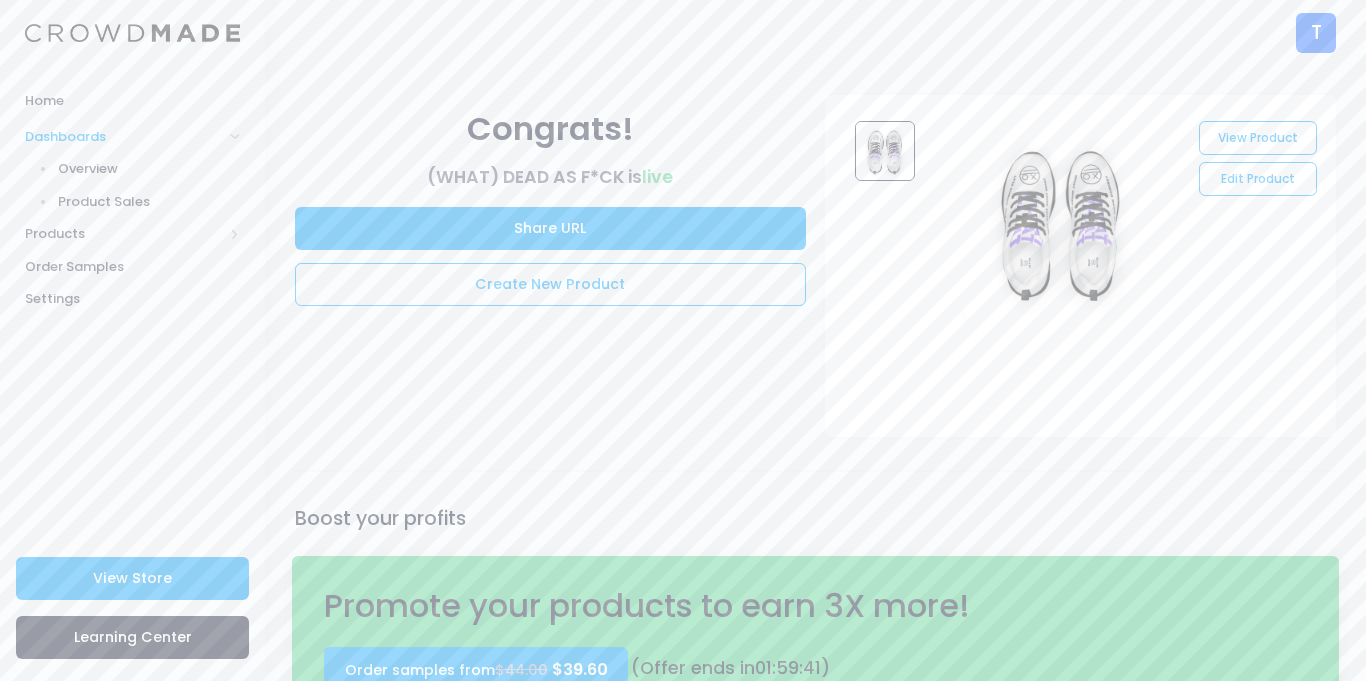 click on "Dashboards" at bounding box center [132, 136] 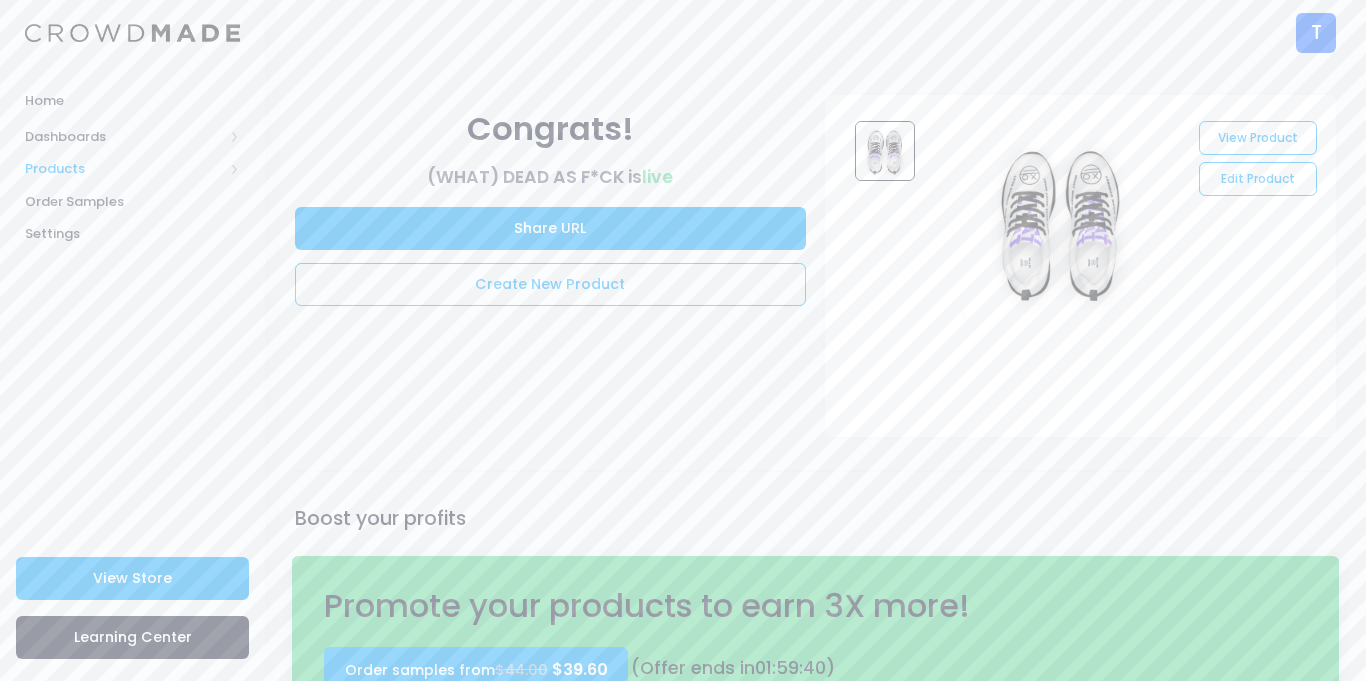 click on "Products" at bounding box center (132, 169) 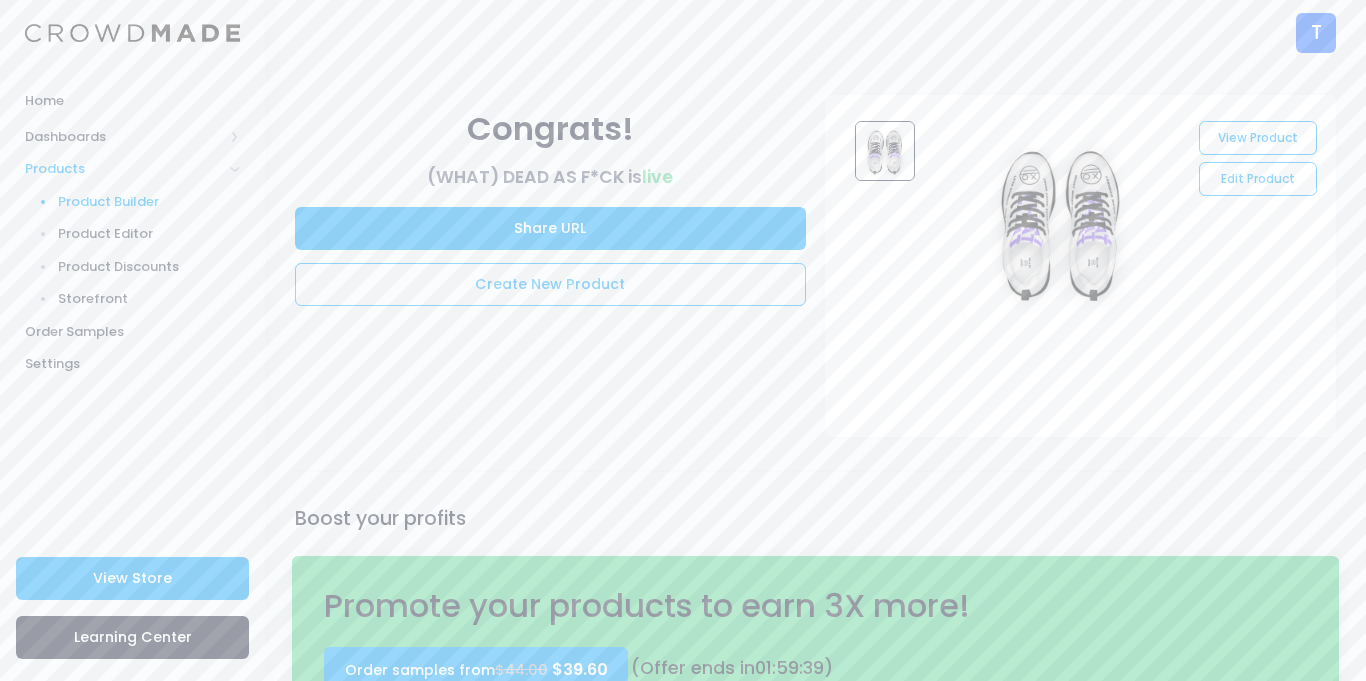 click on "Product Builder" at bounding box center [149, 202] 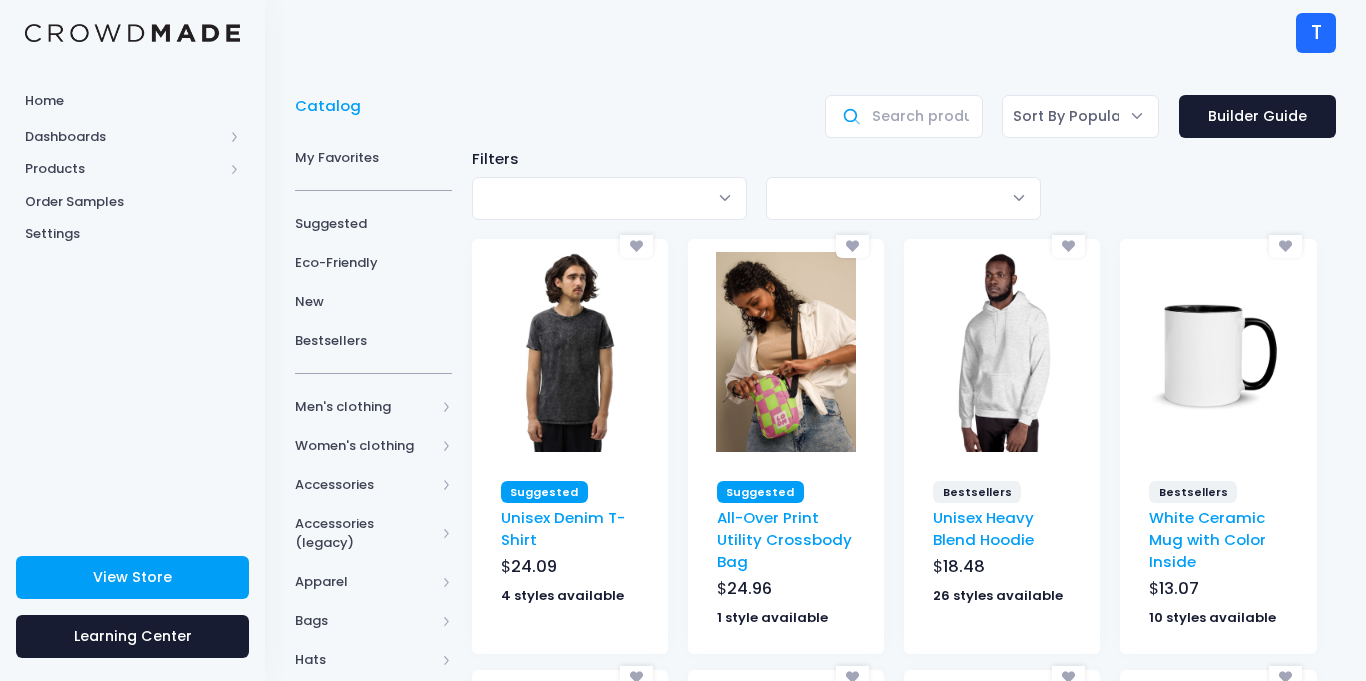 scroll, scrollTop: 0, scrollLeft: 0, axis: both 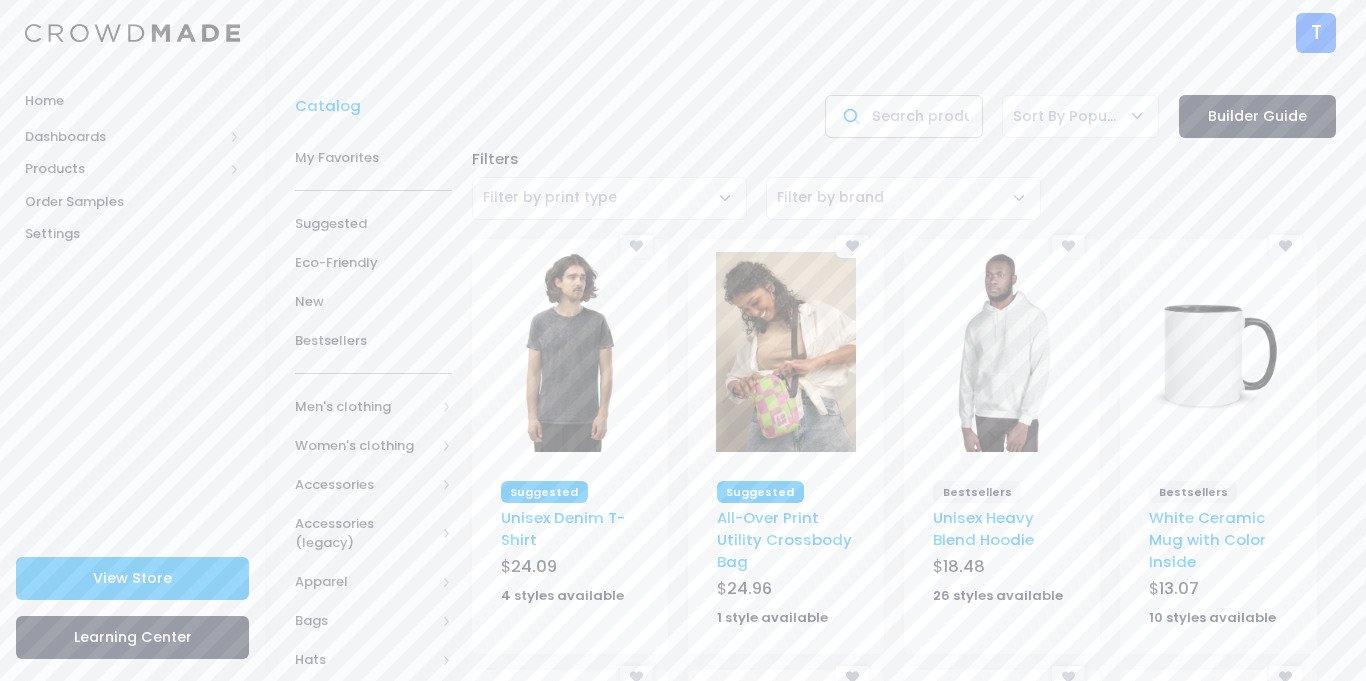 click at bounding box center [903, 116] 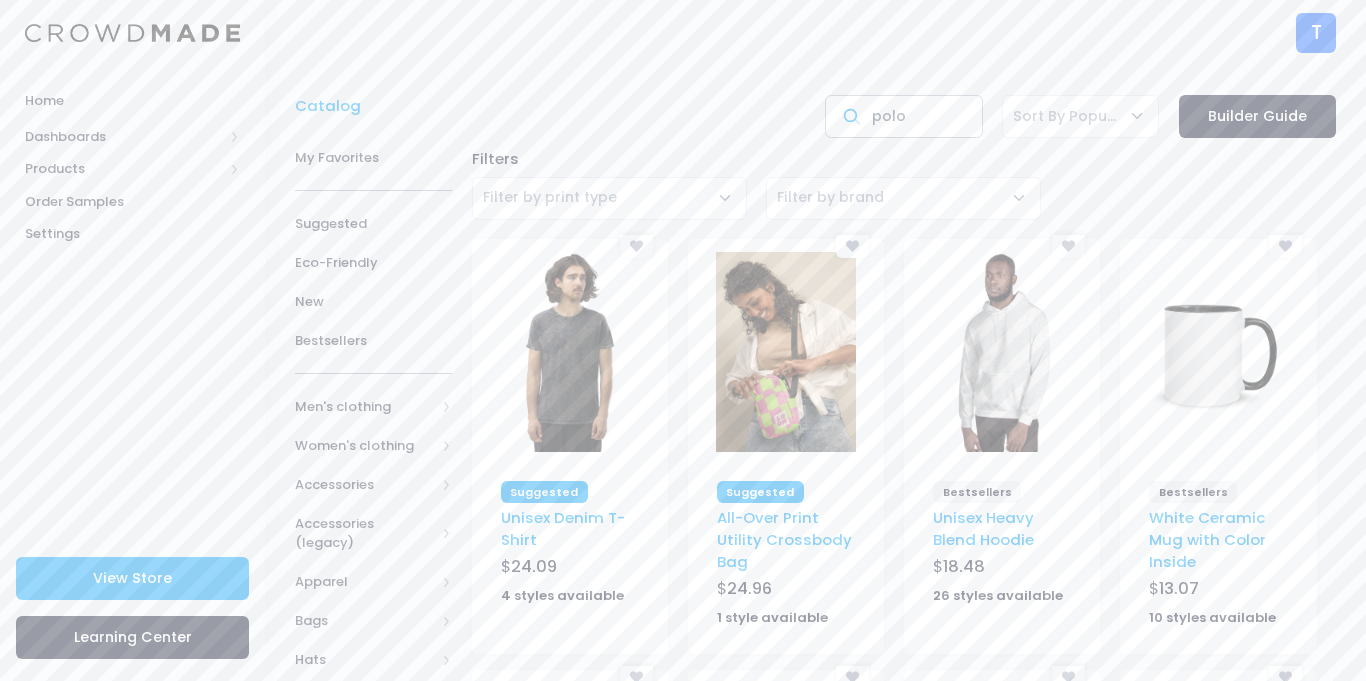 type on "polo" 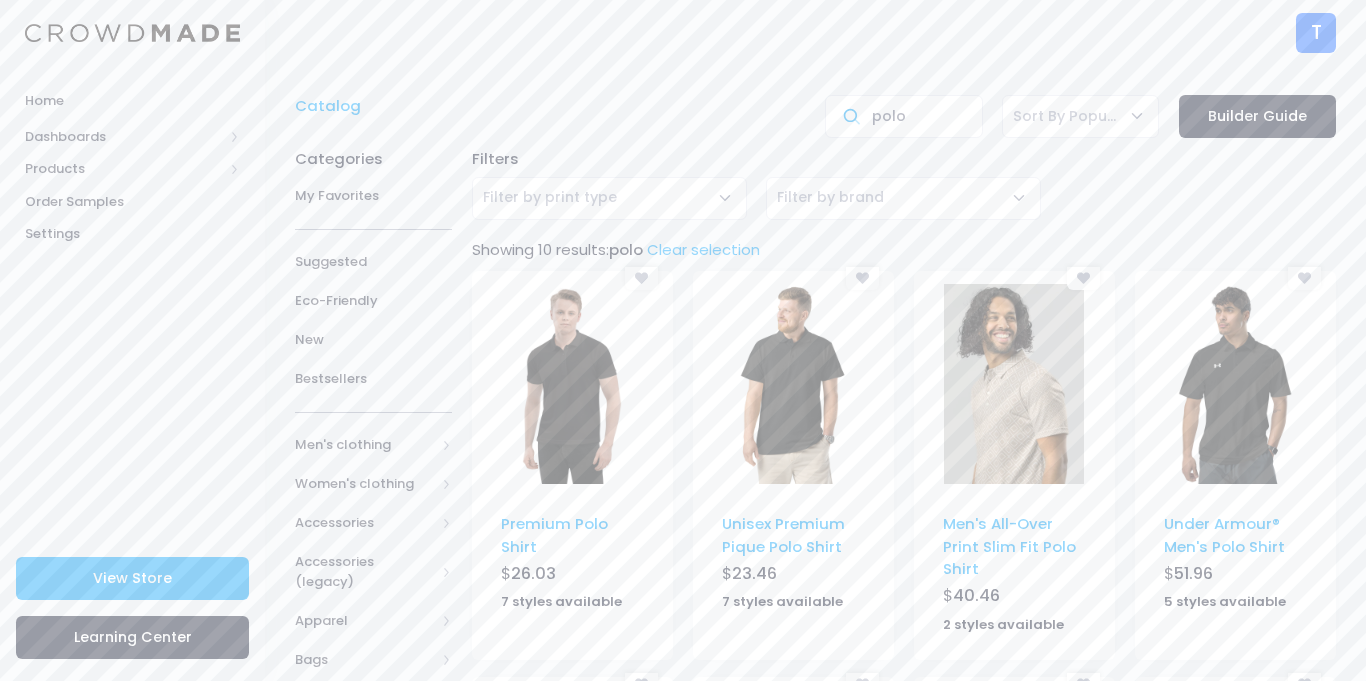 scroll, scrollTop: 0, scrollLeft: 0, axis: both 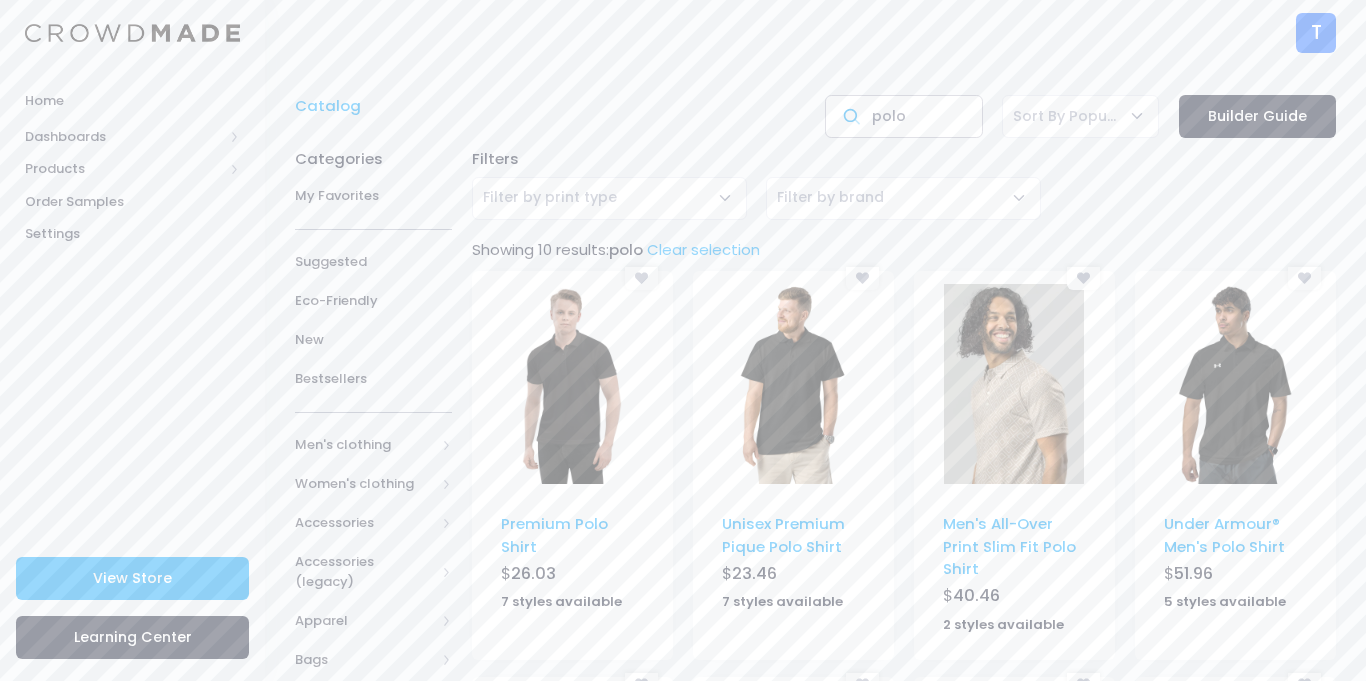 click on "polo" at bounding box center (903, 116) 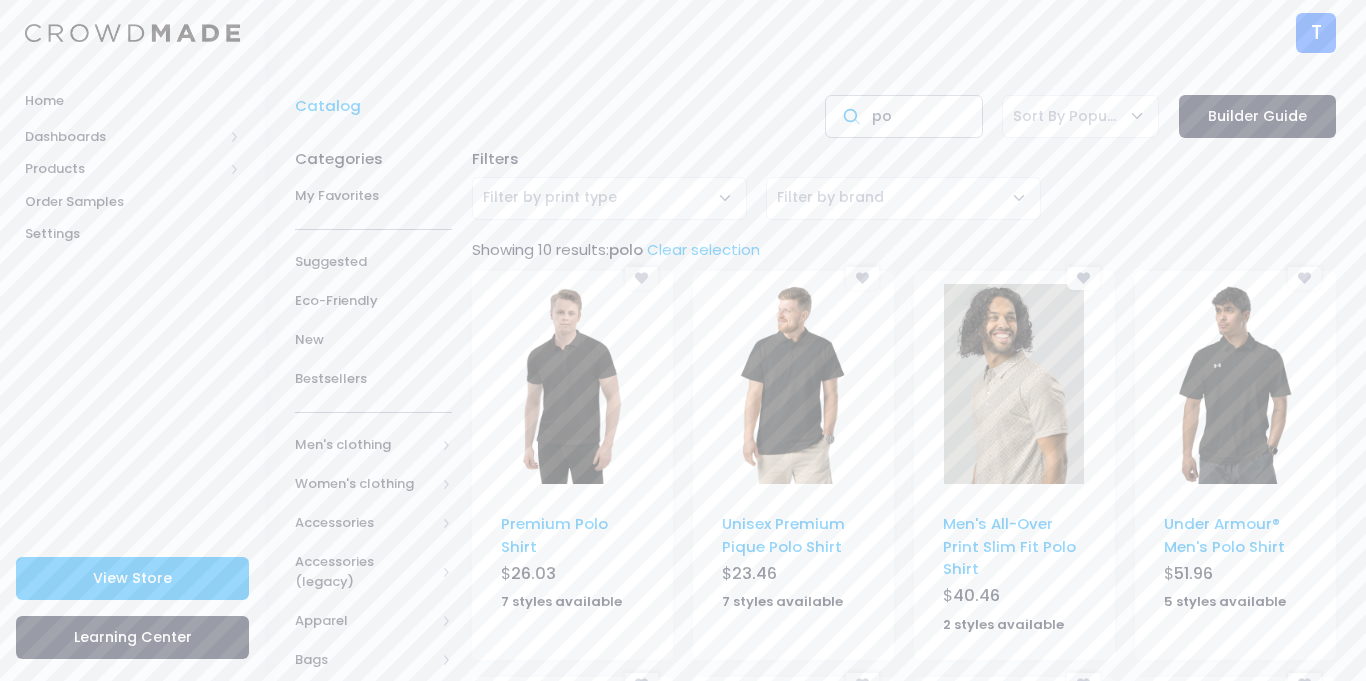 type on "p" 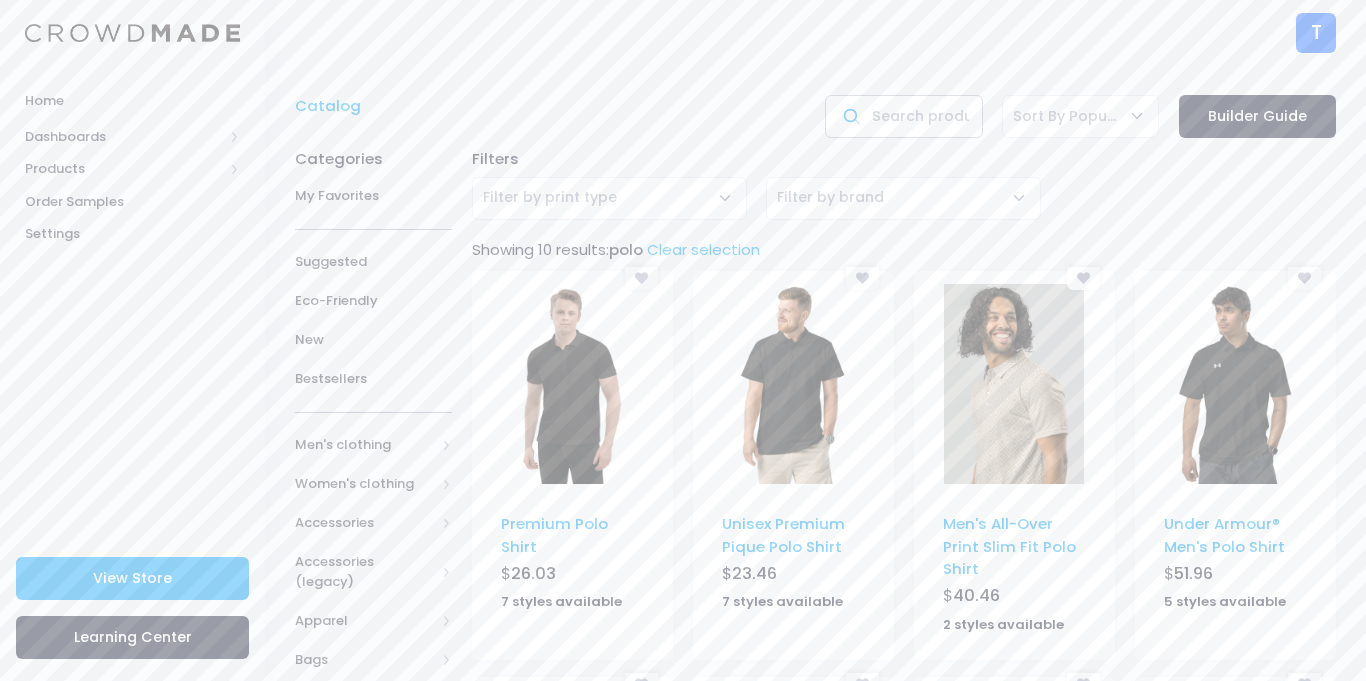 type 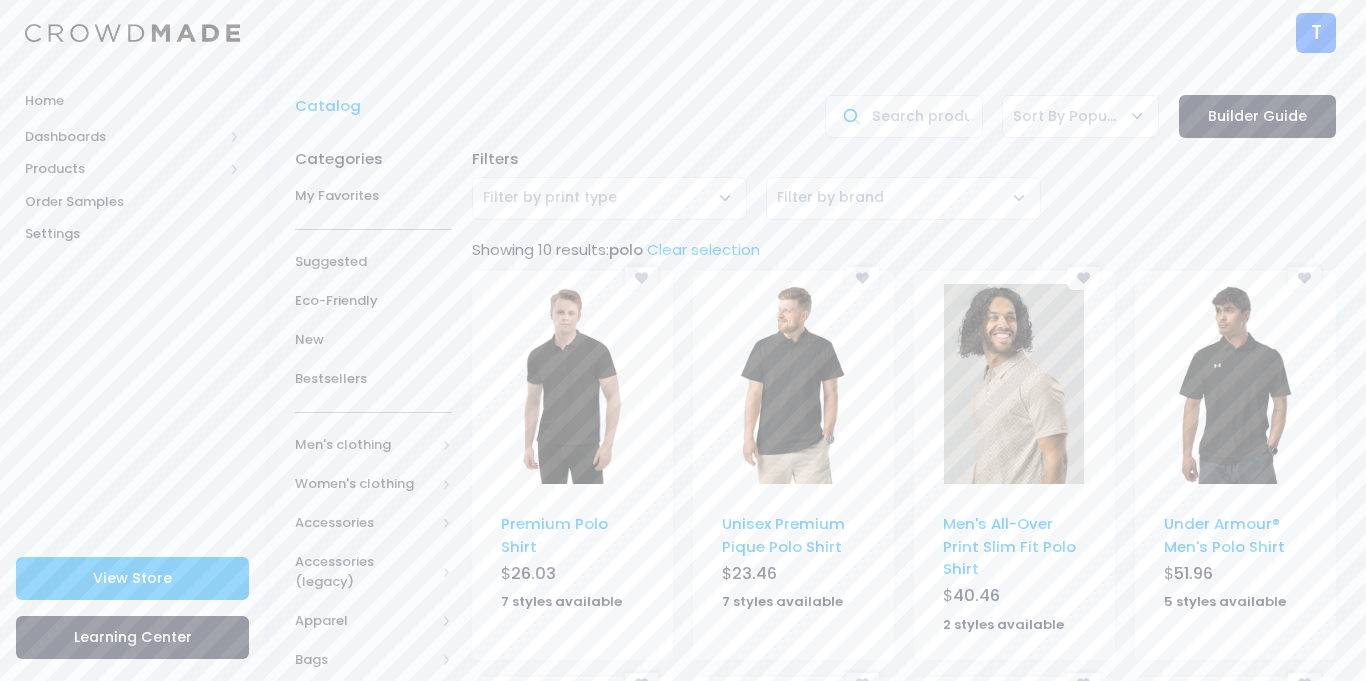 click on "Catalog" at bounding box center (550, 106) 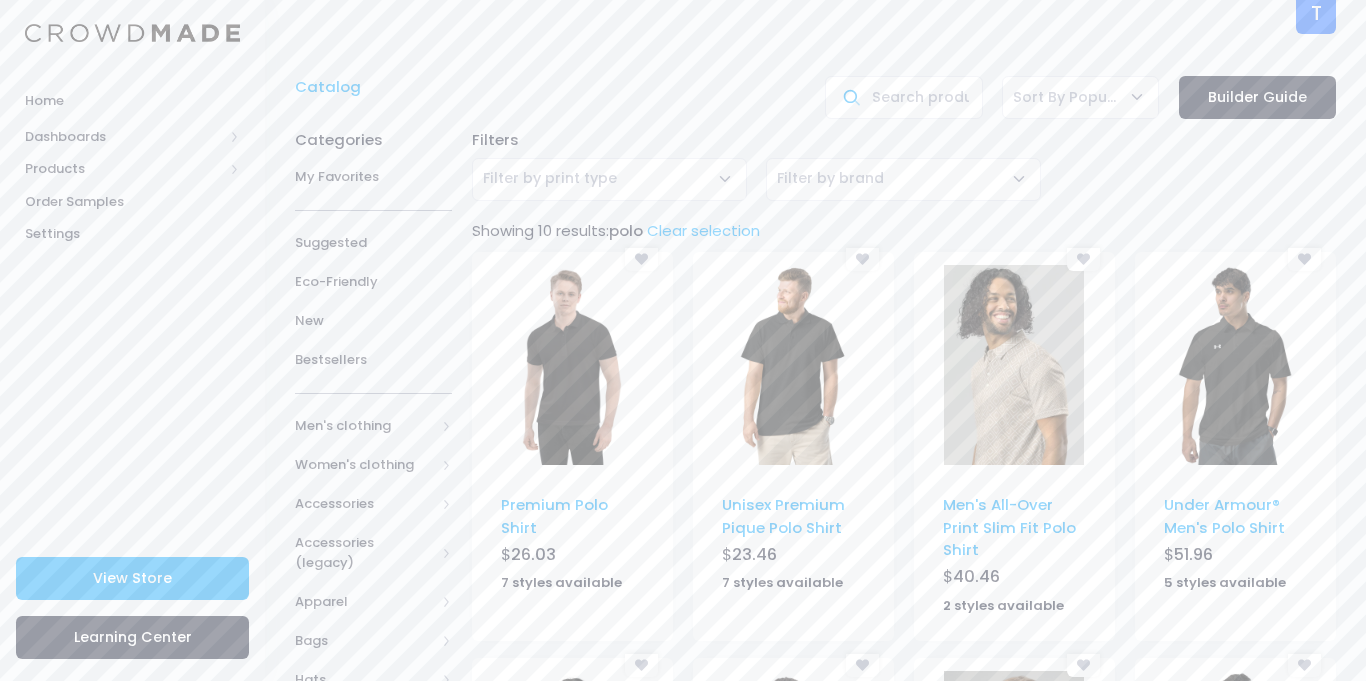 scroll, scrollTop: 0, scrollLeft: 0, axis: both 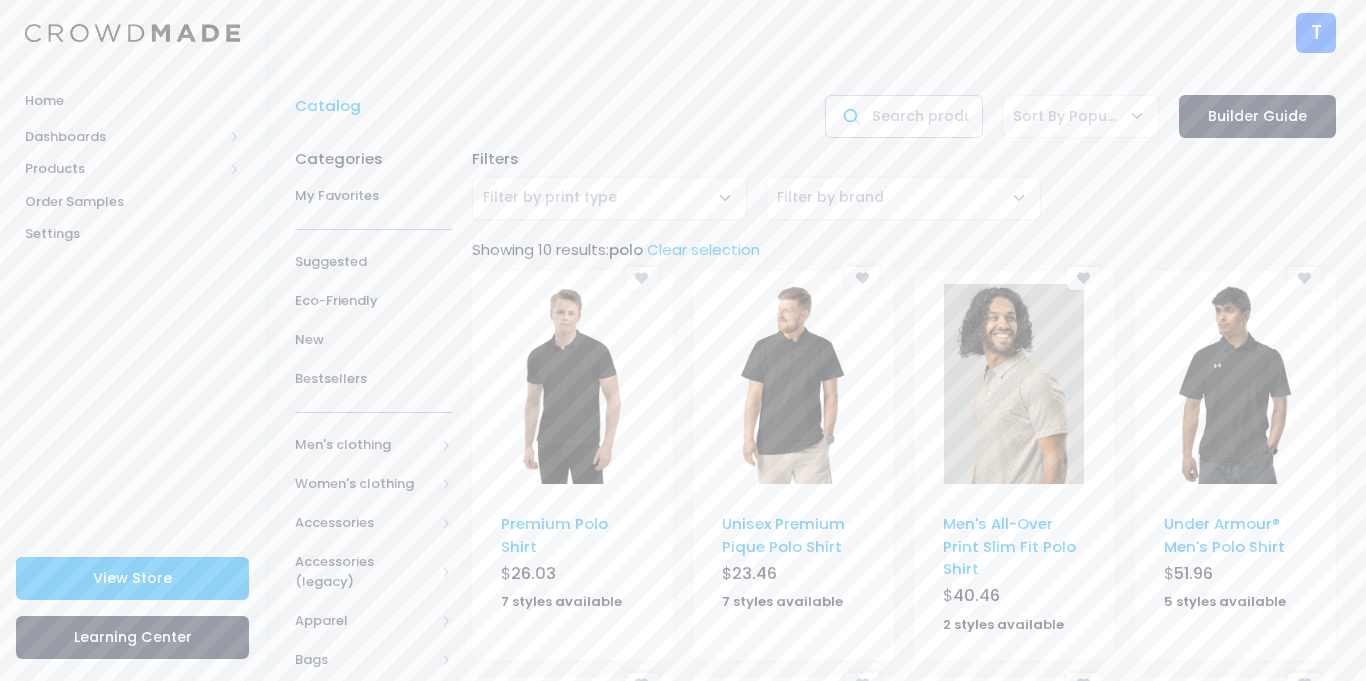 click at bounding box center (903, 116) 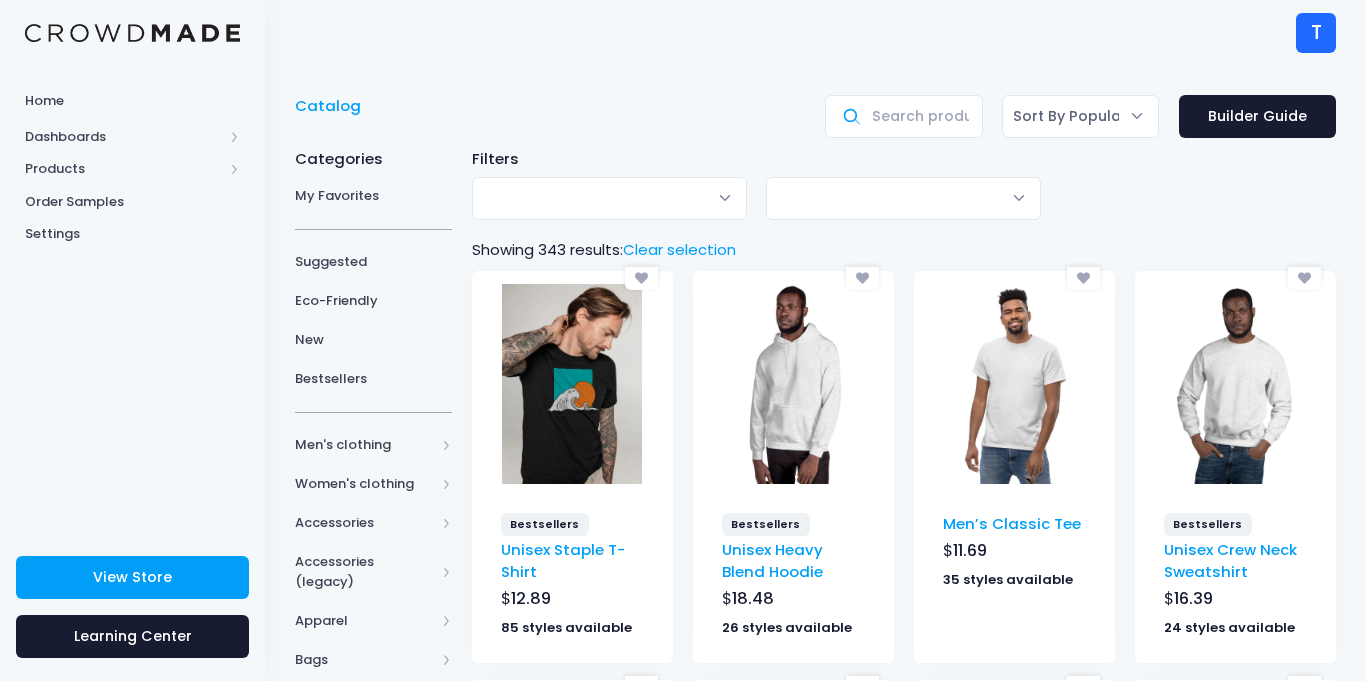 scroll, scrollTop: 0, scrollLeft: 0, axis: both 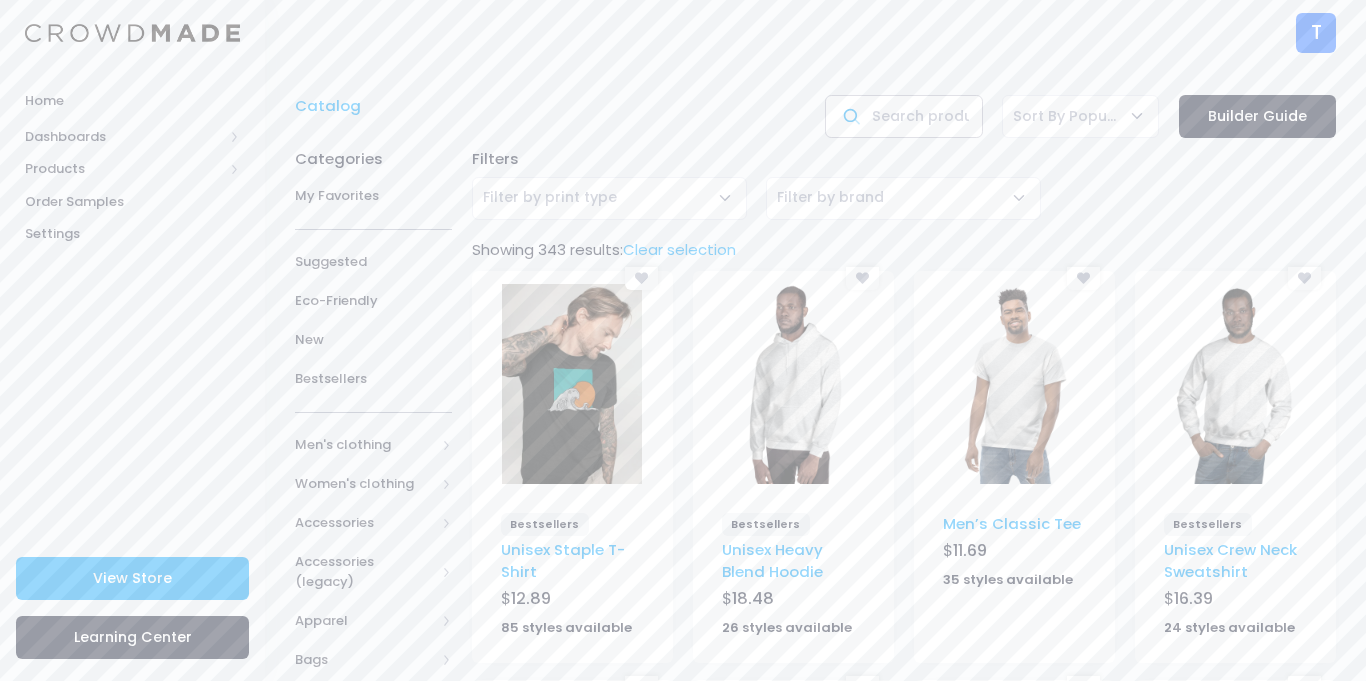click at bounding box center [903, 116] 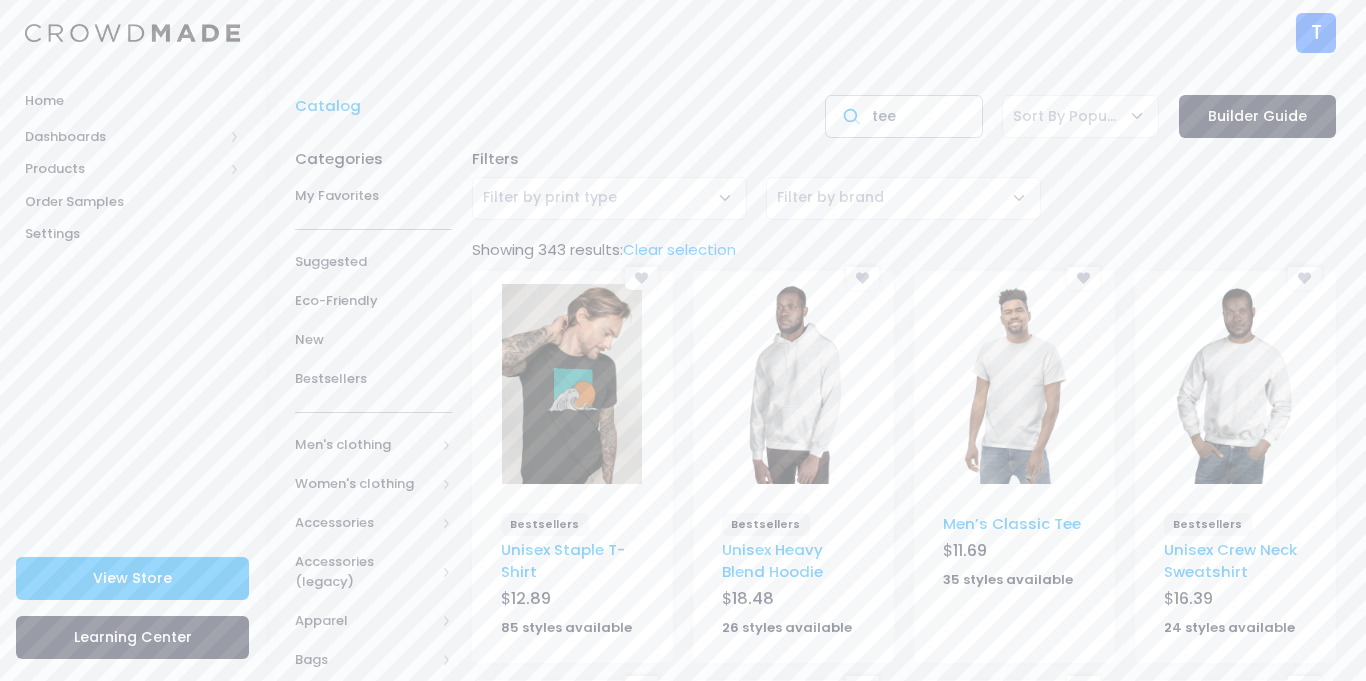 type on "tee" 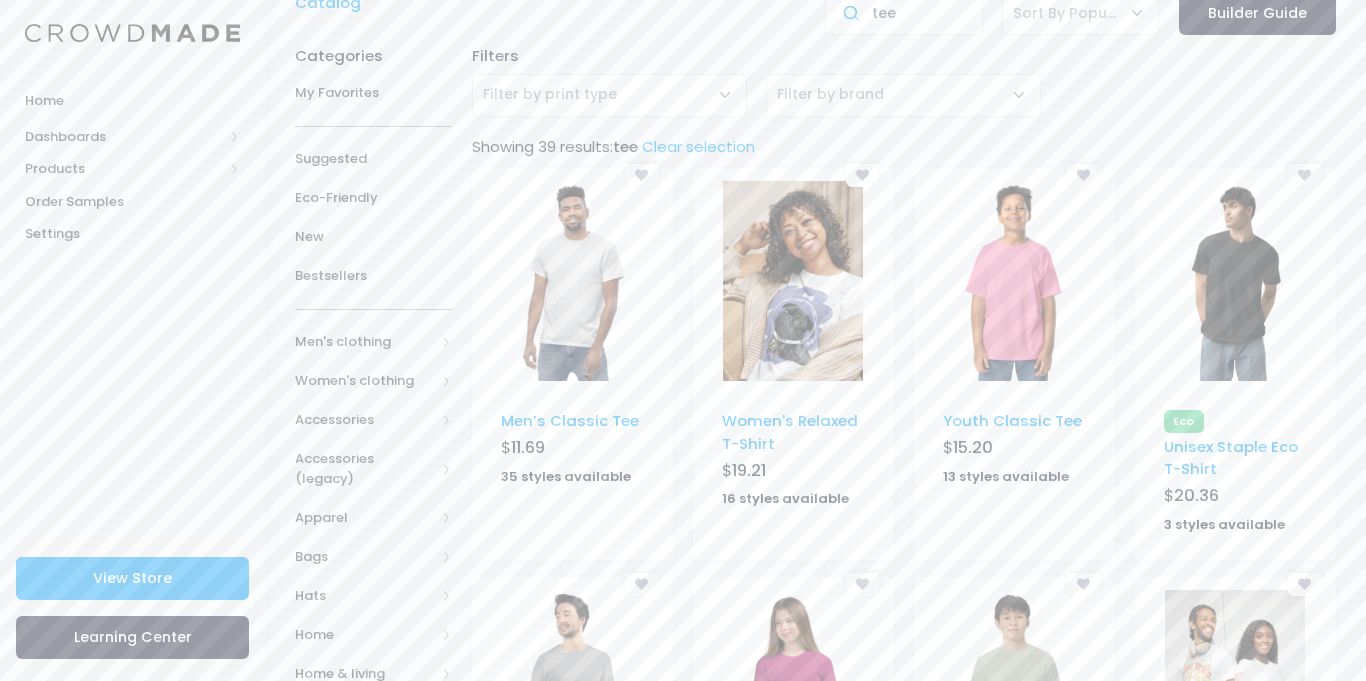 scroll, scrollTop: 0, scrollLeft: 0, axis: both 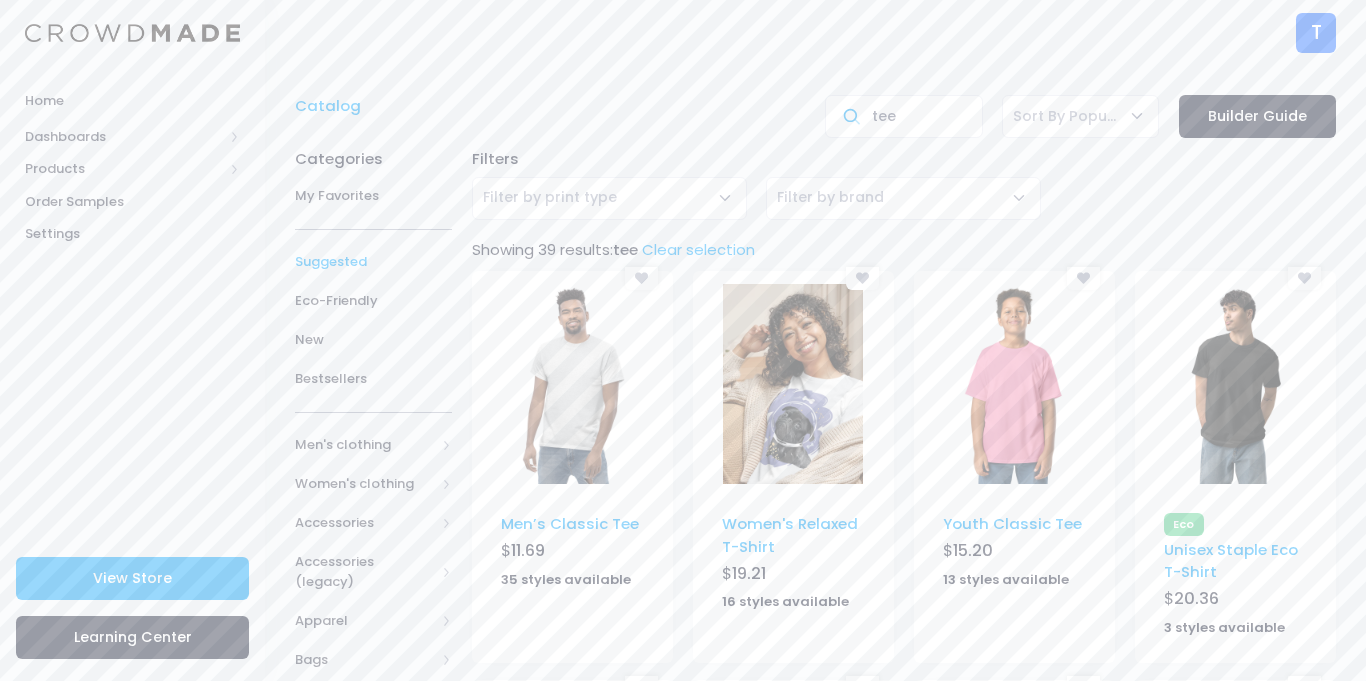 click on "Suggested" at bounding box center [373, 262] 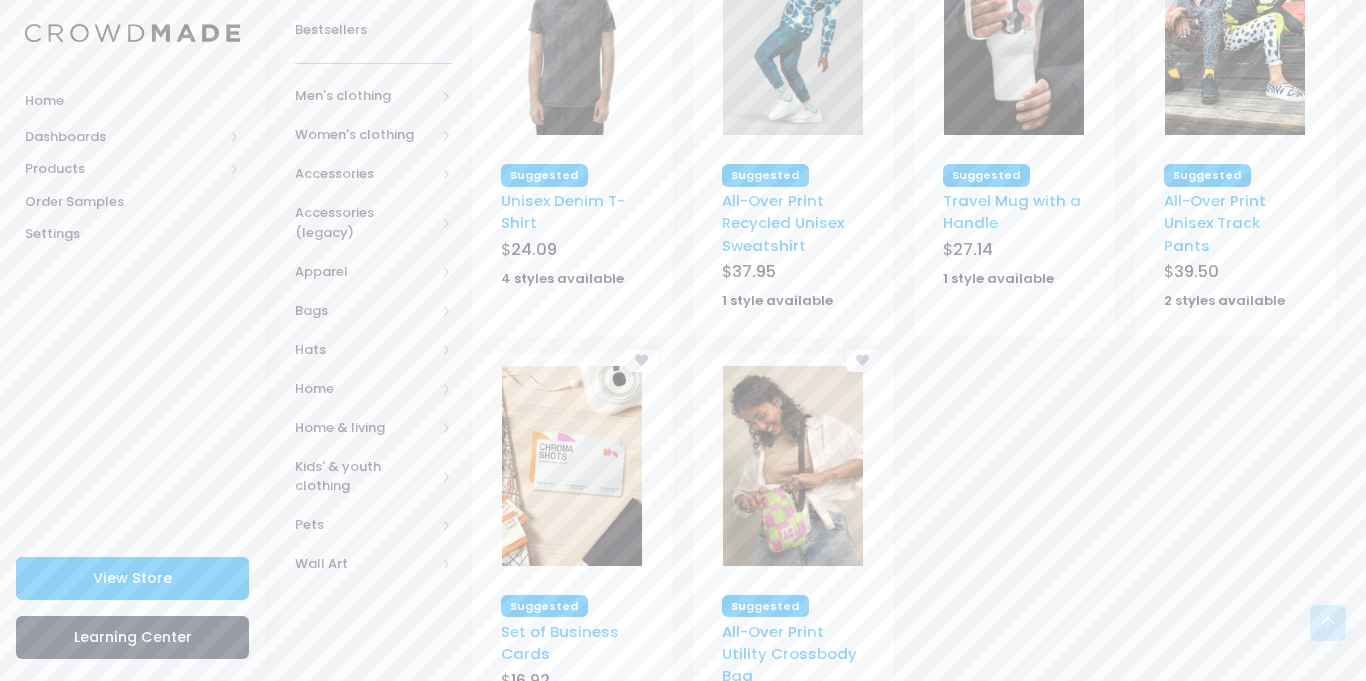 scroll, scrollTop: 482, scrollLeft: 0, axis: vertical 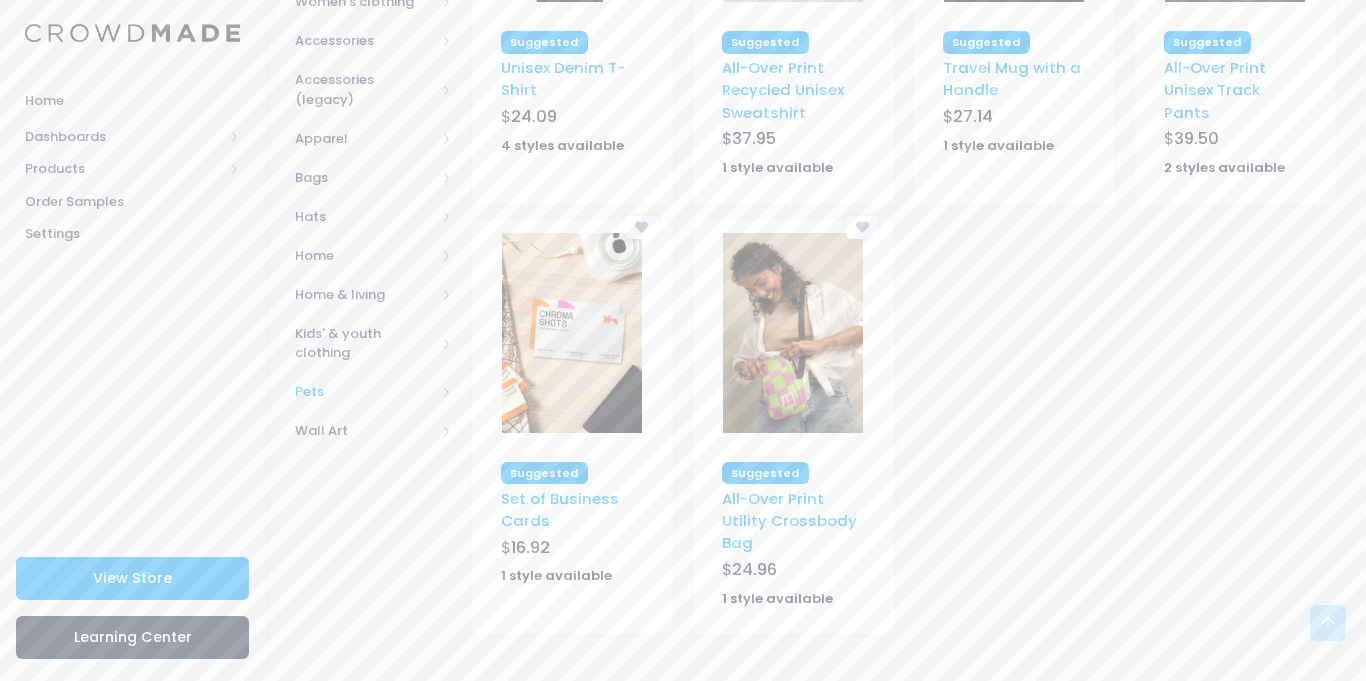 click on "Pets" at bounding box center [365, 392] 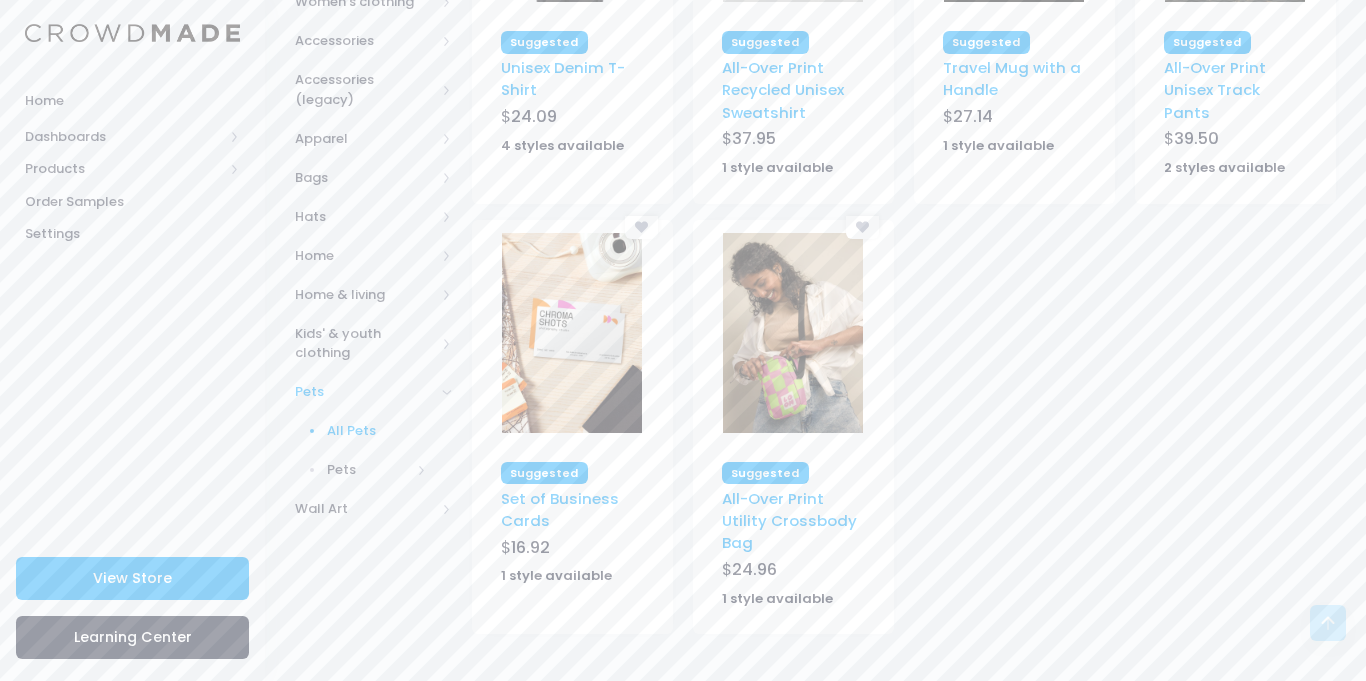 click at bounding box center (312, 431) 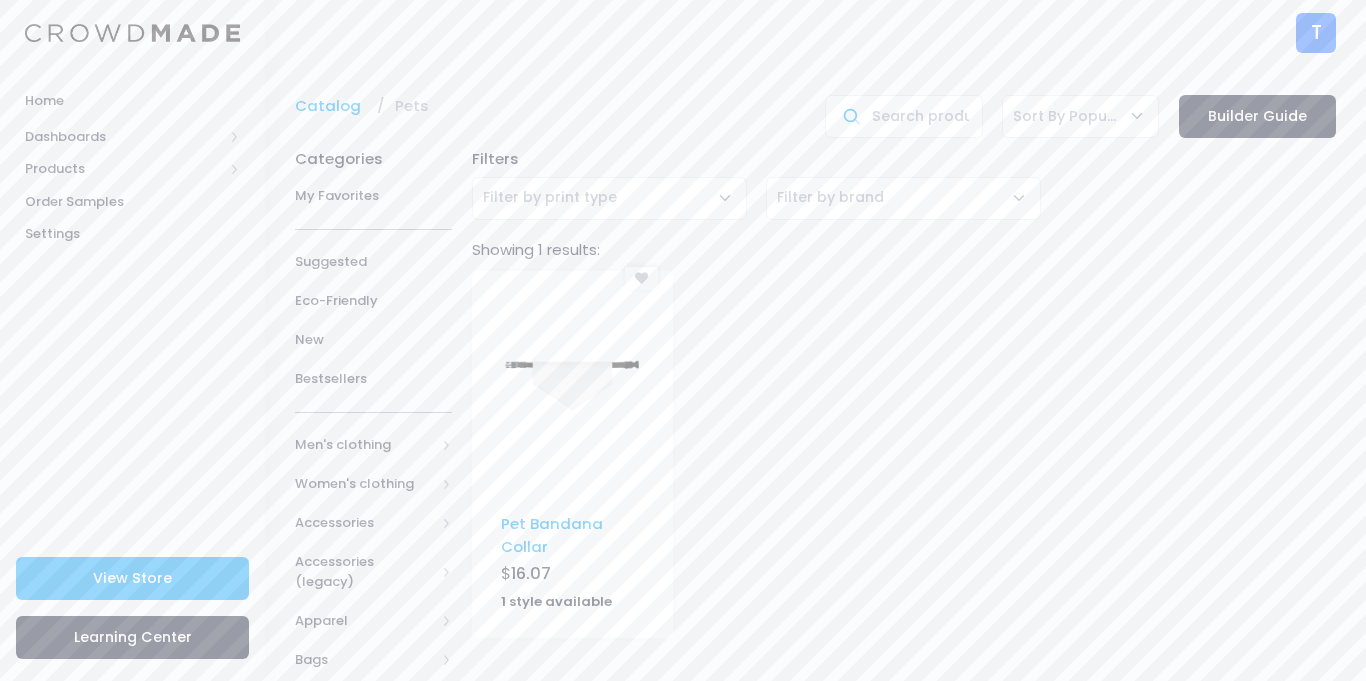 scroll, scrollTop: 0, scrollLeft: 0, axis: both 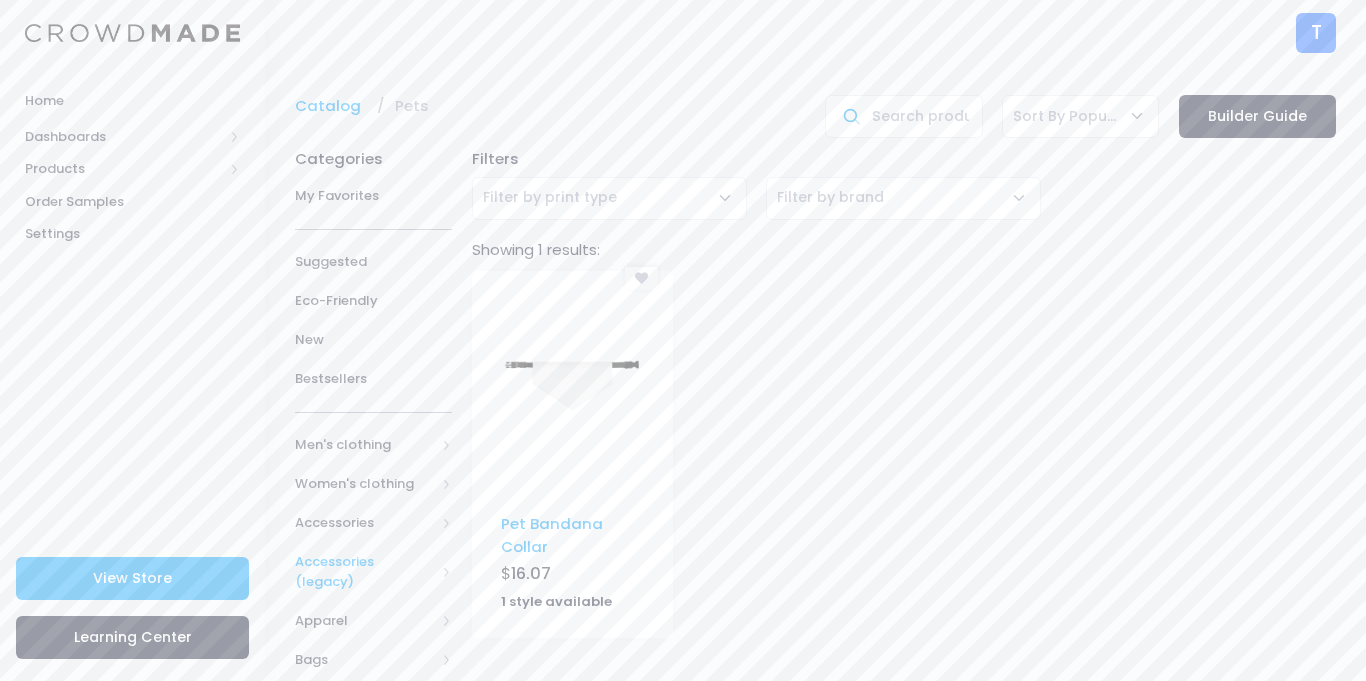 click on "Accessories (legacy)" at bounding box center [365, 571] 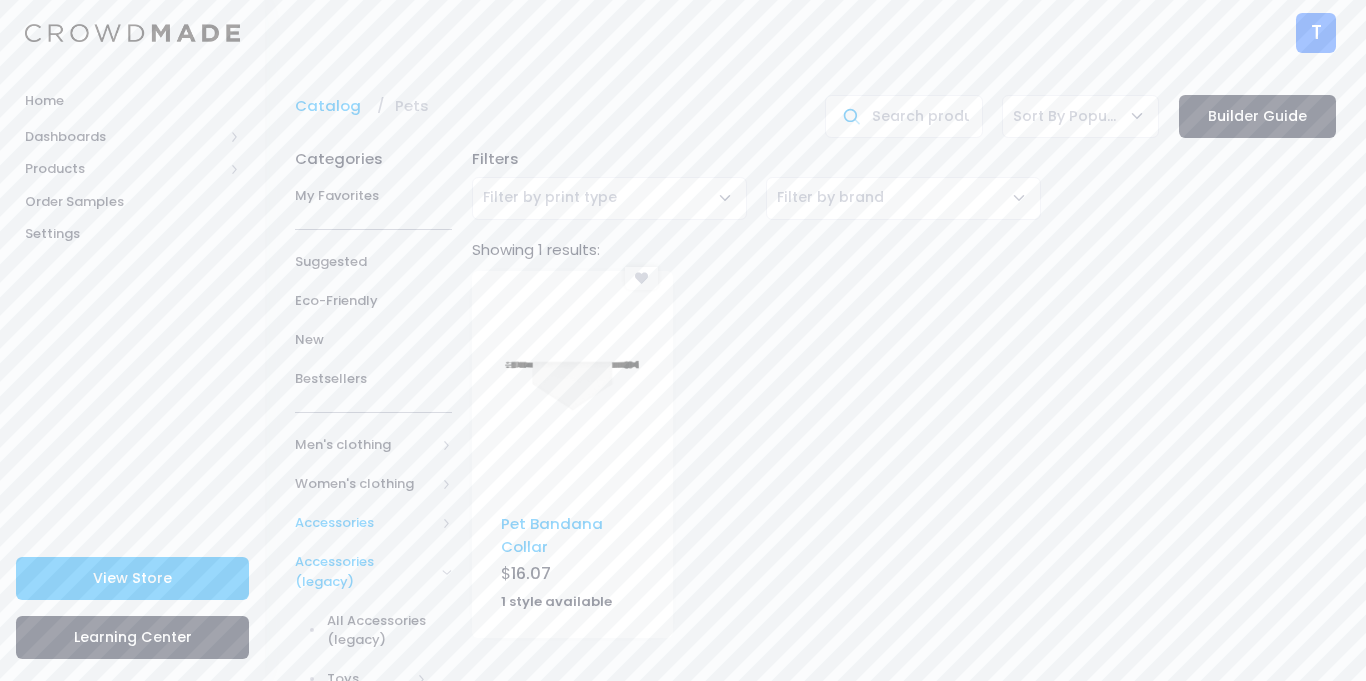 click on "Accessories" at bounding box center [365, 523] 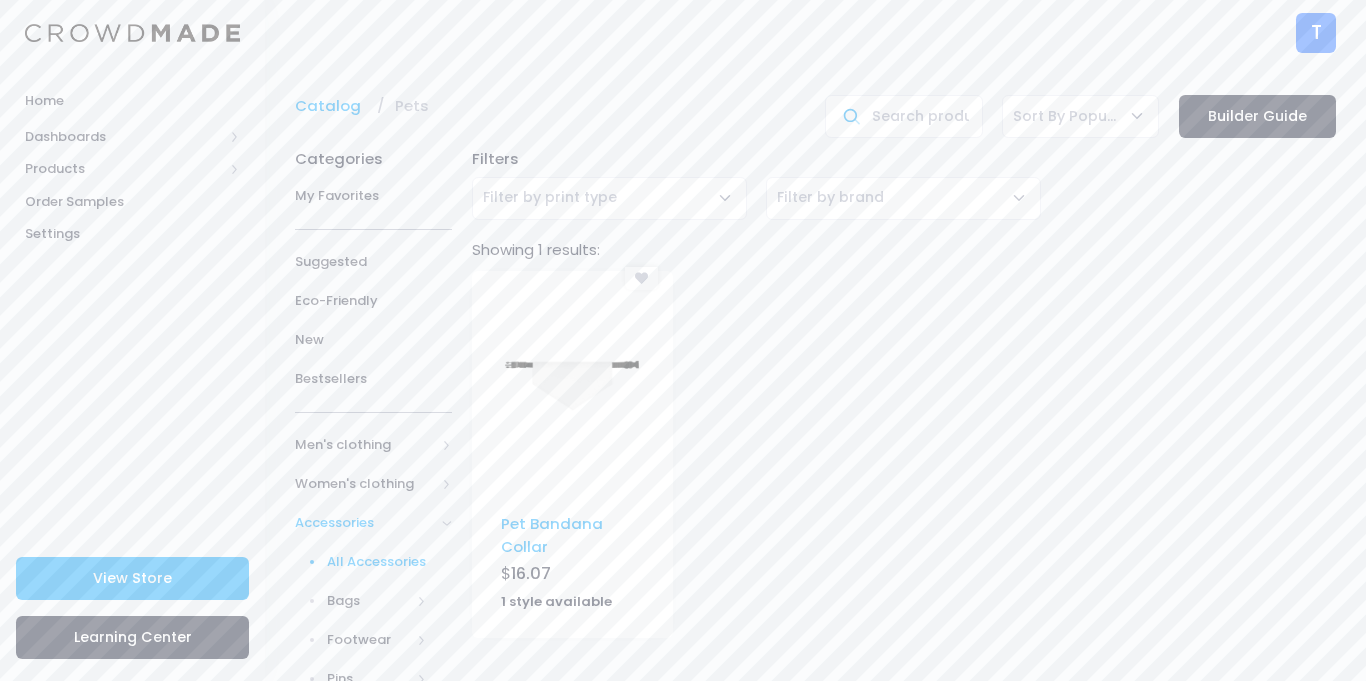 click at bounding box center (312, 562) 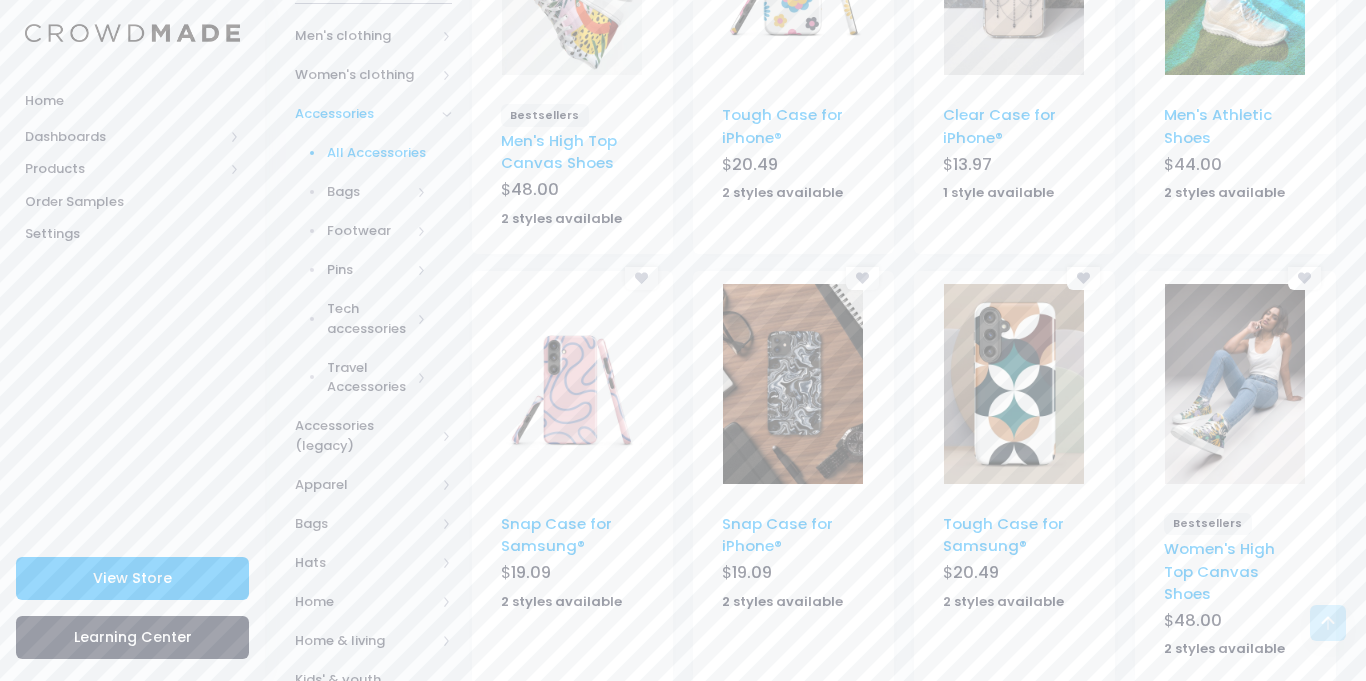 scroll, scrollTop: 415, scrollLeft: 0, axis: vertical 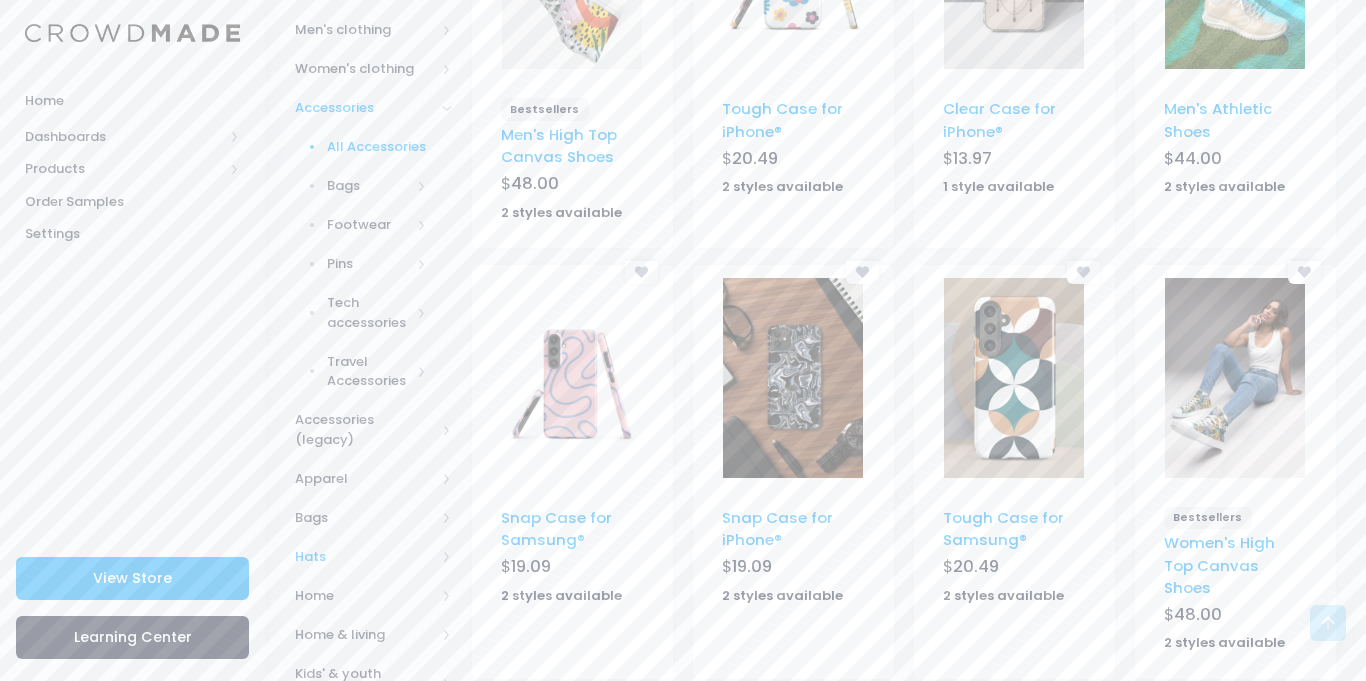 click on "Hats" at bounding box center [365, 557] 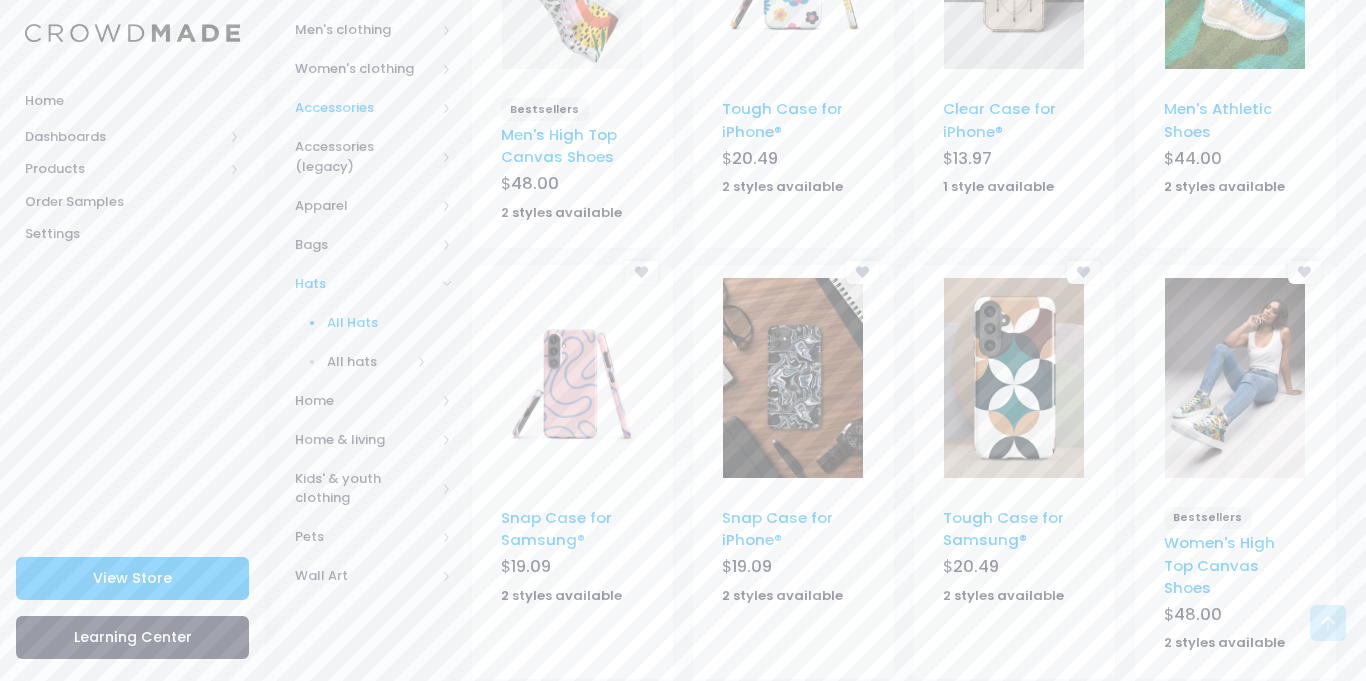 click on "All Hats" at bounding box center (377, 323) 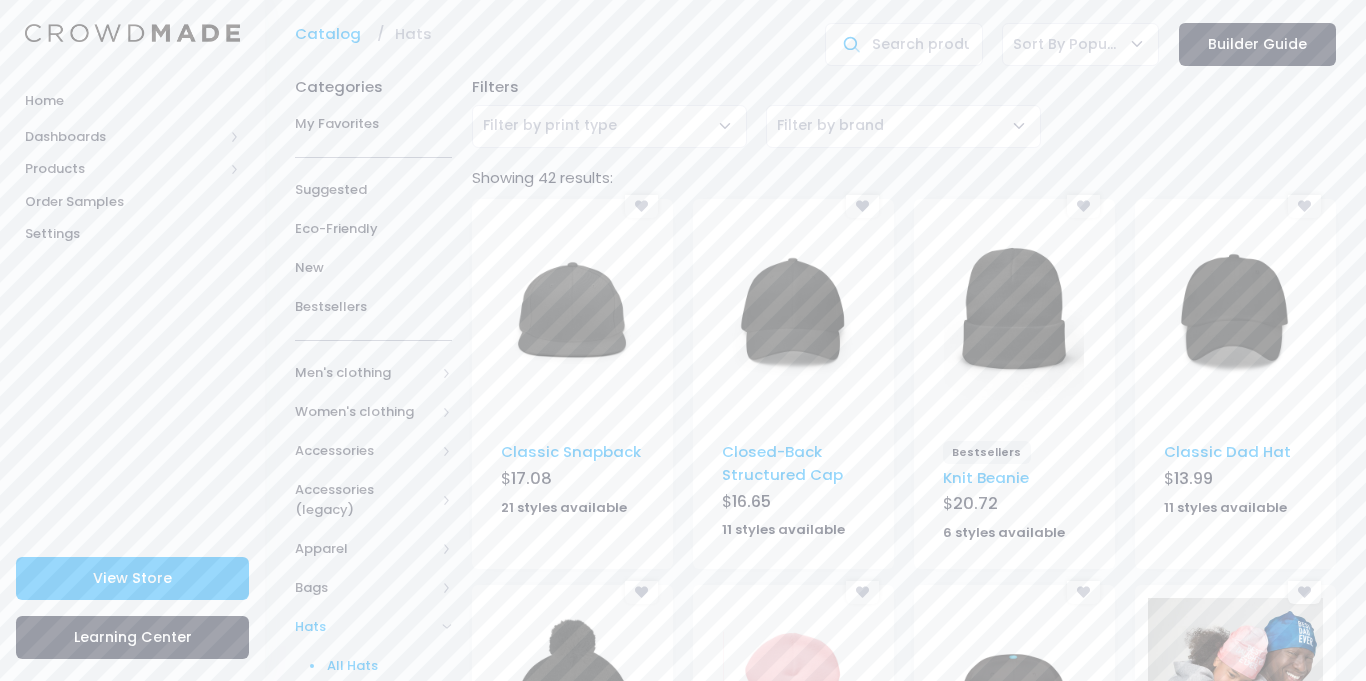scroll, scrollTop: 0, scrollLeft: 0, axis: both 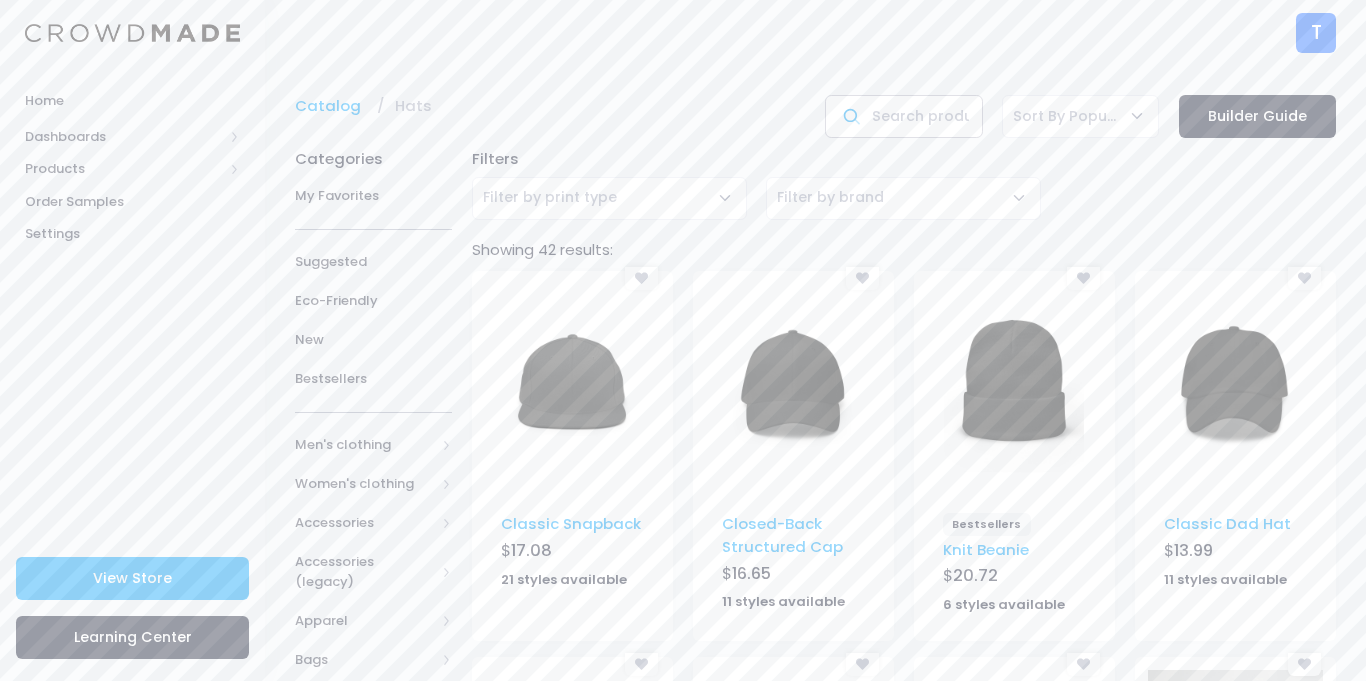 click at bounding box center [903, 116] 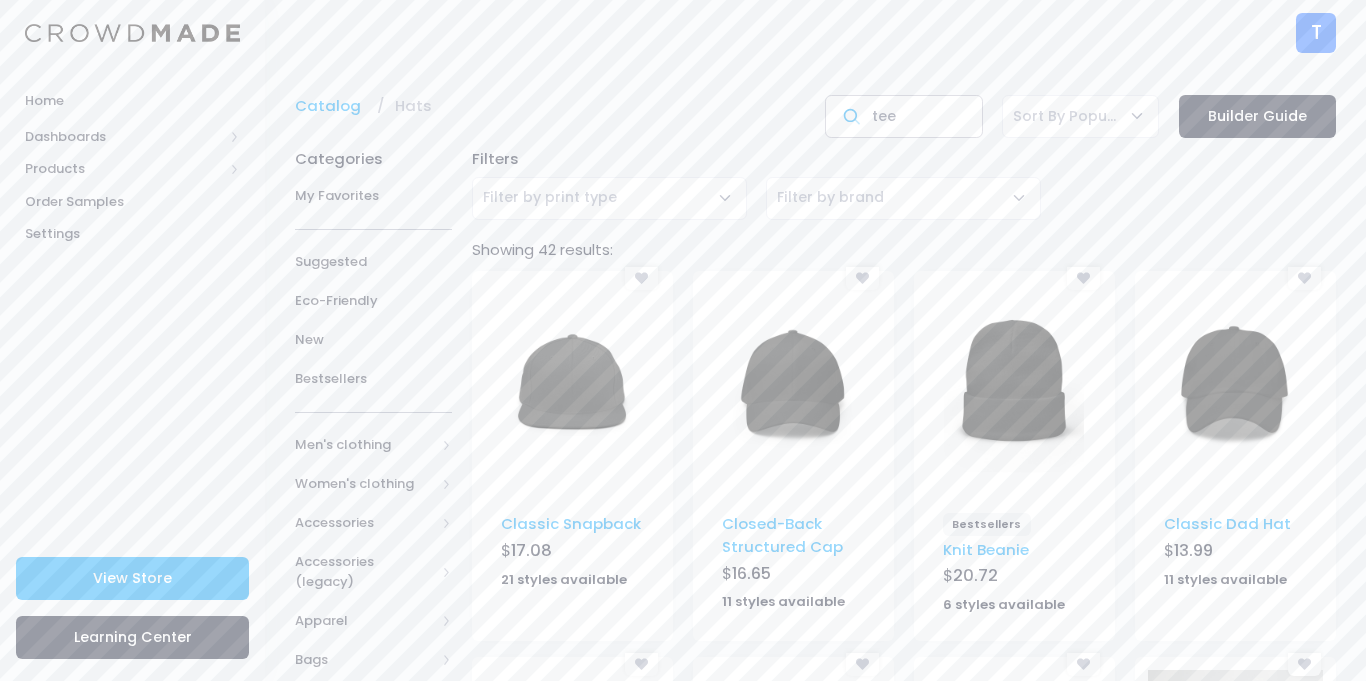 type on "tee" 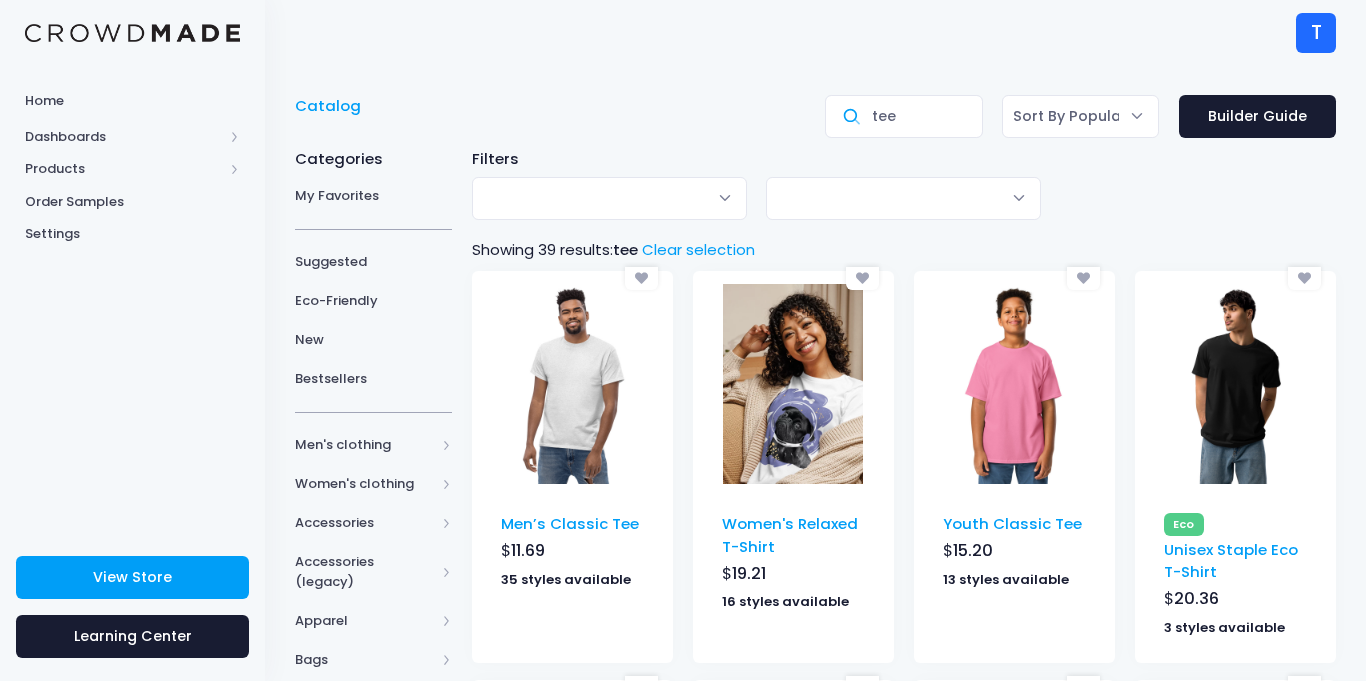 scroll, scrollTop: 0, scrollLeft: 0, axis: both 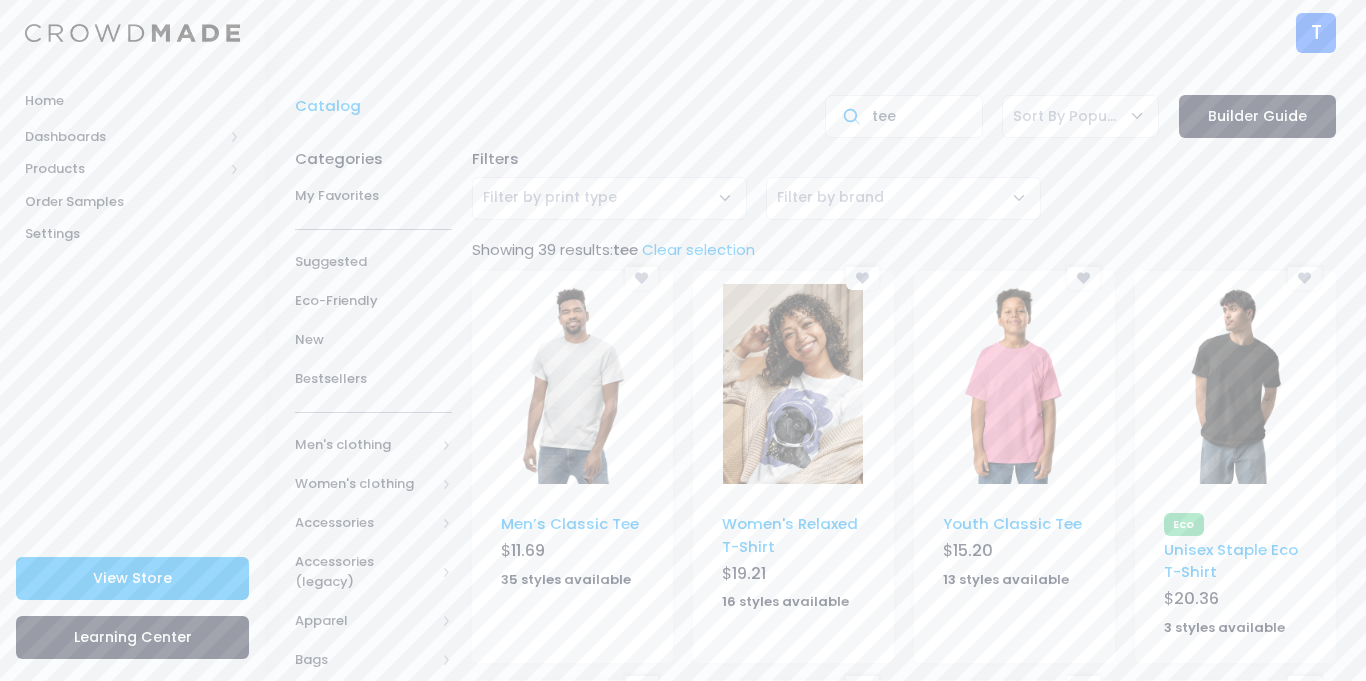 click at bounding box center [572, 384] 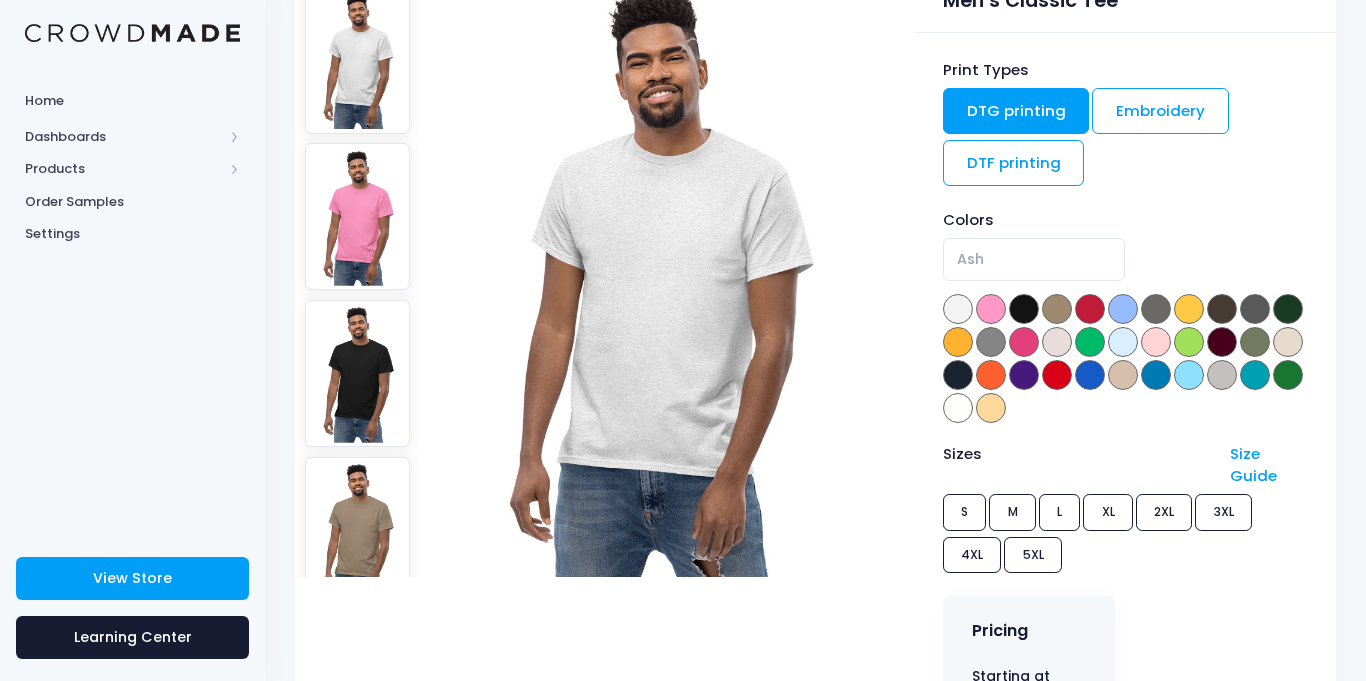 scroll, scrollTop: 211, scrollLeft: 0, axis: vertical 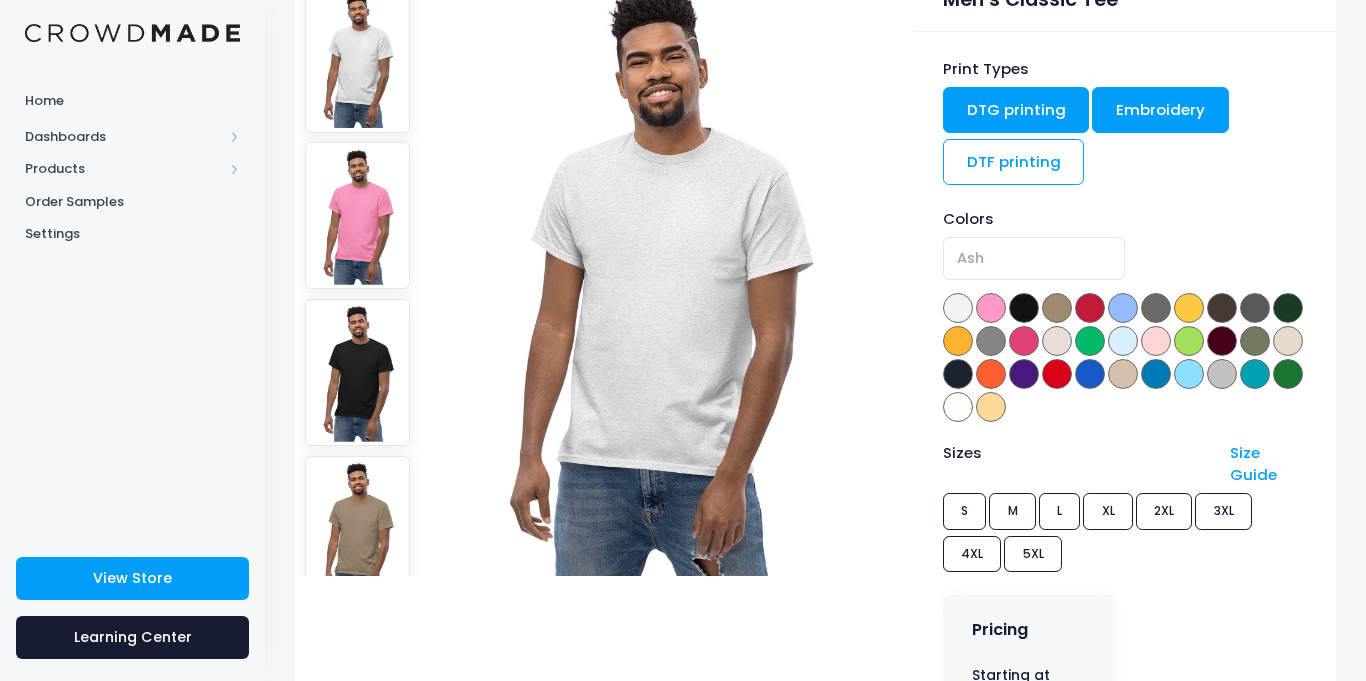 click on "Embroidery" at bounding box center [1160, 110] 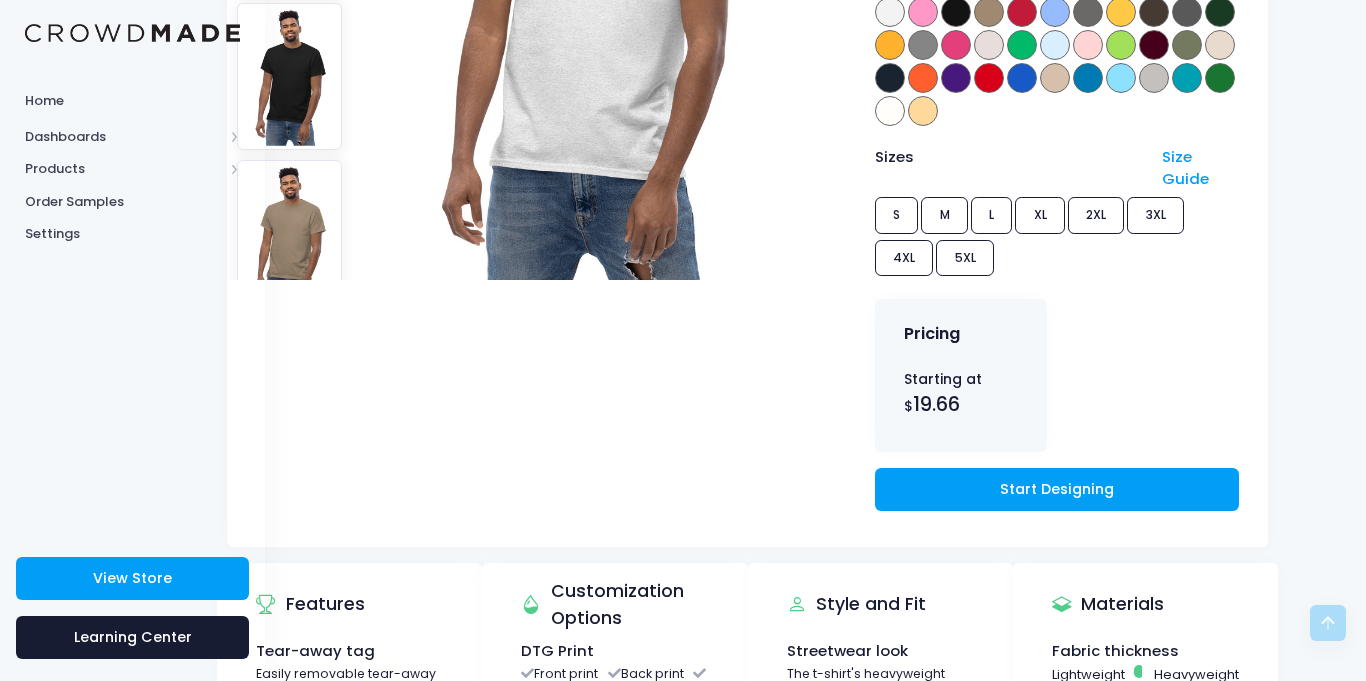 scroll, scrollTop: 531, scrollLeft: 76, axis: both 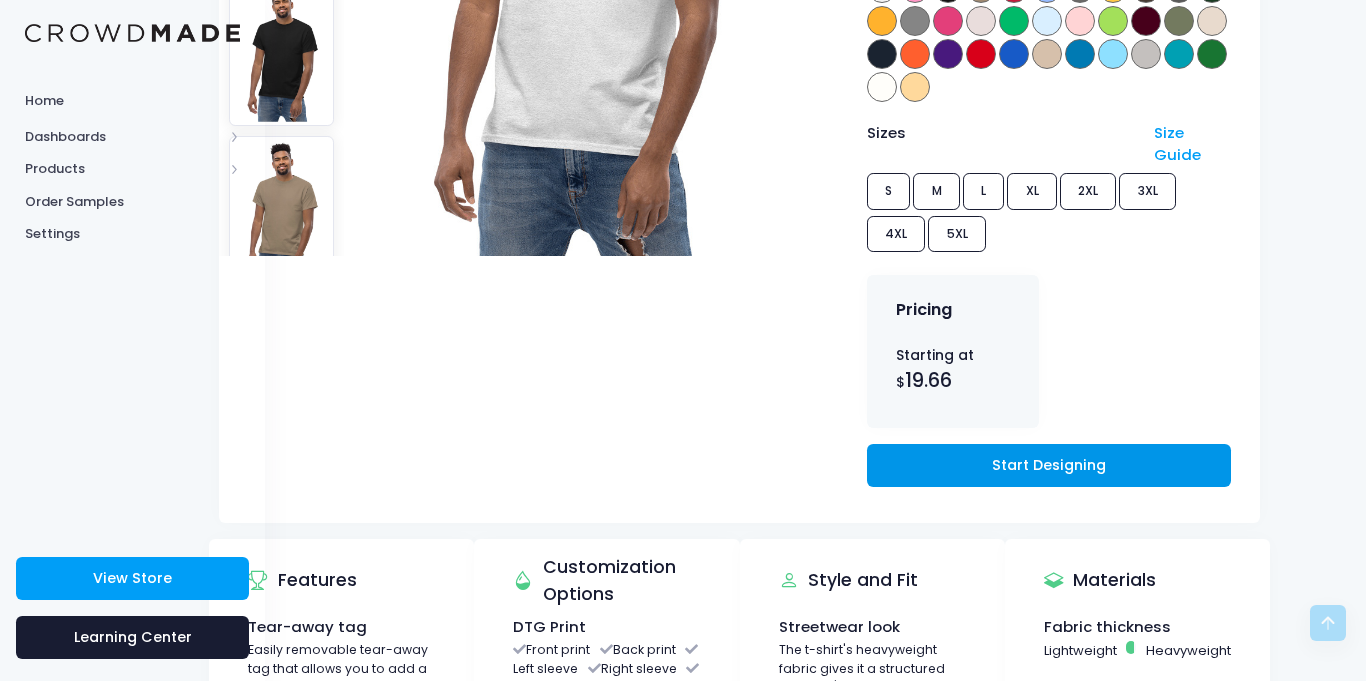 click on "Start Designing" at bounding box center [1049, 465] 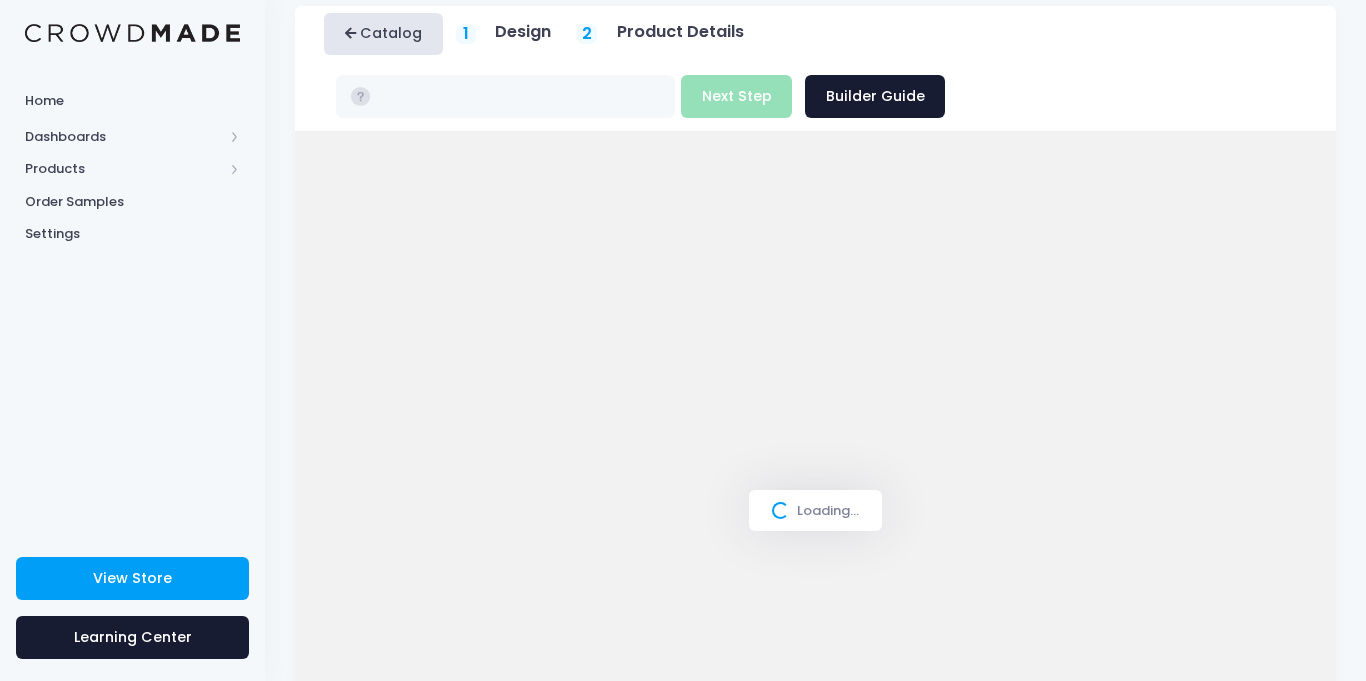 scroll, scrollTop: 264, scrollLeft: 0, axis: vertical 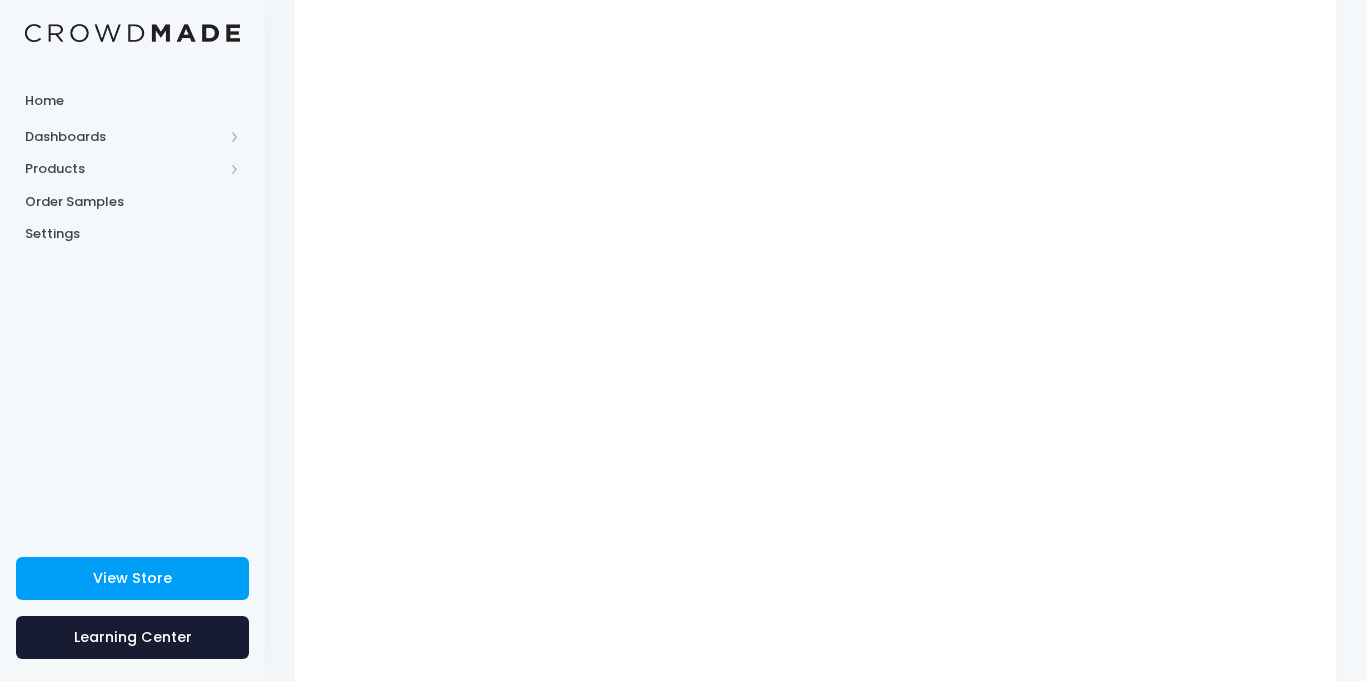 type on "$19.66 - $25.46" 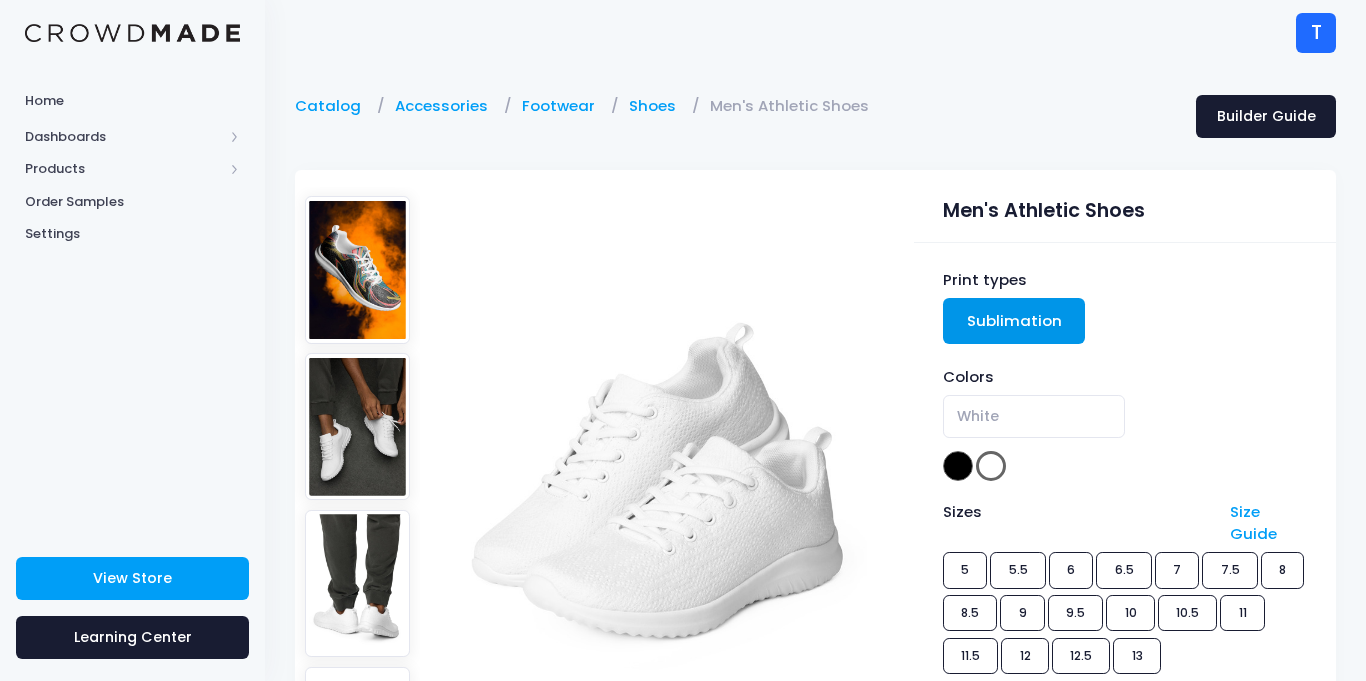 select on "White" 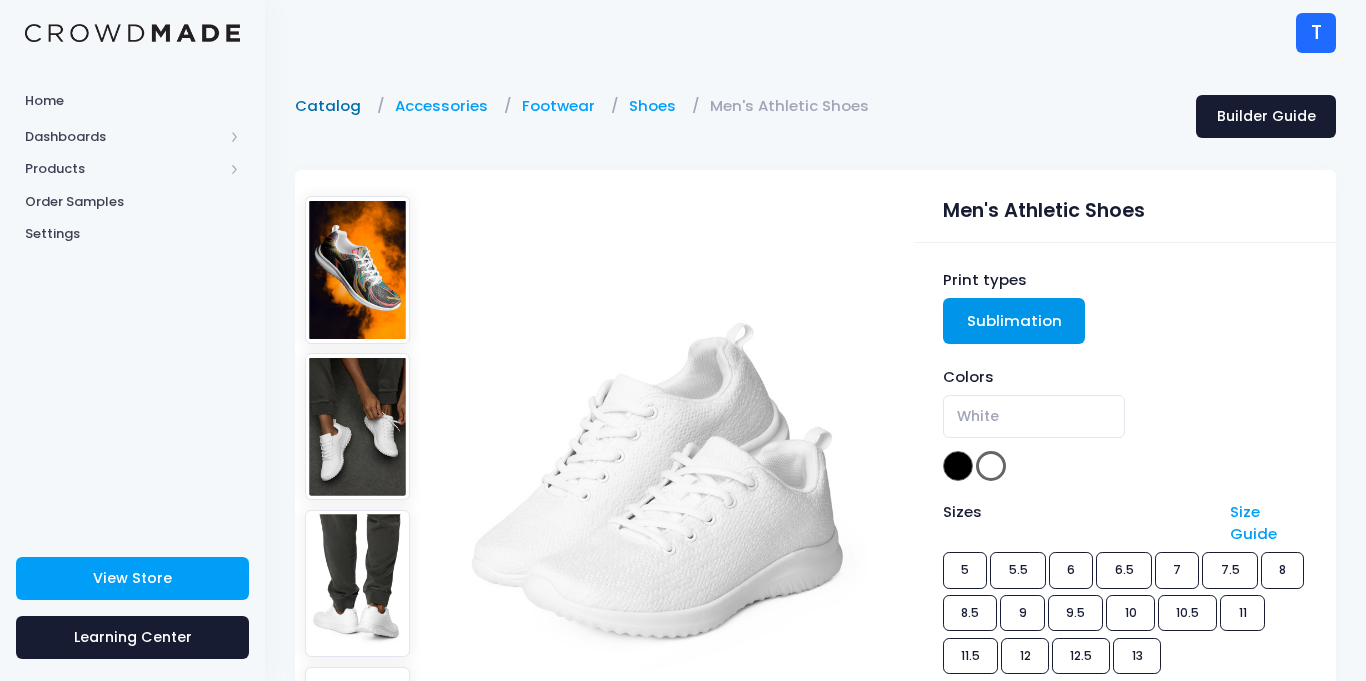 scroll, scrollTop: 0, scrollLeft: 0, axis: both 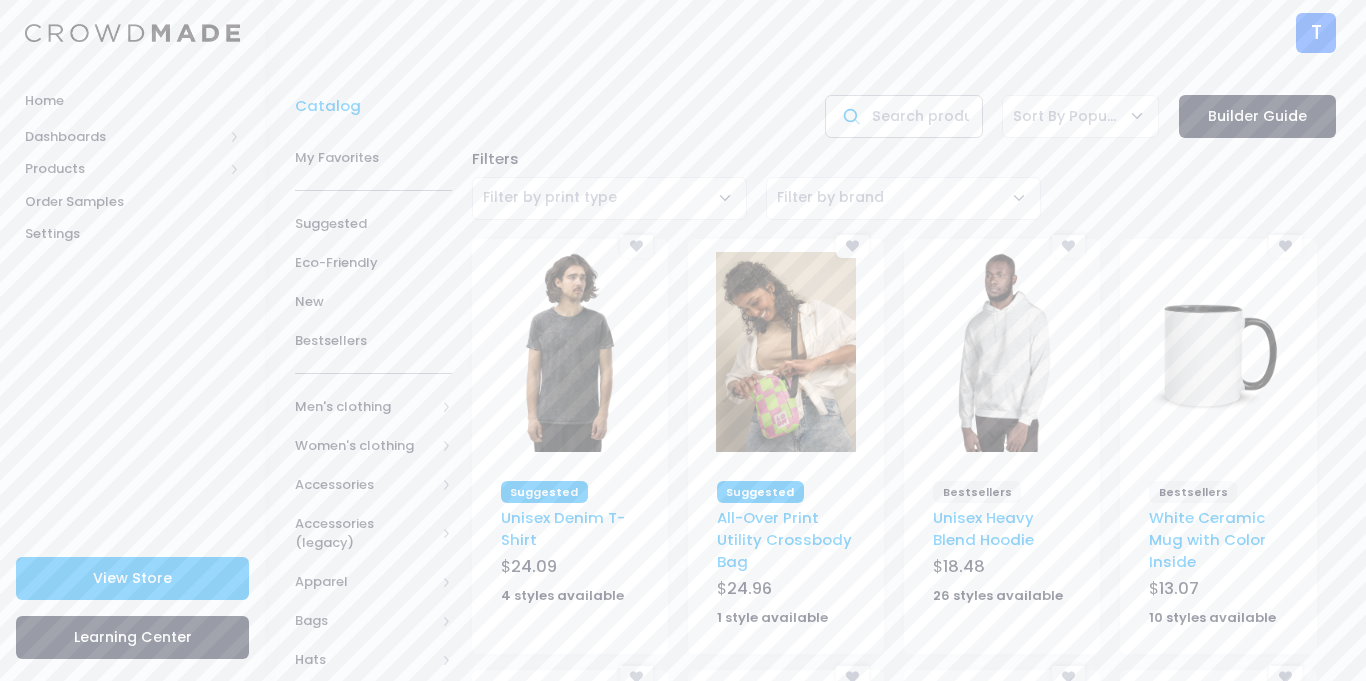 click at bounding box center [903, 116] 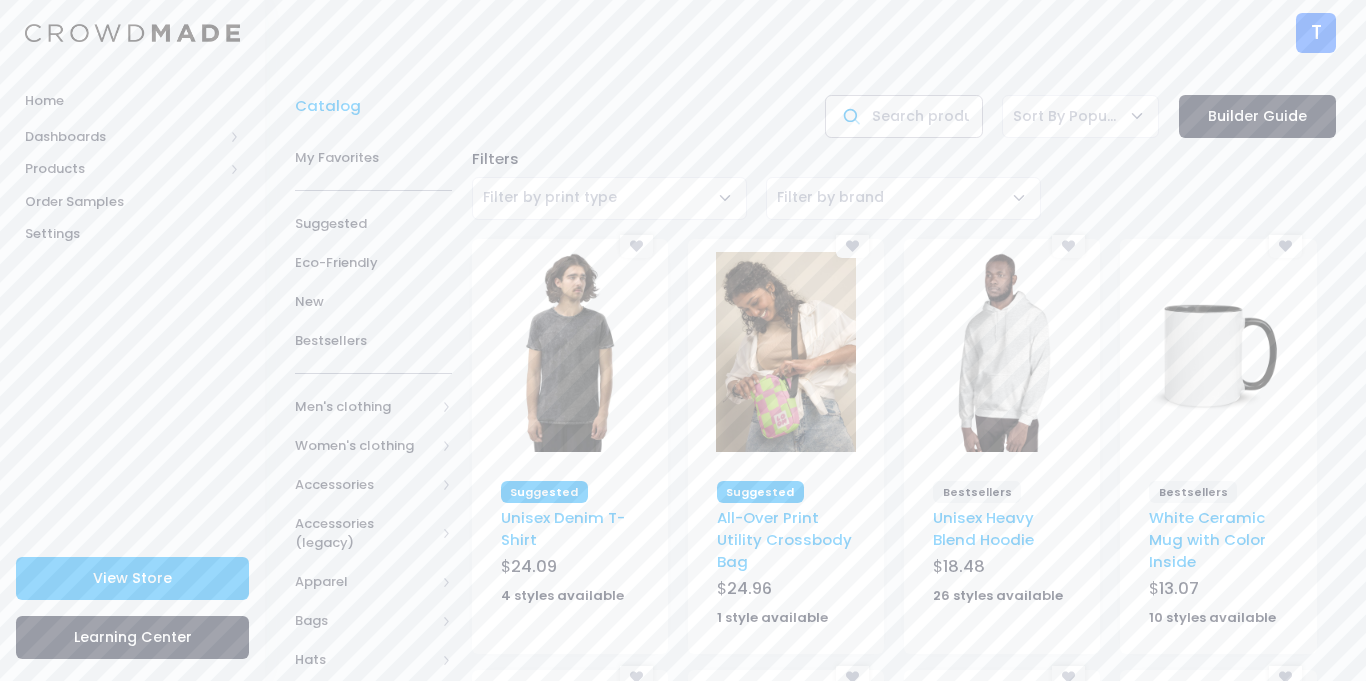 type on "3" 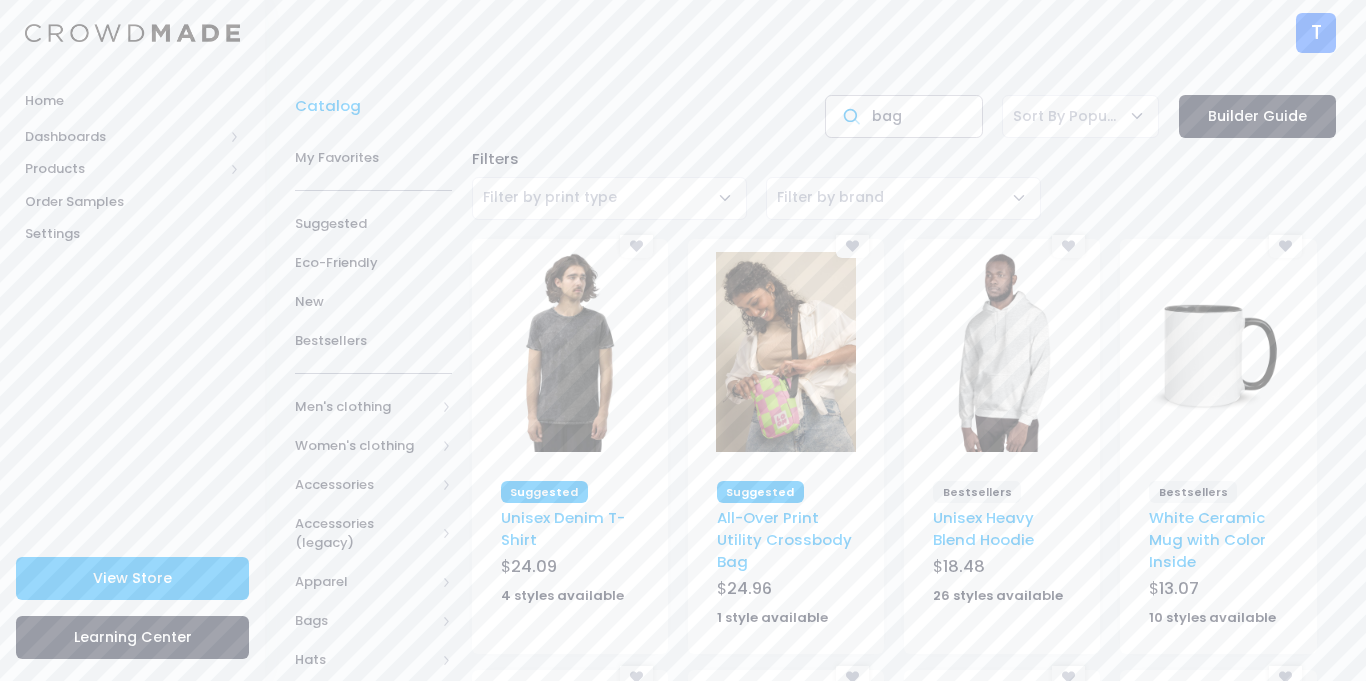 type on "bag" 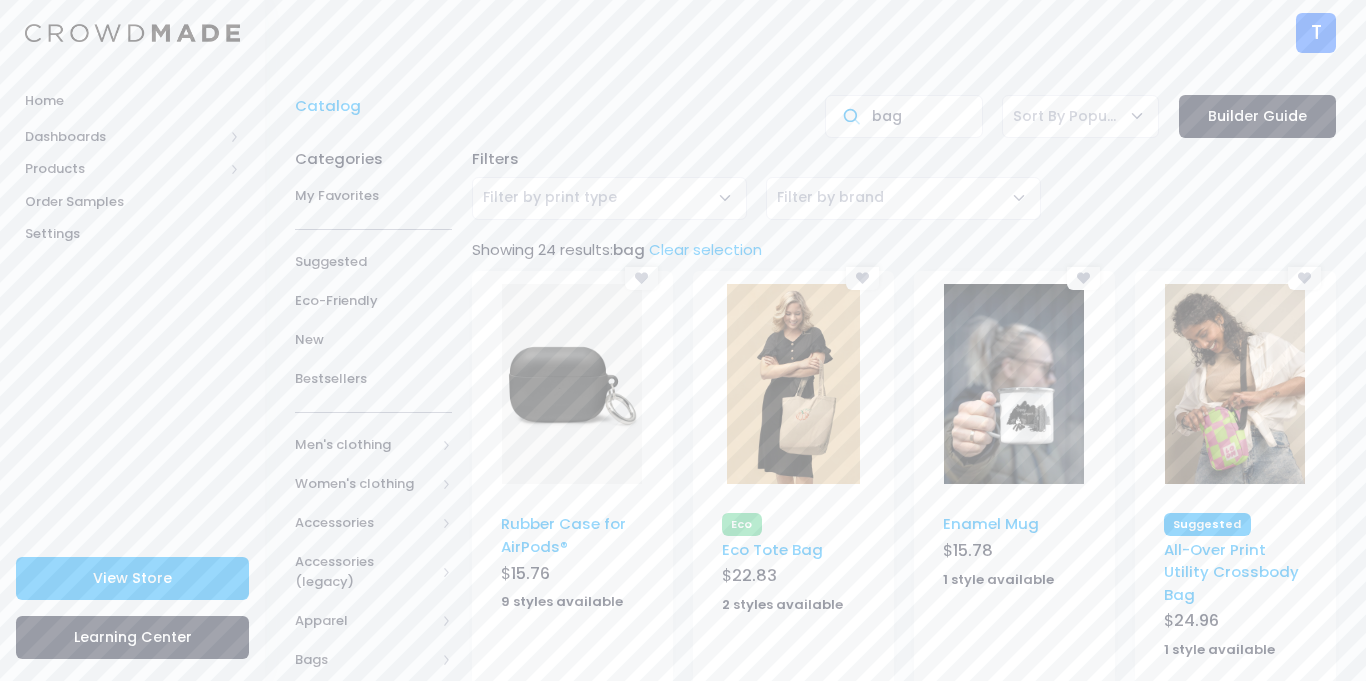 scroll, scrollTop: 0, scrollLeft: 0, axis: both 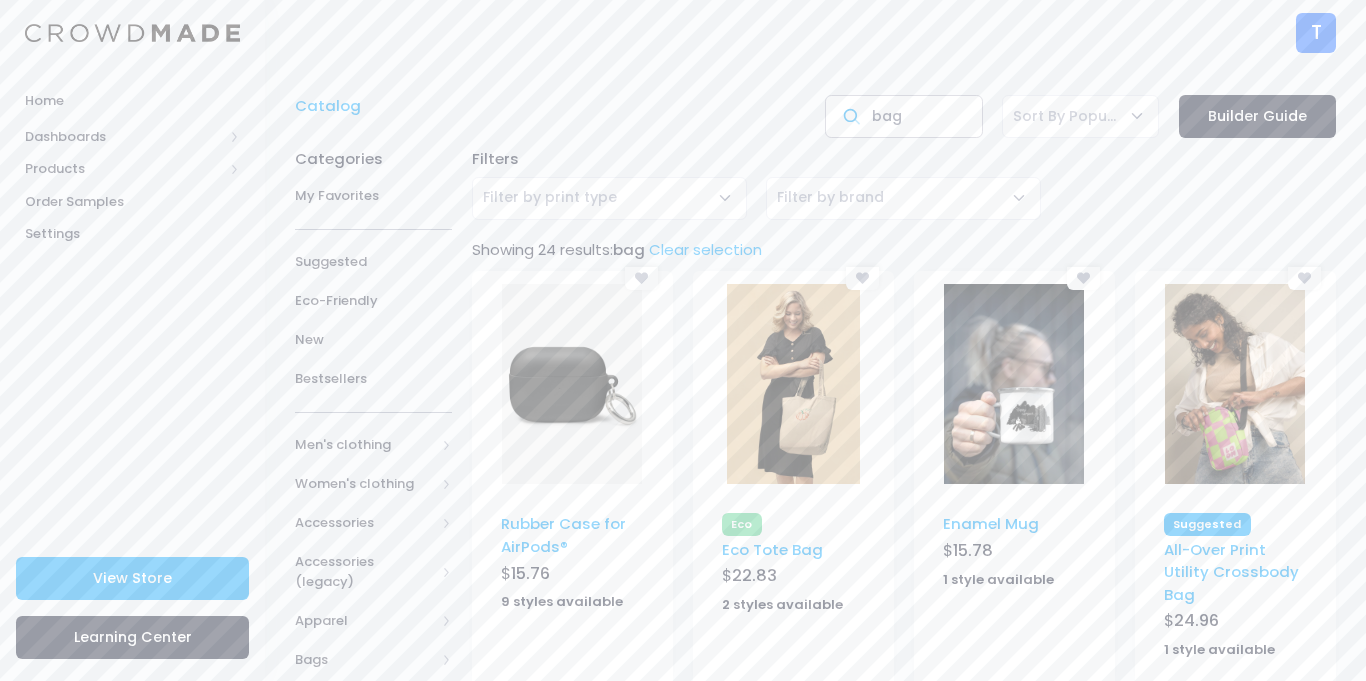 click on "bag" at bounding box center (903, 116) 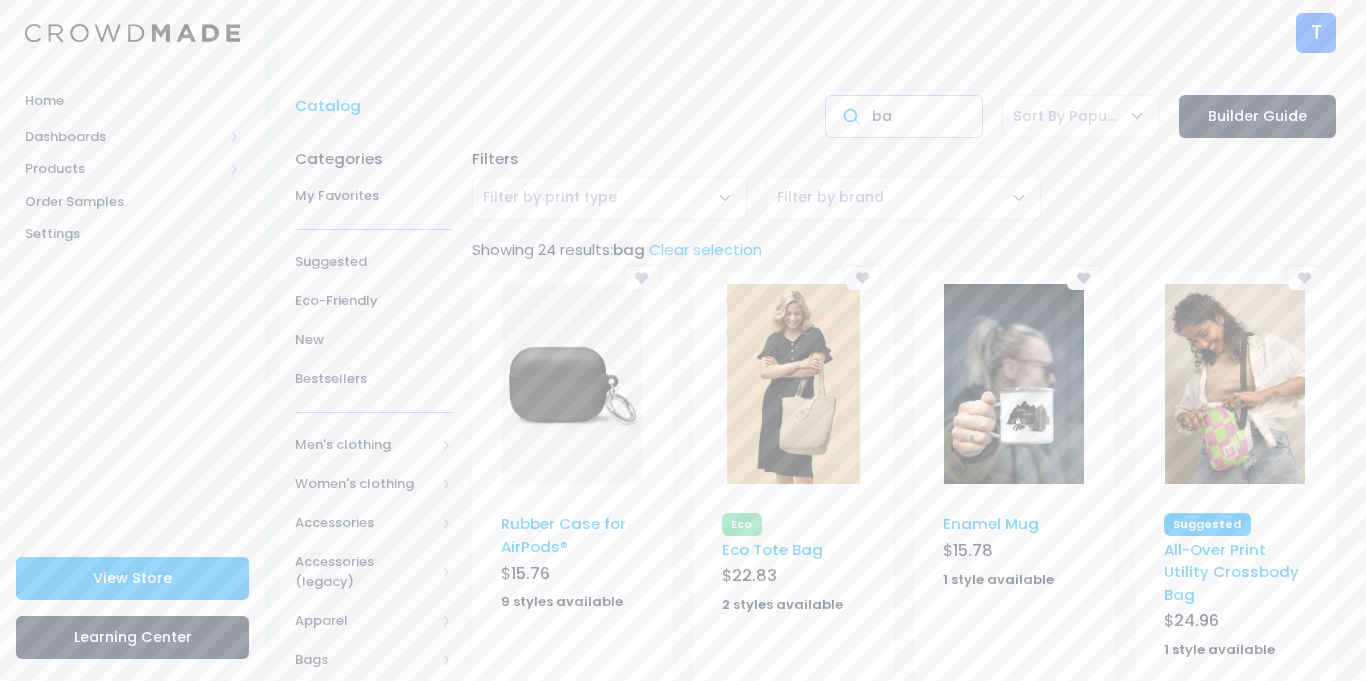 type on "b" 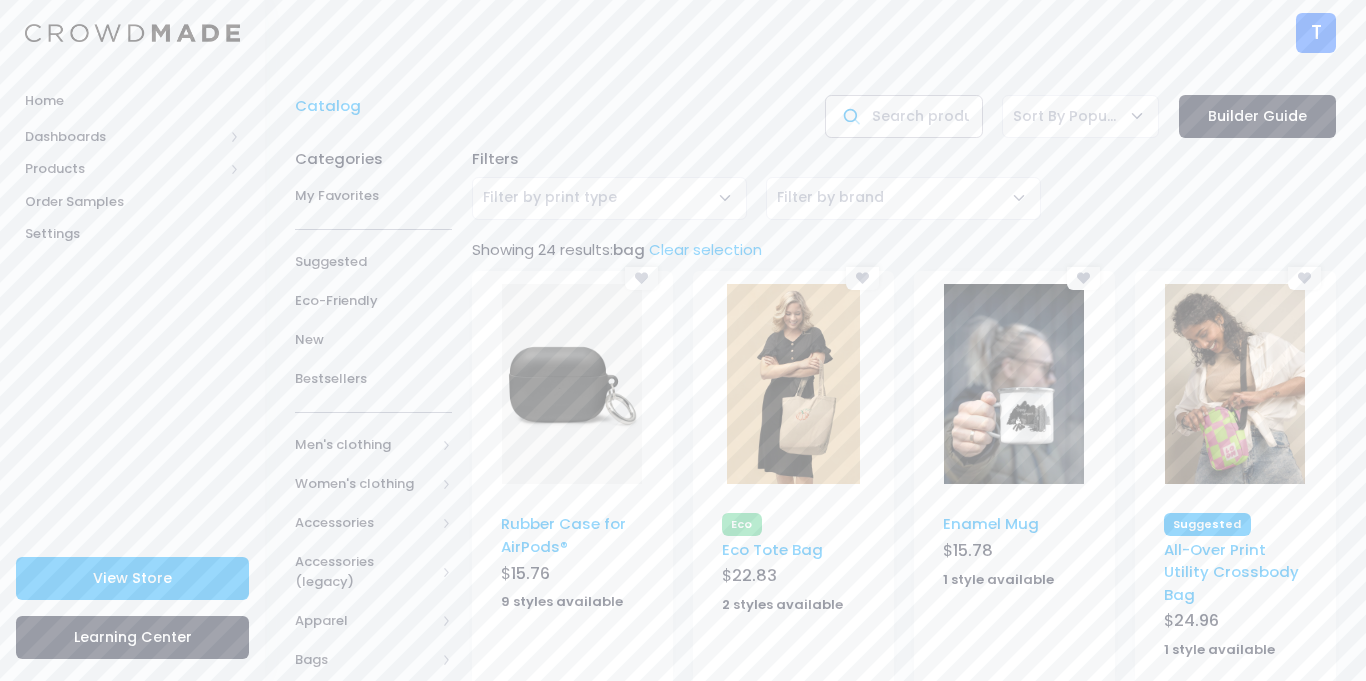 type 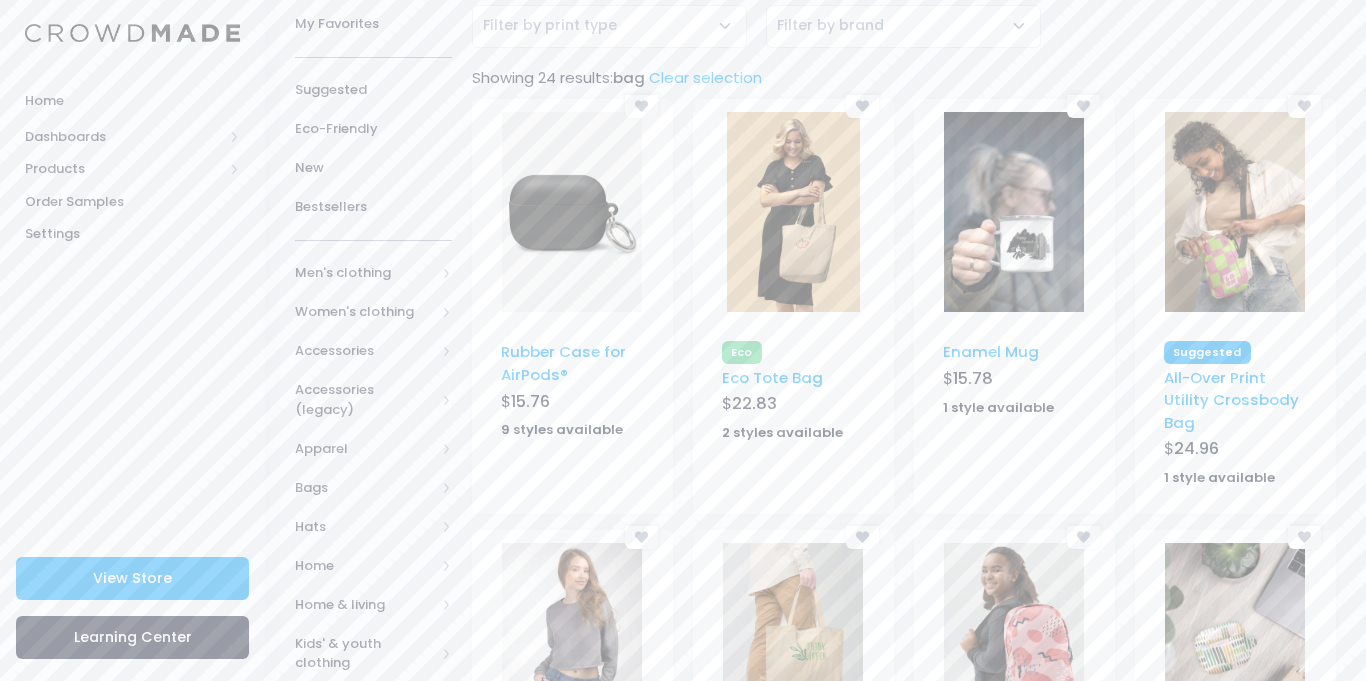 scroll, scrollTop: 191, scrollLeft: 0, axis: vertical 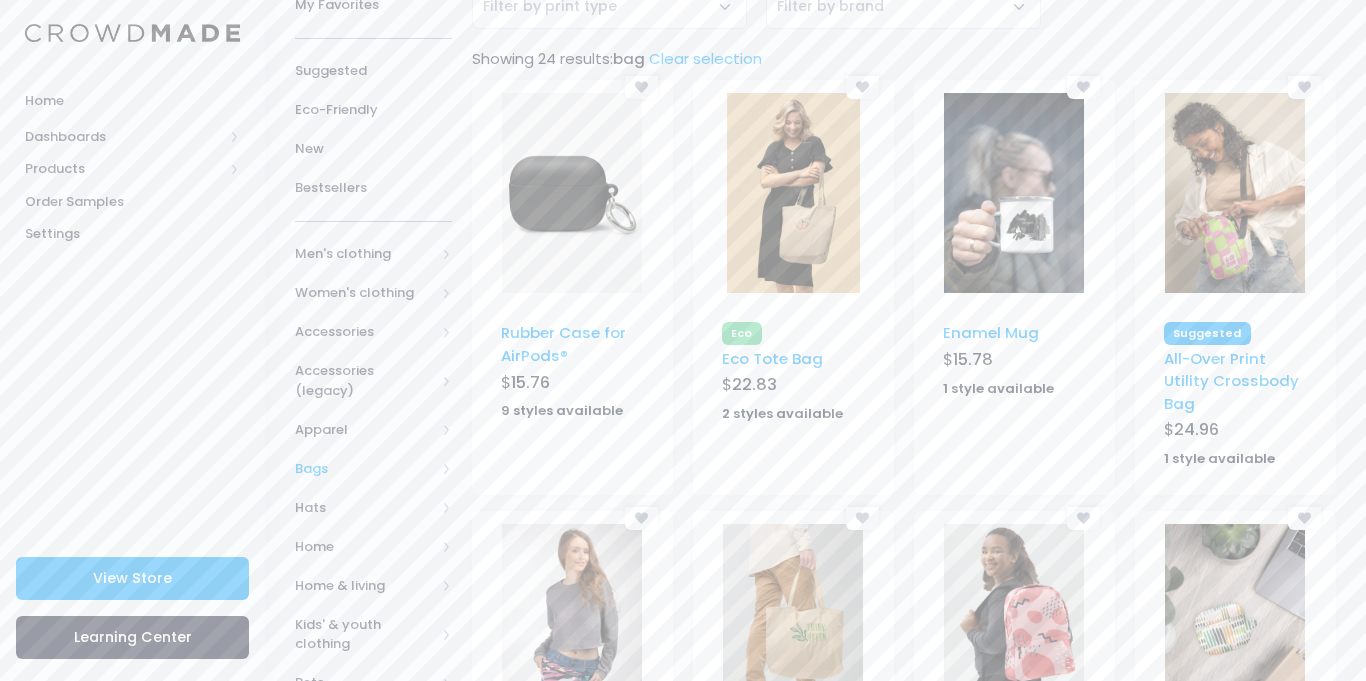 click on "Bags" at bounding box center (373, 468) 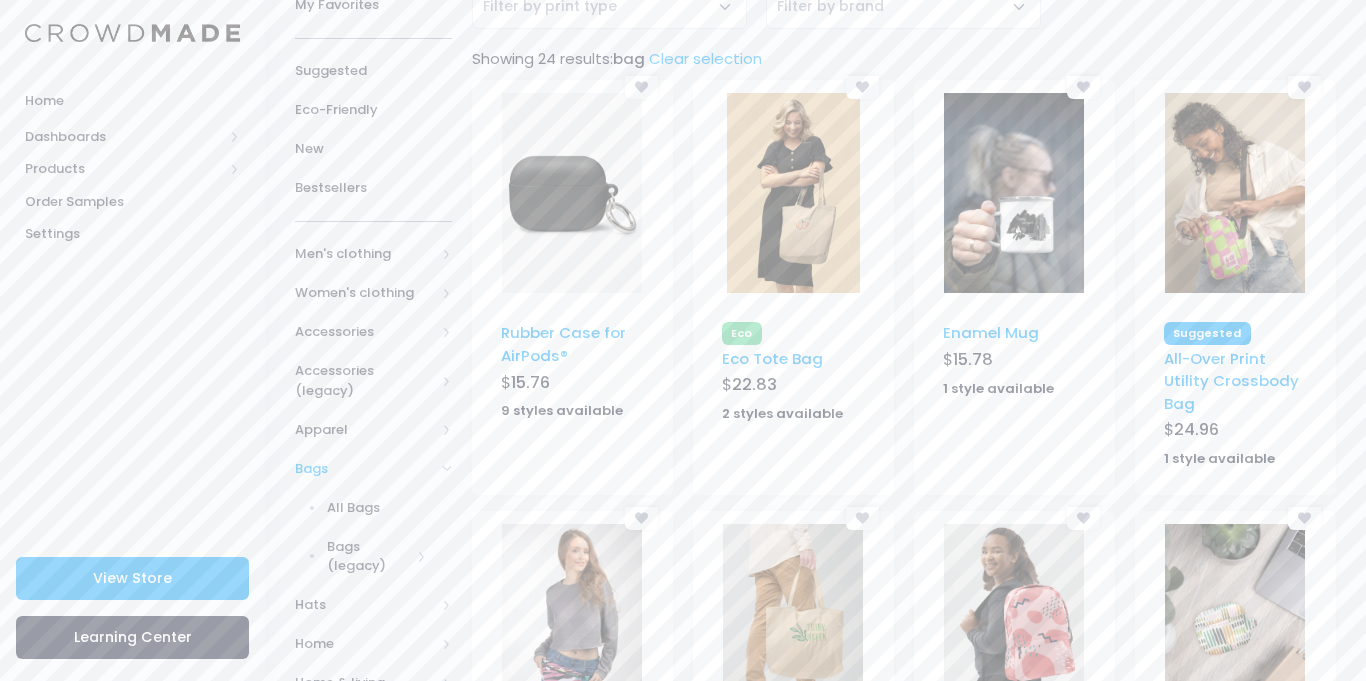 click on "Bags" at bounding box center (373, 468) 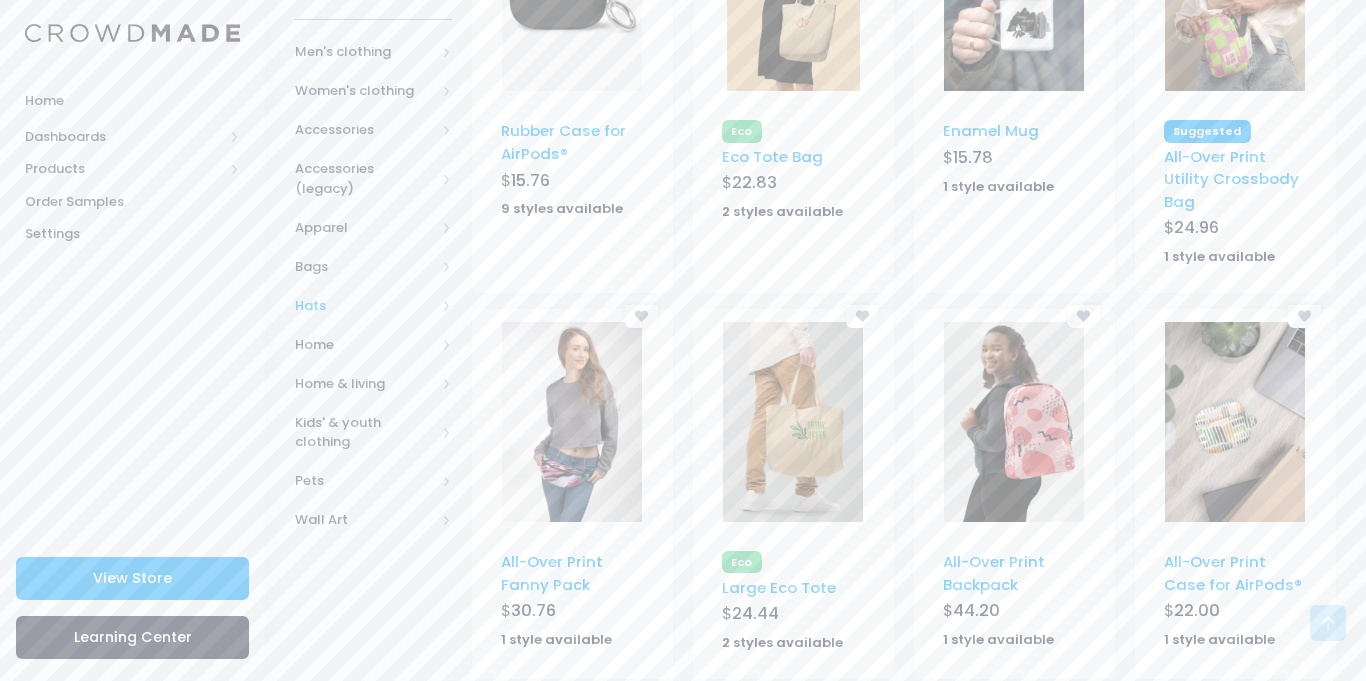 scroll, scrollTop: 395, scrollLeft: 0, axis: vertical 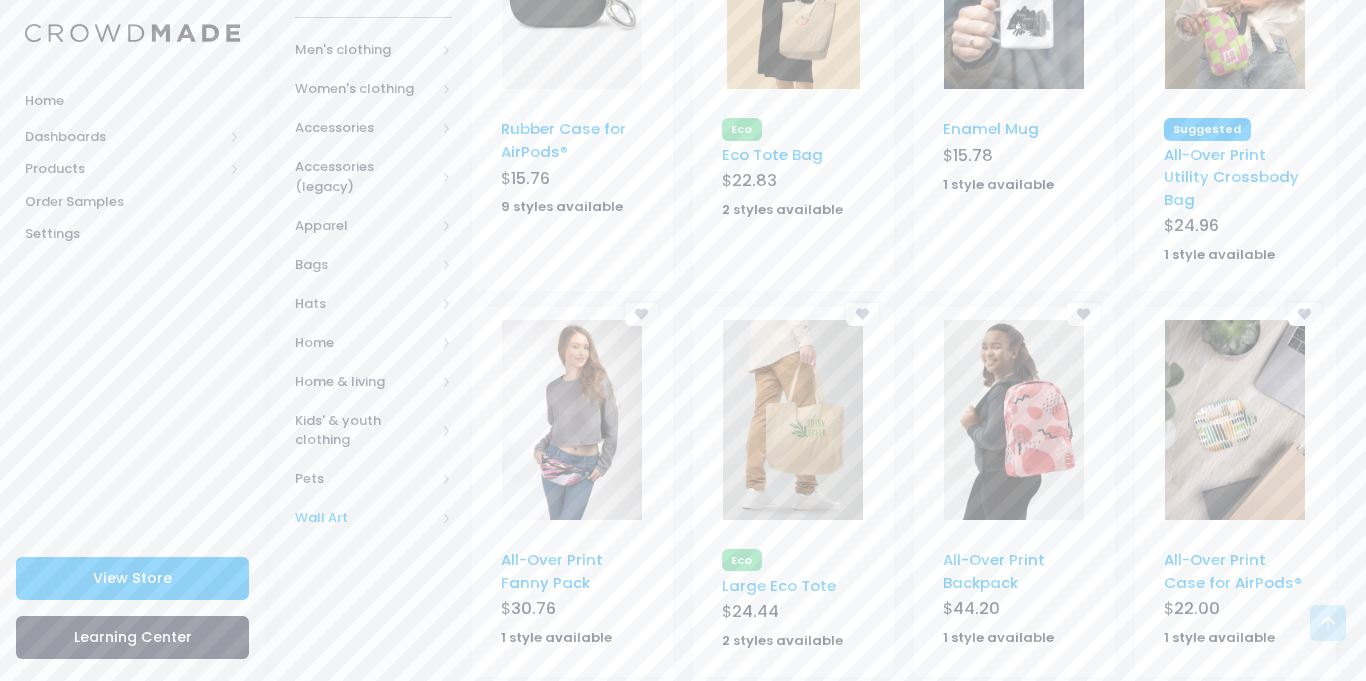 click on "Wall Art" at bounding box center [373, 518] 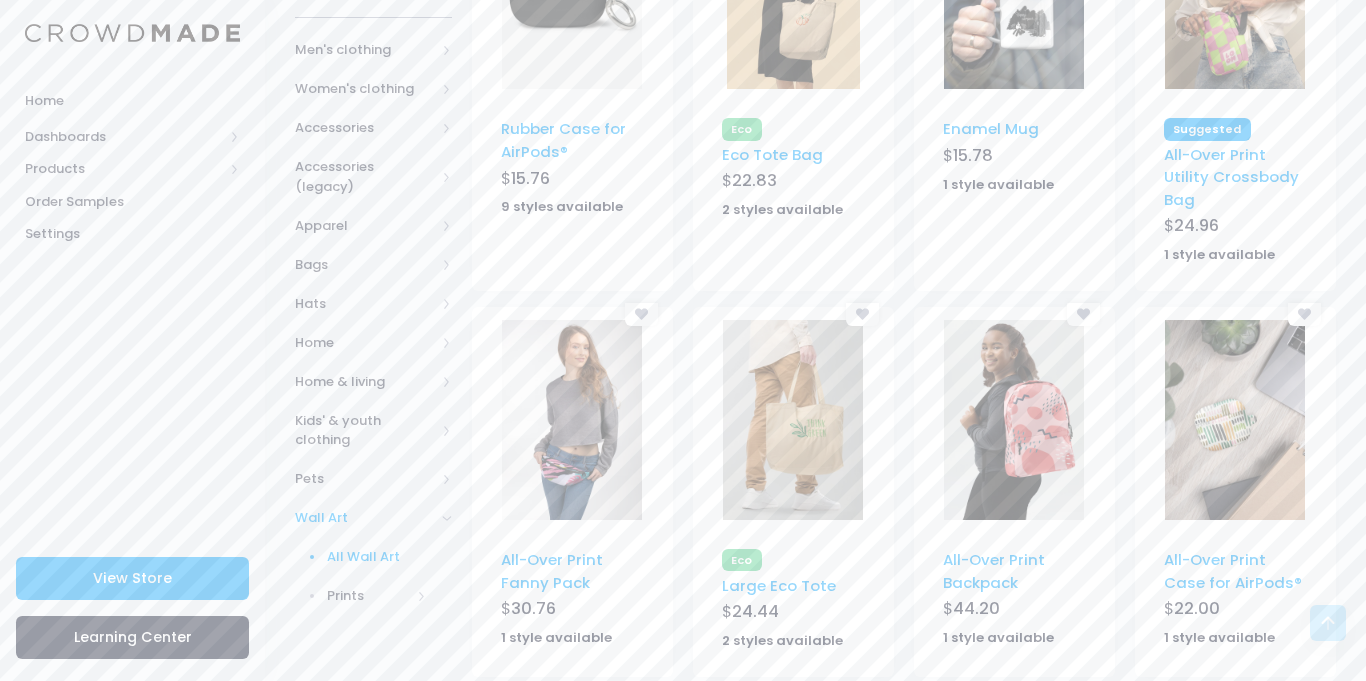 click on "All Wall Art" at bounding box center [377, 557] 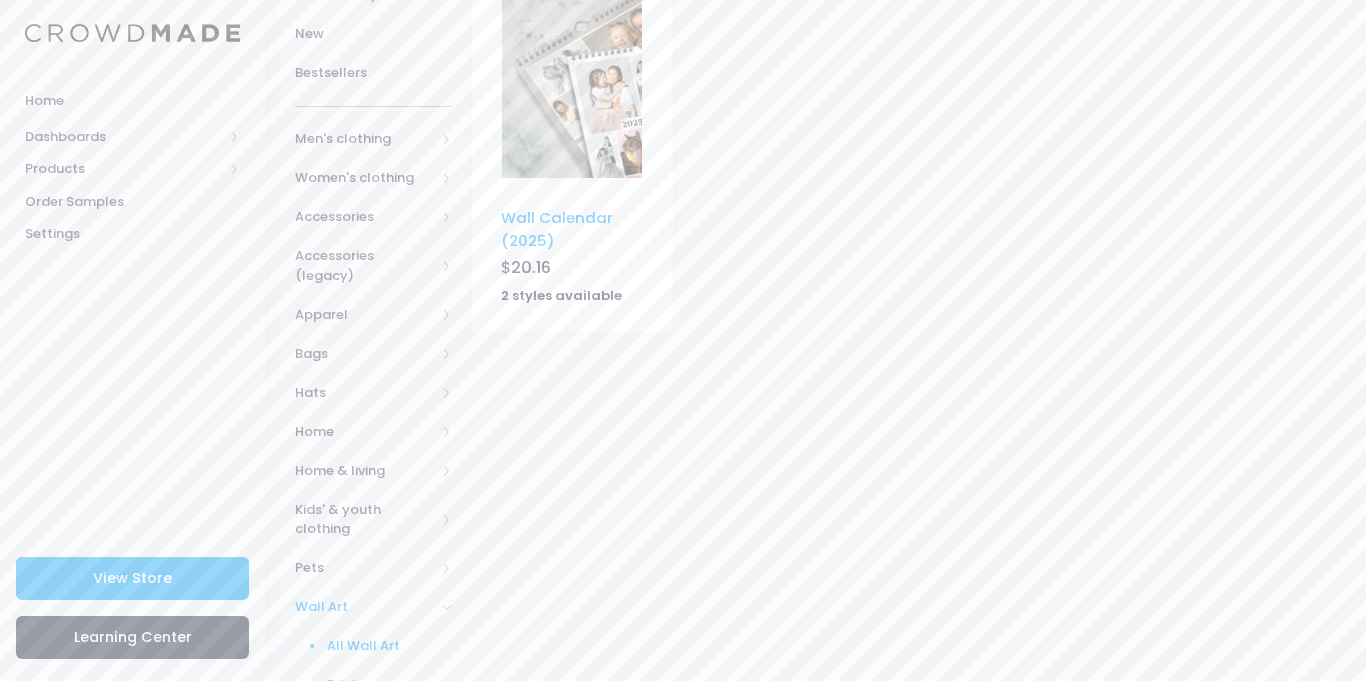 scroll, scrollTop: 340, scrollLeft: 0, axis: vertical 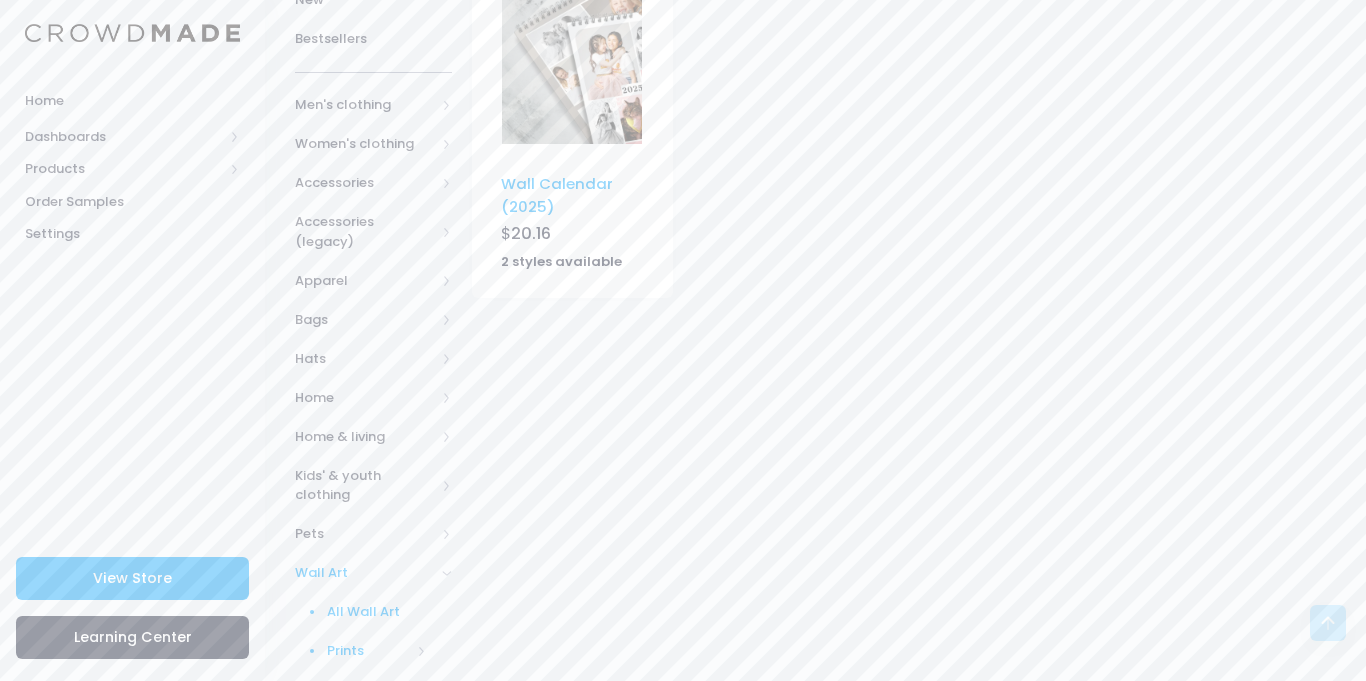 click at bounding box center (312, 651) 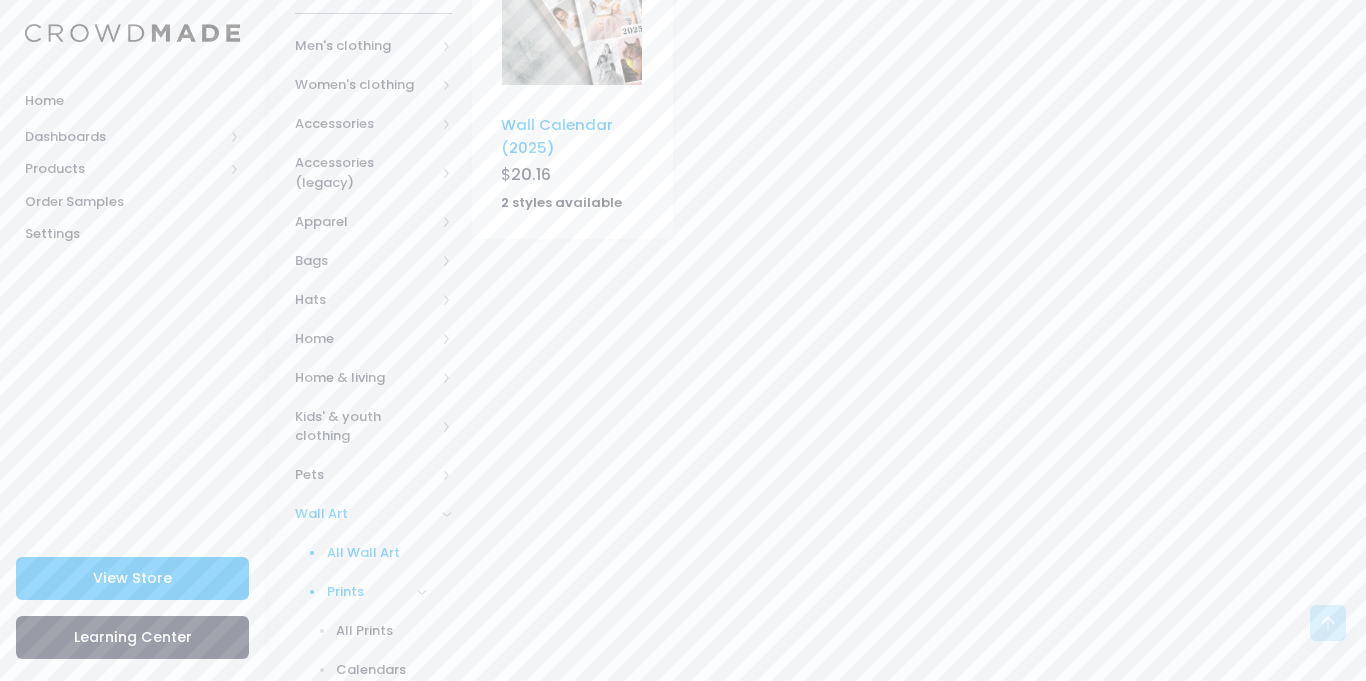 scroll, scrollTop: 418, scrollLeft: 0, axis: vertical 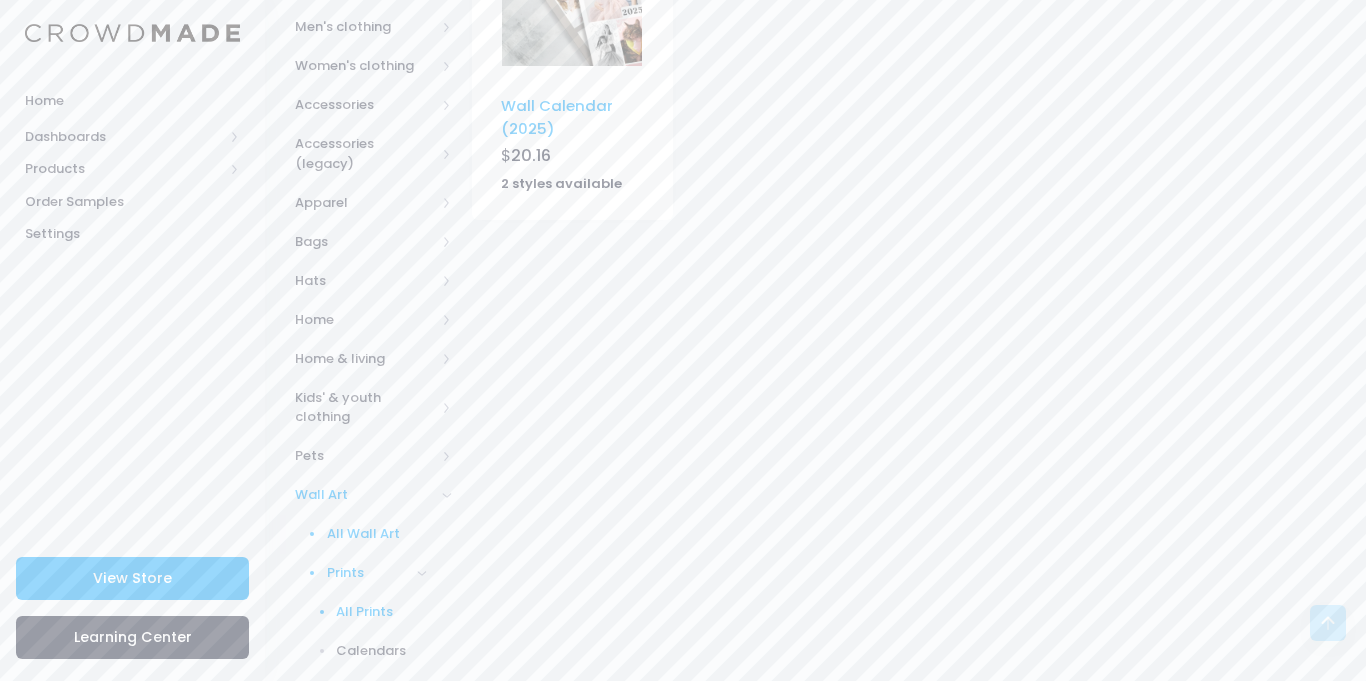 click on "All Prints" at bounding box center [381, 612] 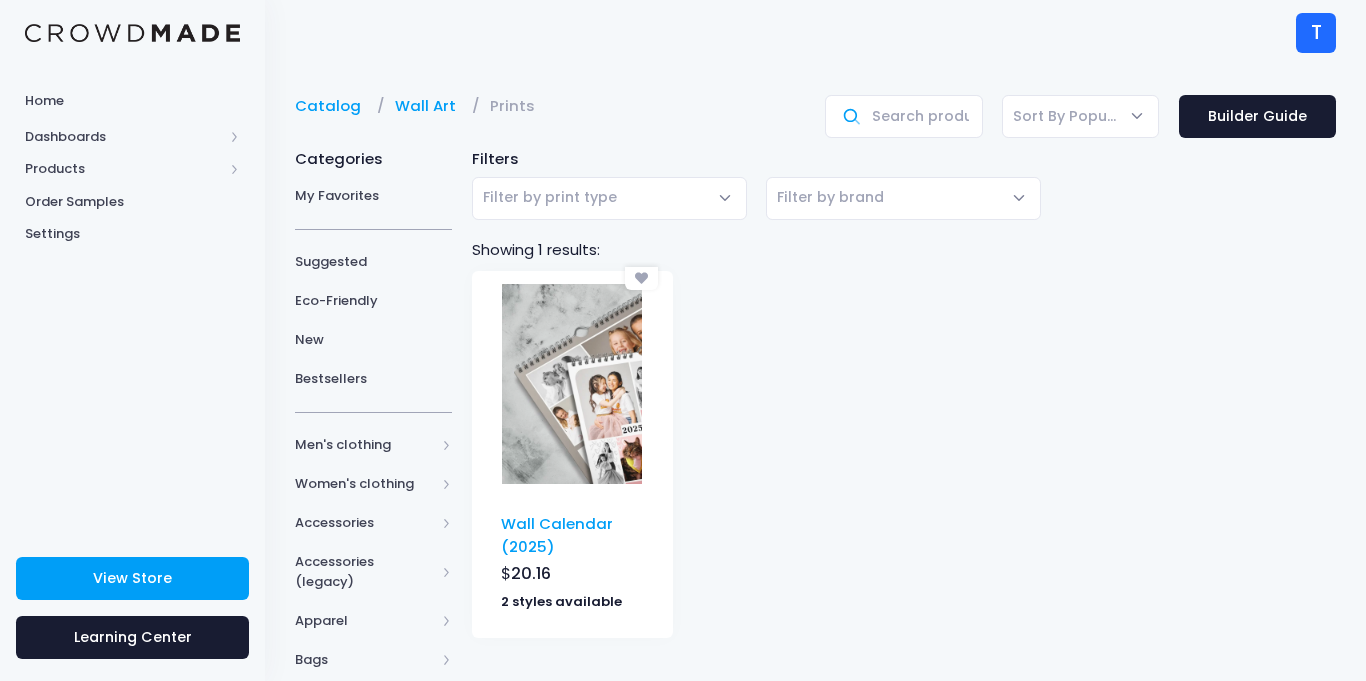 scroll, scrollTop: 0, scrollLeft: 0, axis: both 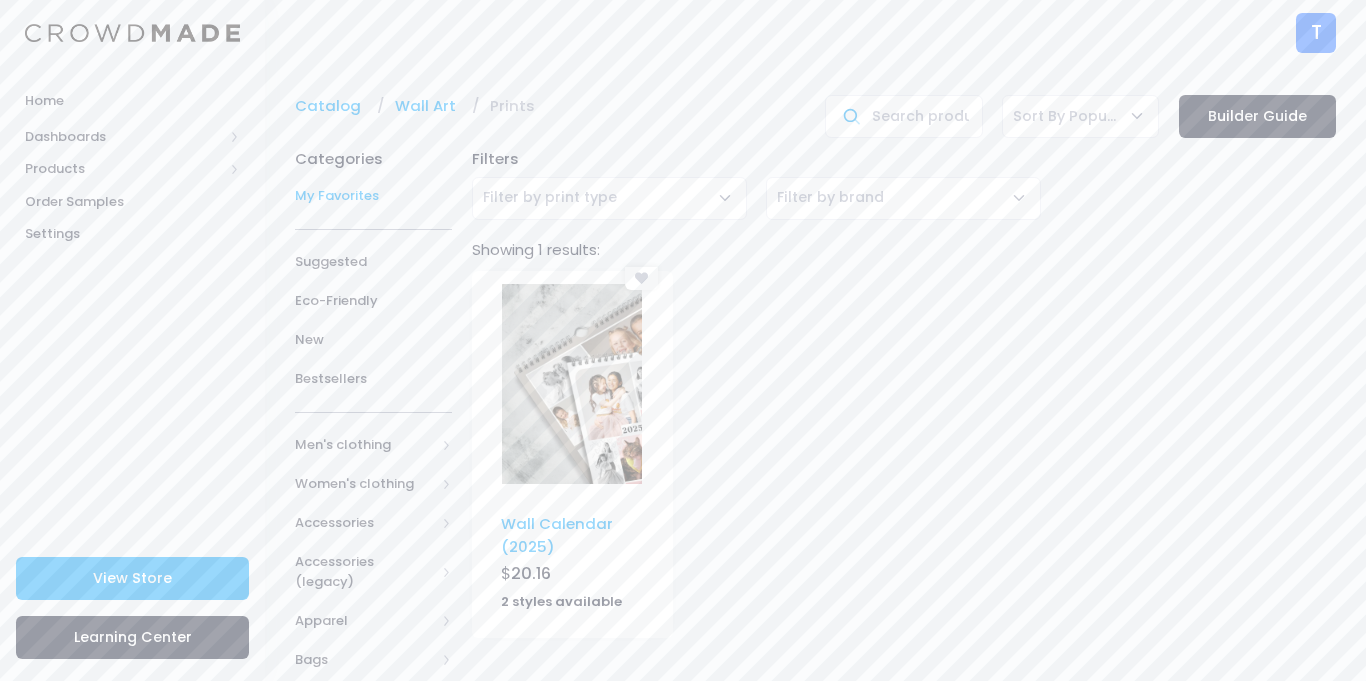 click on "My Favorites" at bounding box center [373, 196] 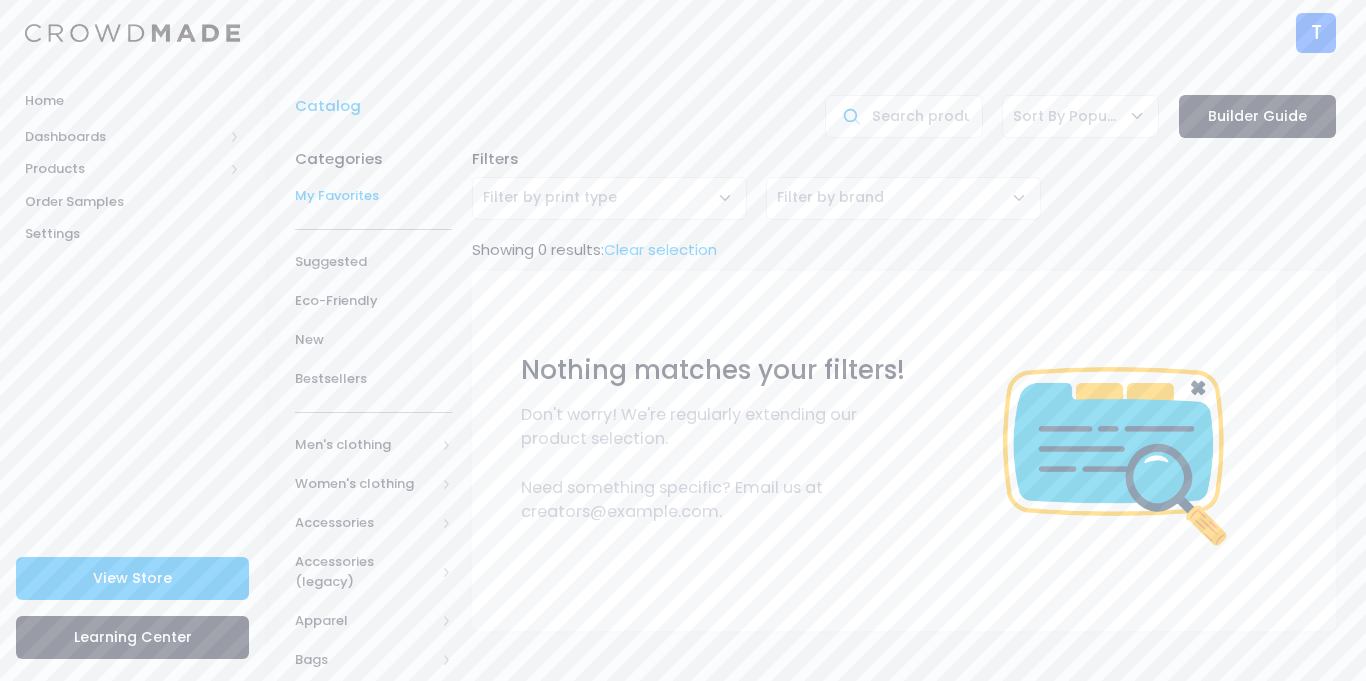 scroll, scrollTop: 0, scrollLeft: 0, axis: both 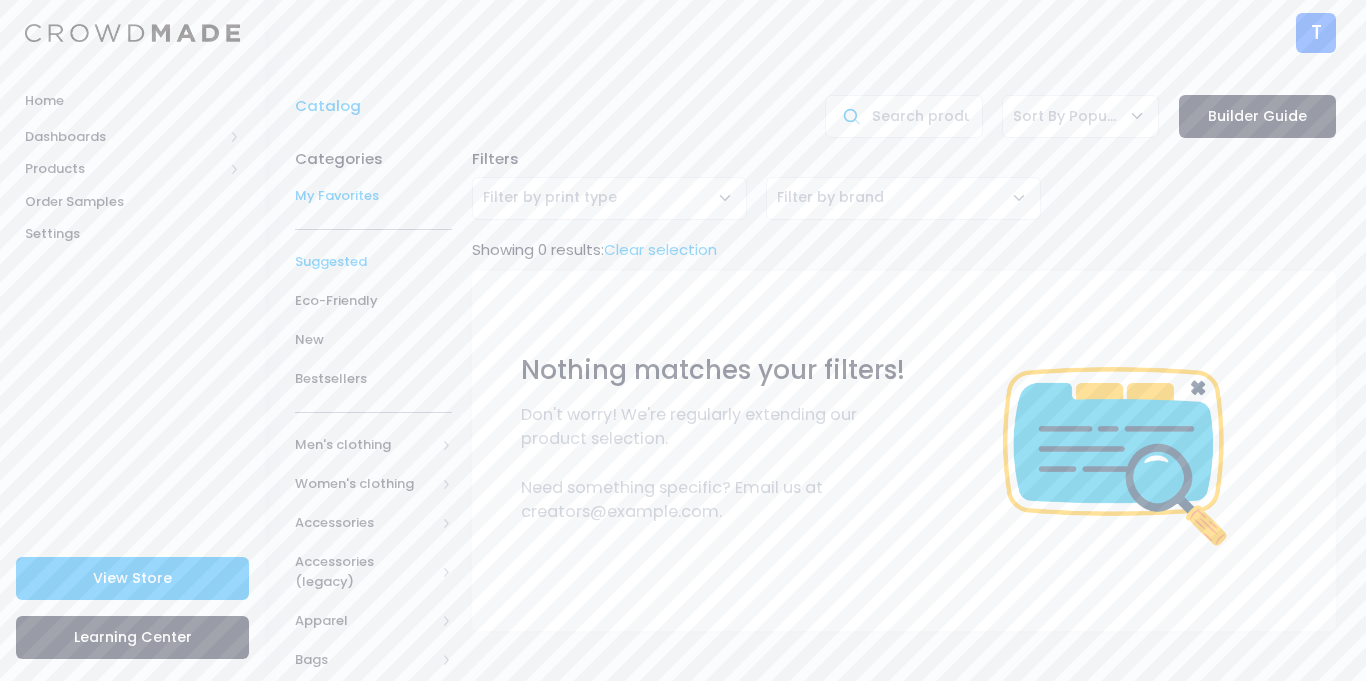 click on "Suggested" at bounding box center [373, 262] 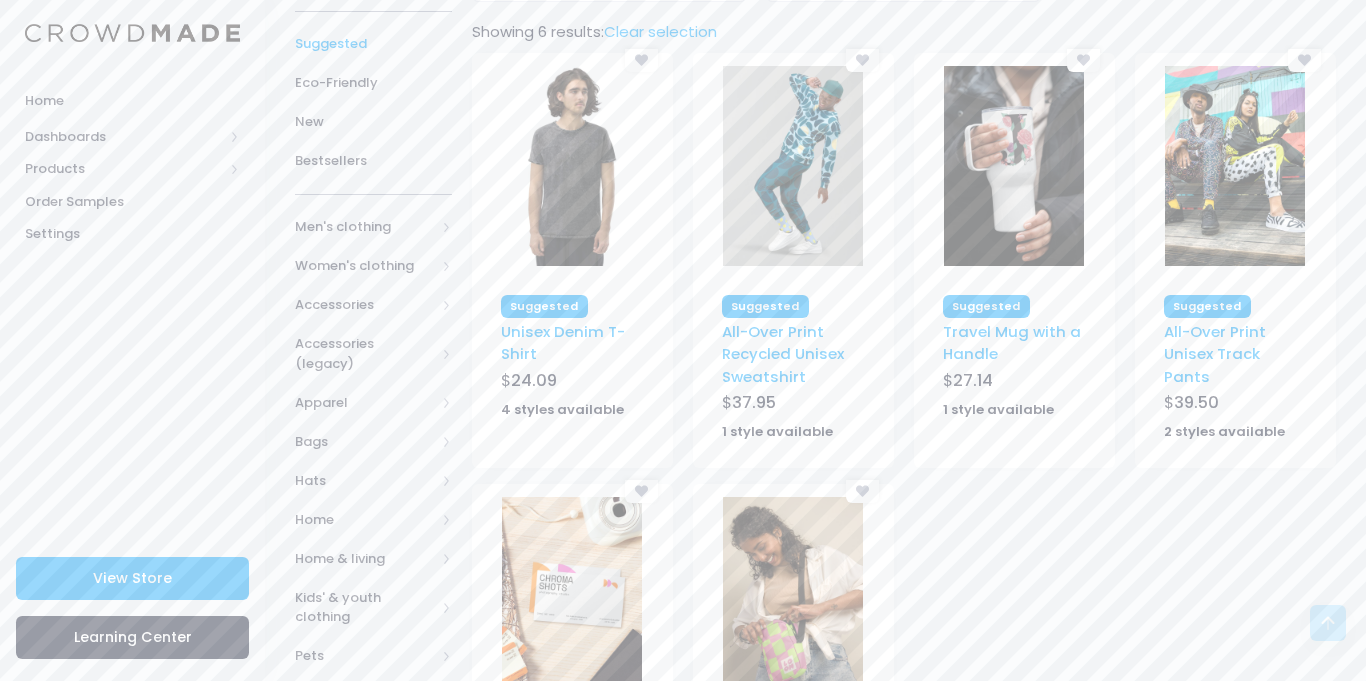 scroll, scrollTop: 0, scrollLeft: 0, axis: both 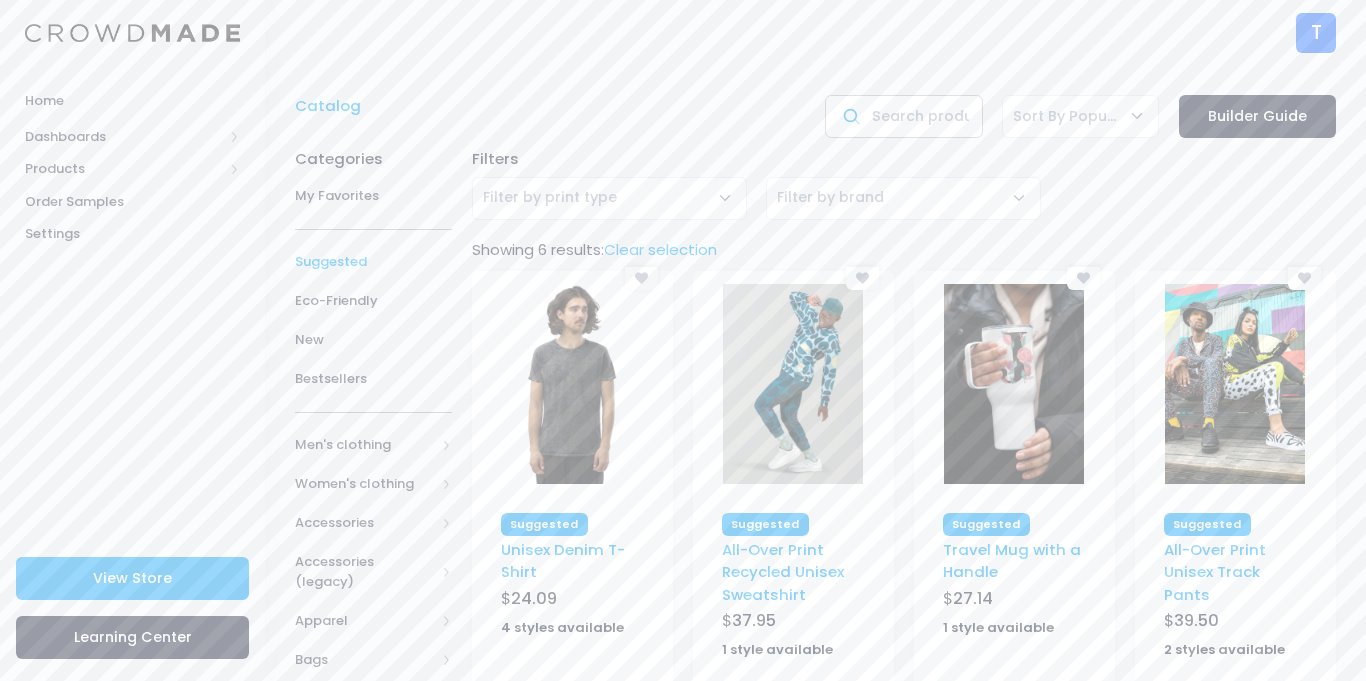 click at bounding box center [903, 116] 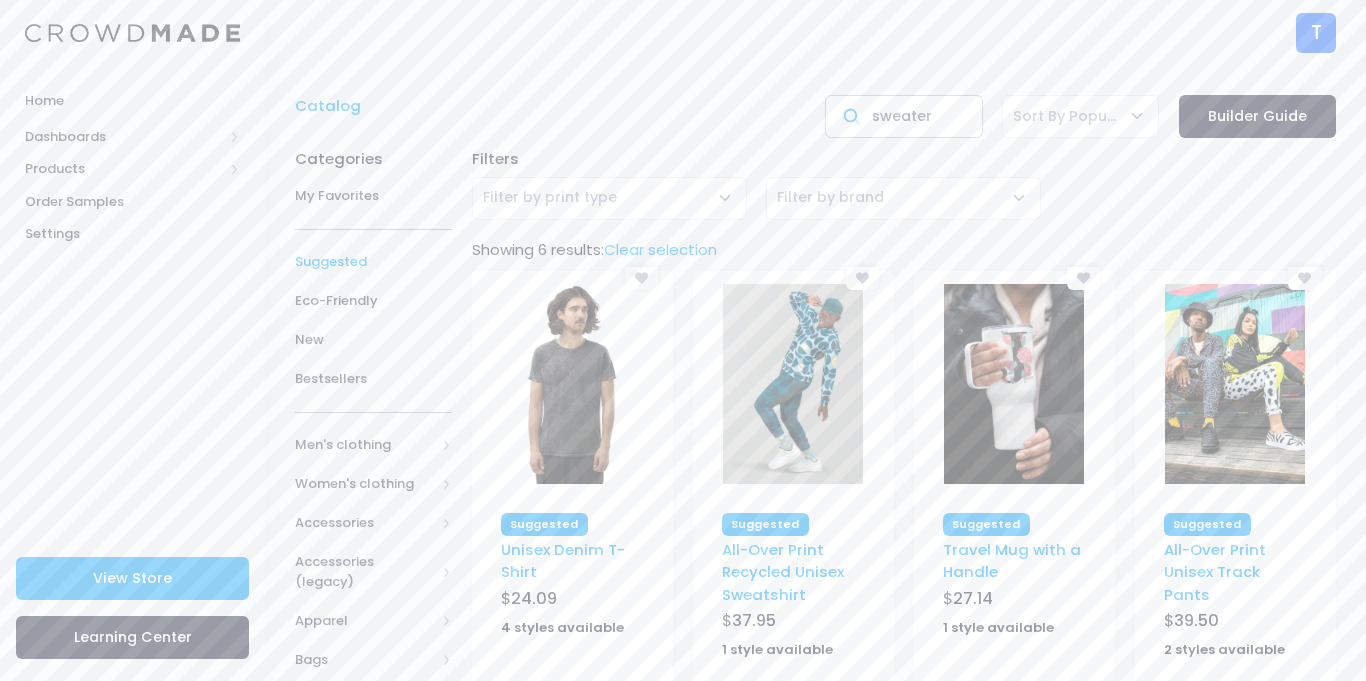 type on "sweater" 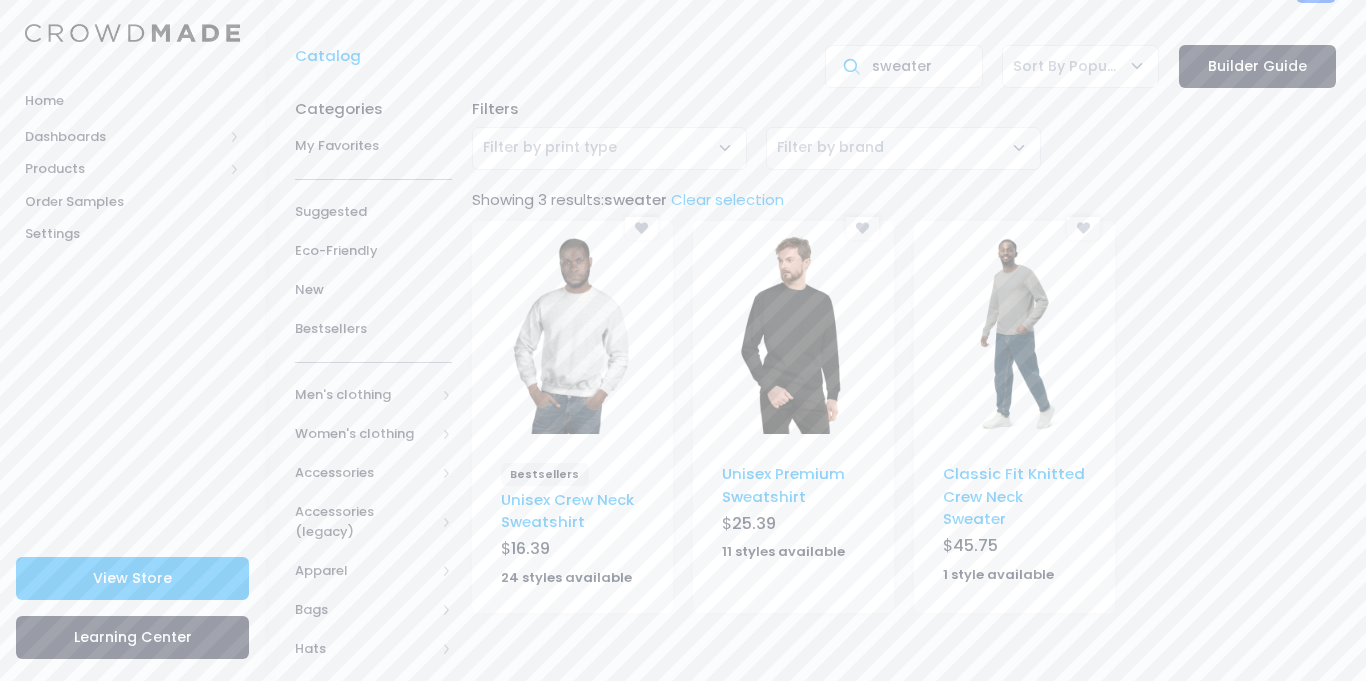 scroll, scrollTop: 0, scrollLeft: 0, axis: both 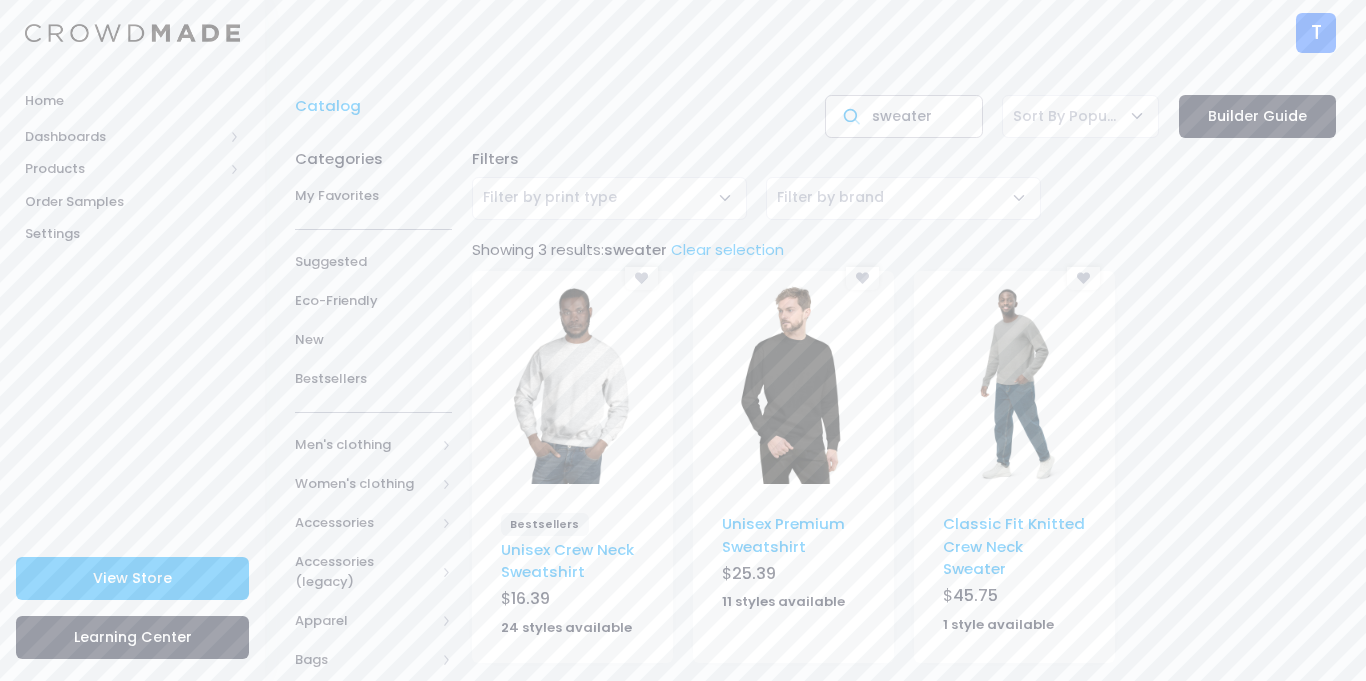 click on "sweater" at bounding box center (903, 116) 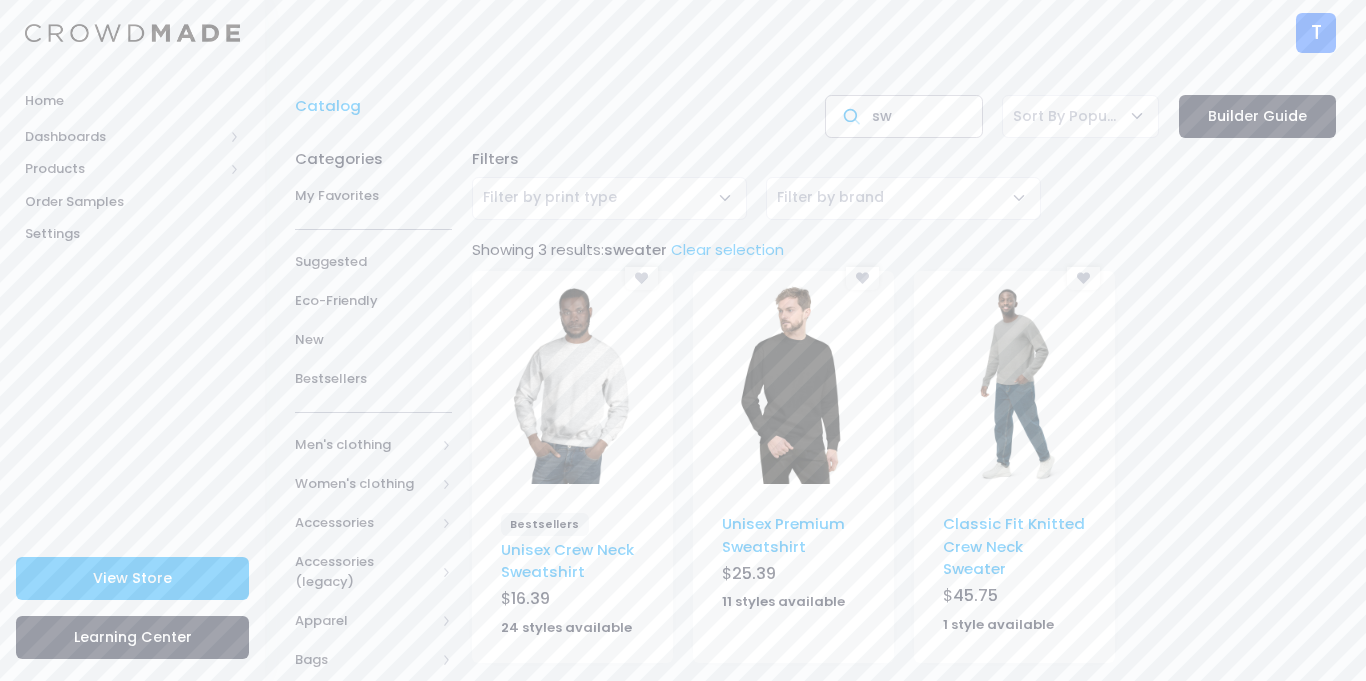 type on "s" 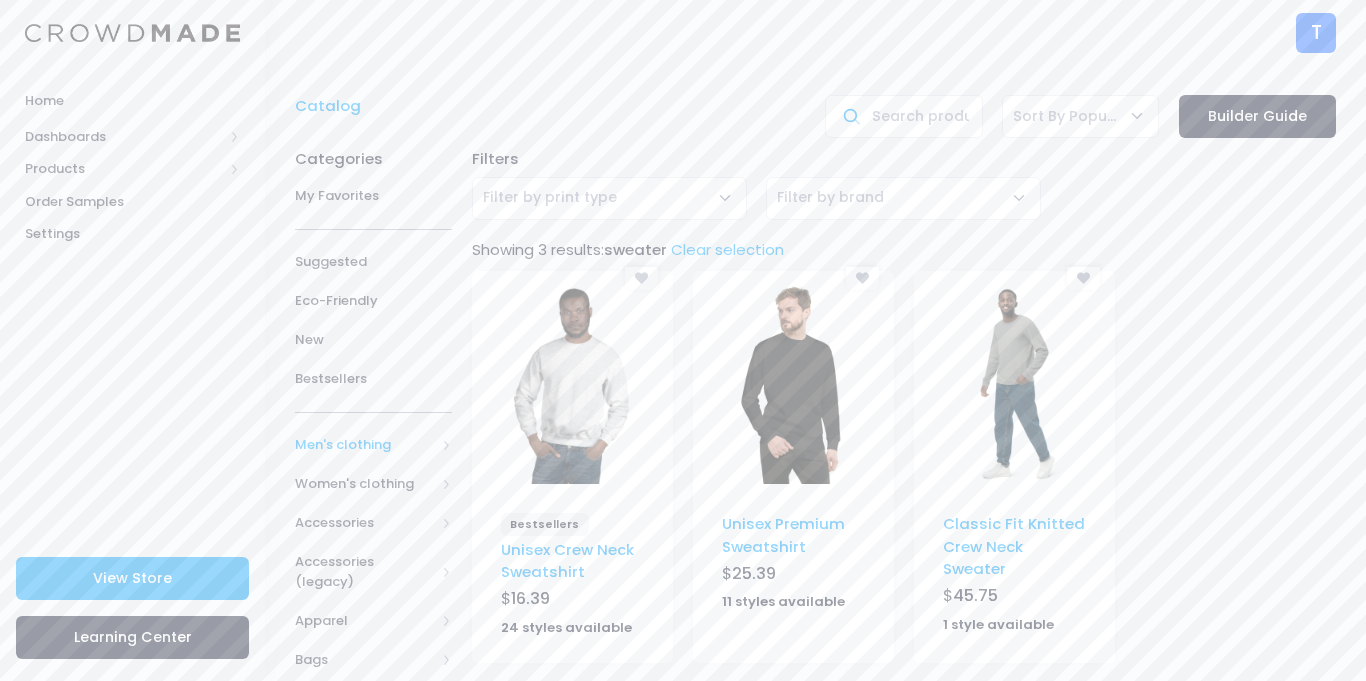 click on "Men's clothing" at bounding box center [365, 445] 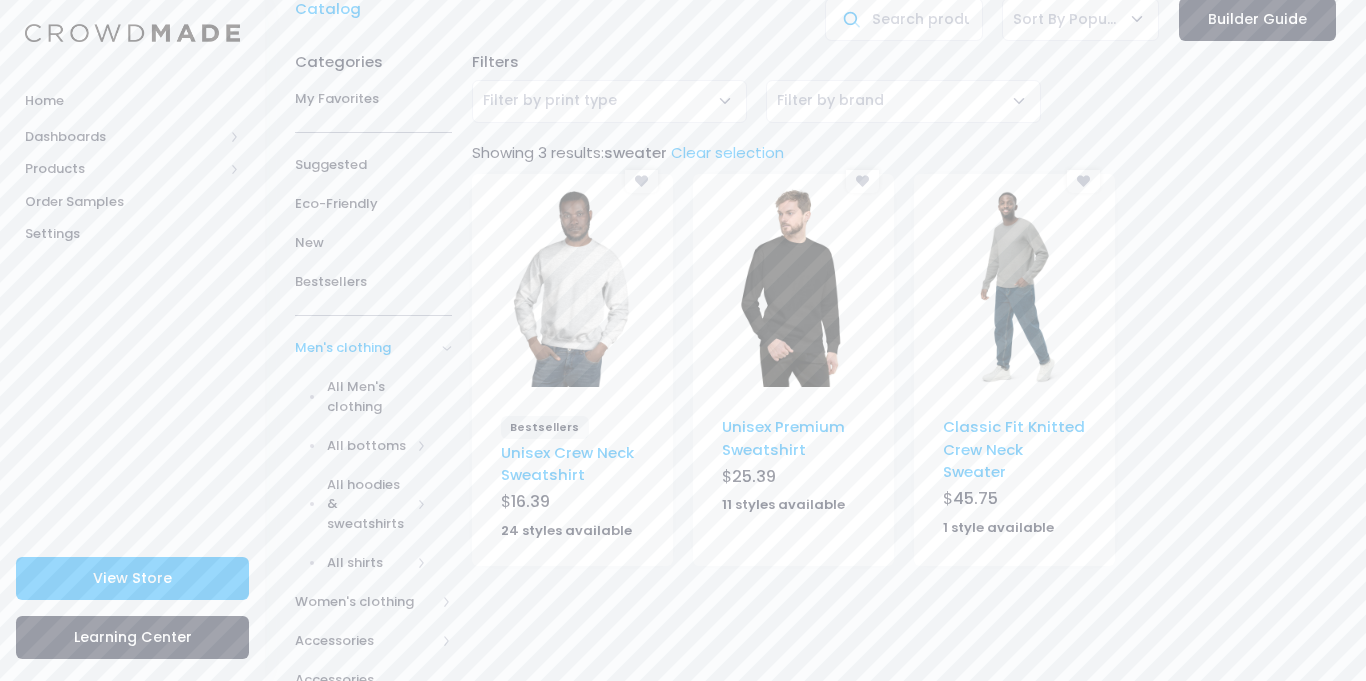 scroll, scrollTop: 0, scrollLeft: 0, axis: both 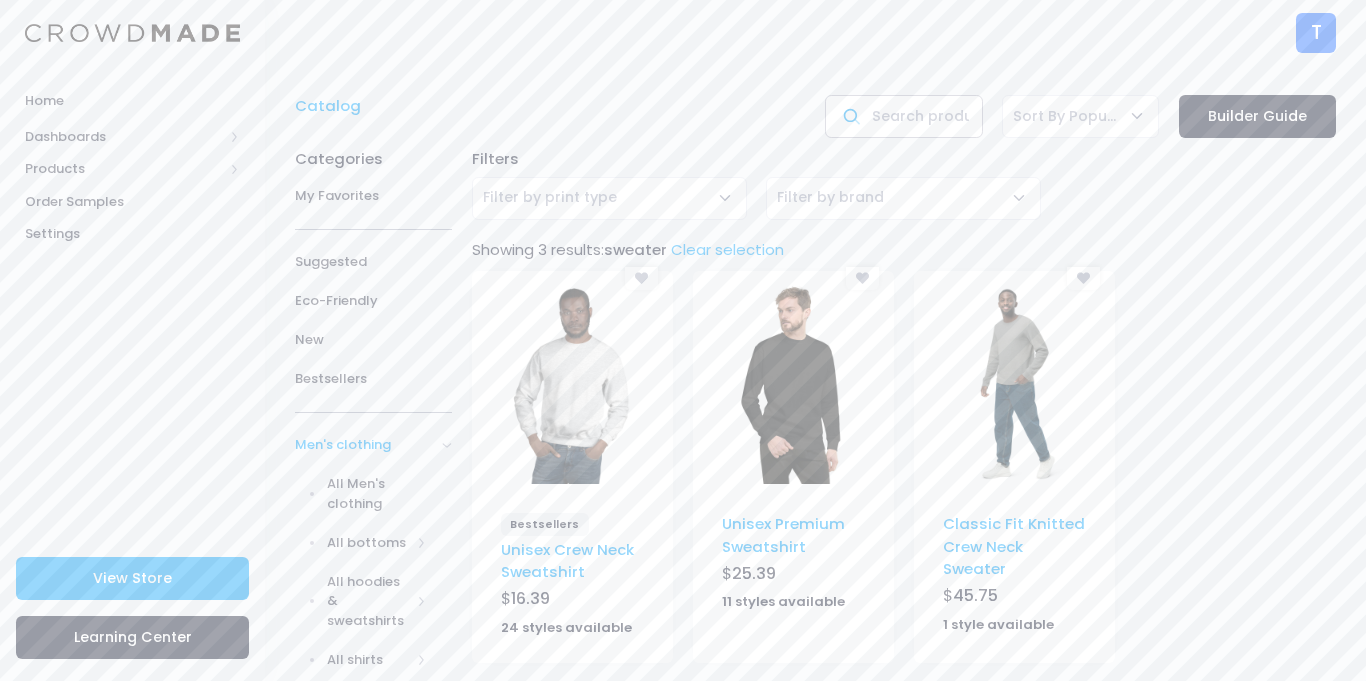 click at bounding box center [903, 116] 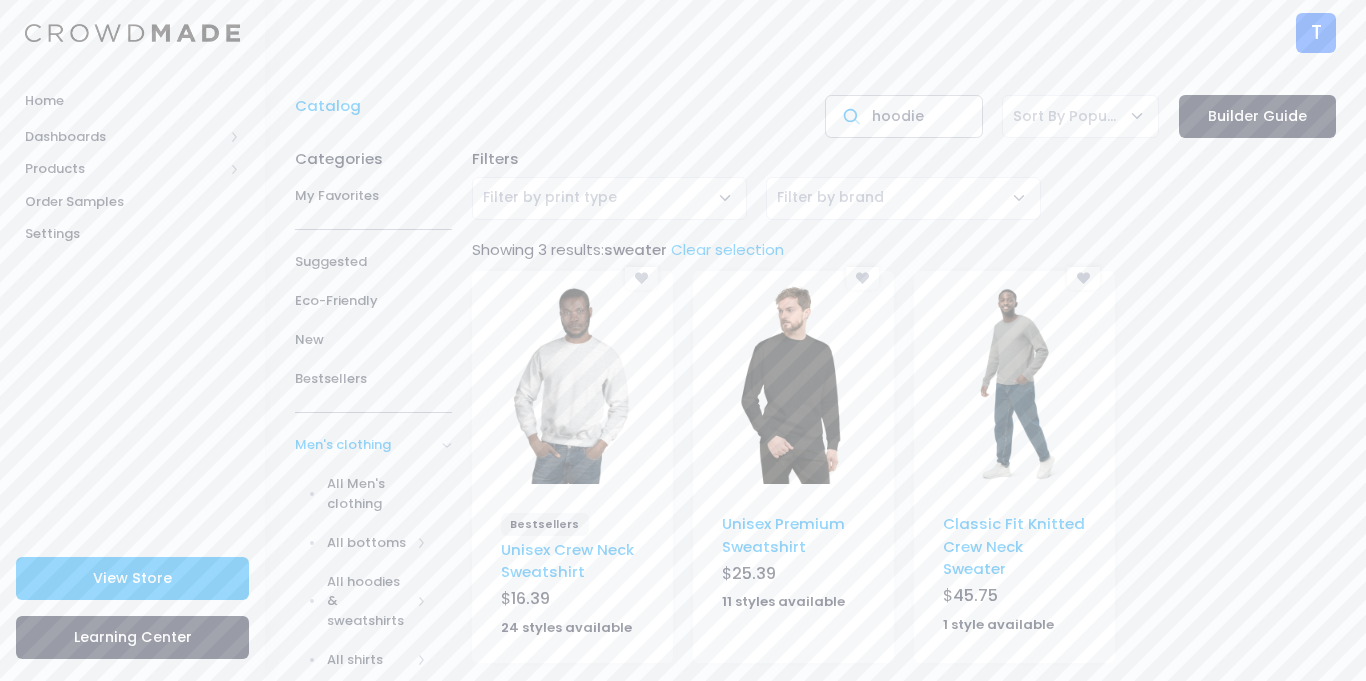 type on "hoodie" 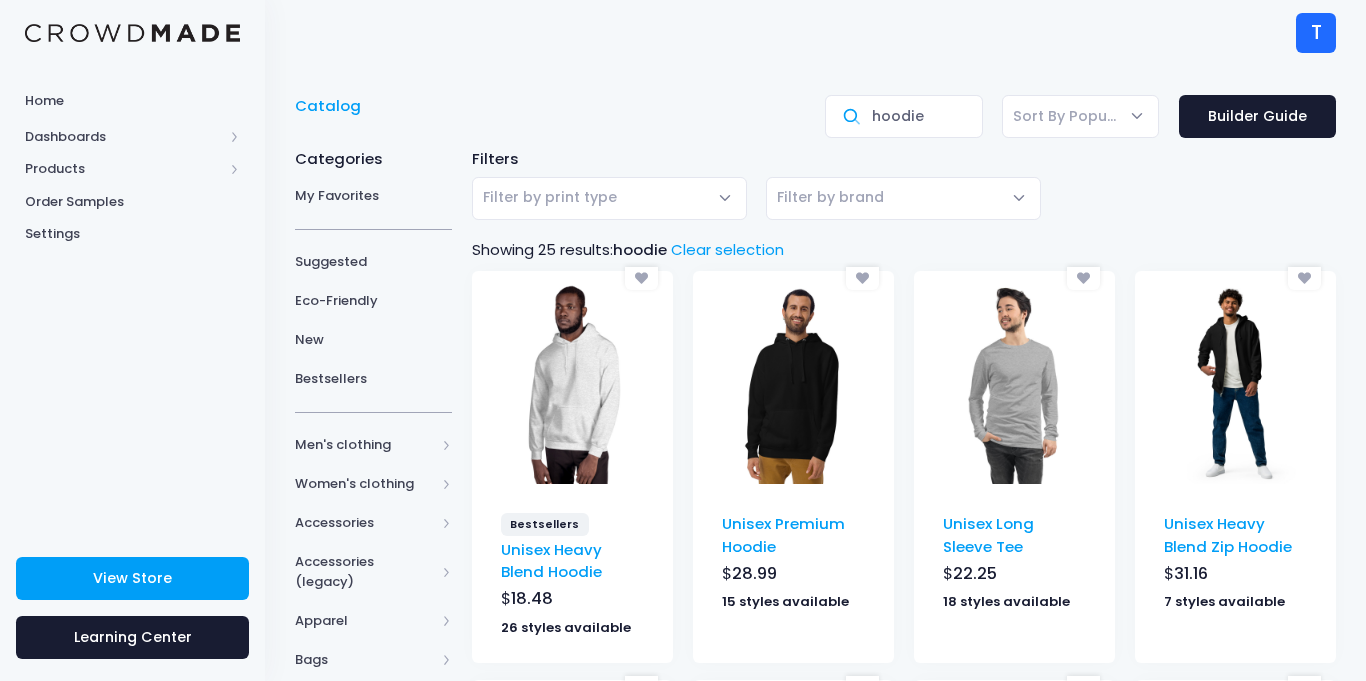 scroll, scrollTop: 0, scrollLeft: 0, axis: both 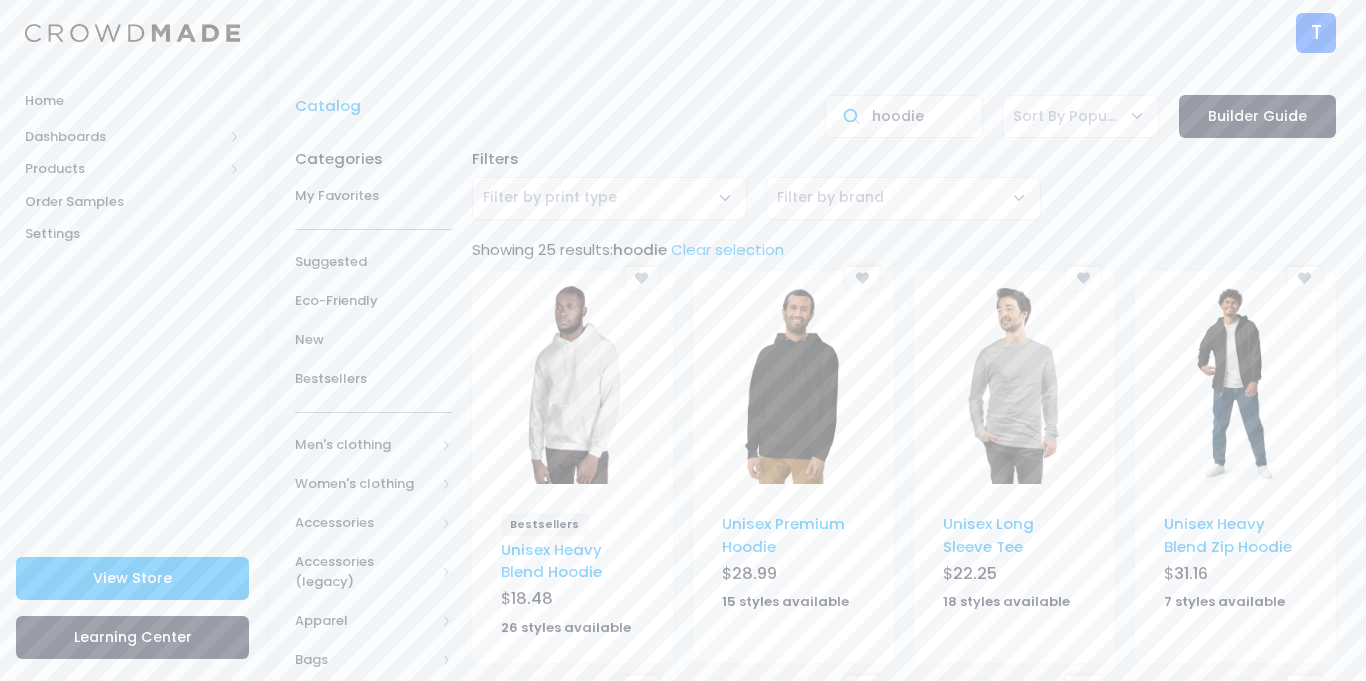 click at bounding box center (572, 384) 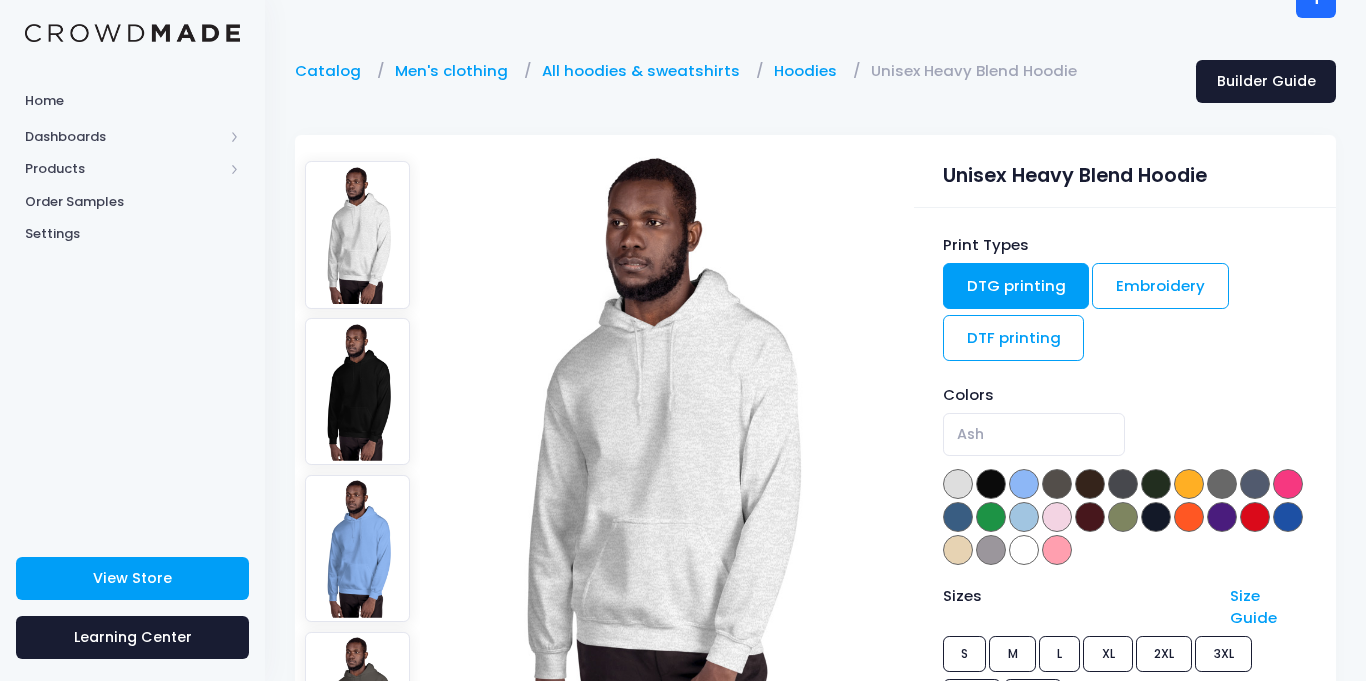 scroll, scrollTop: 0, scrollLeft: 0, axis: both 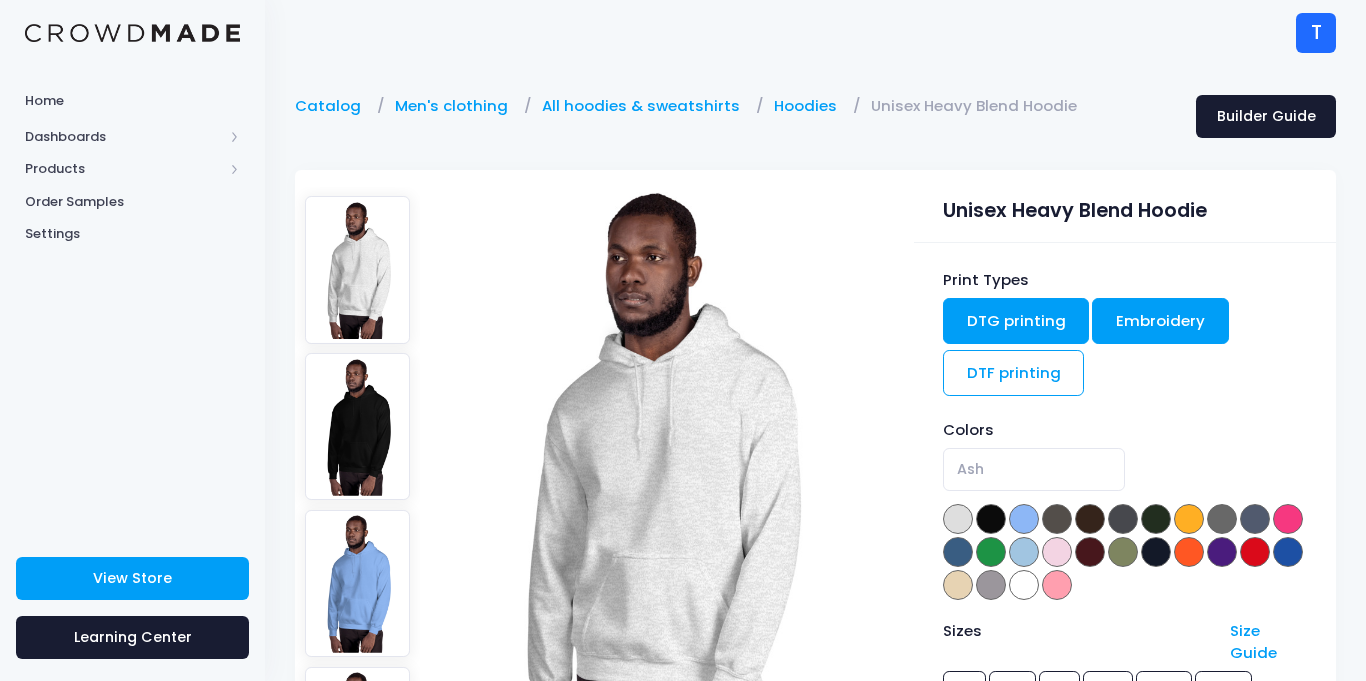 click on "Embroidery" at bounding box center (1160, 321) 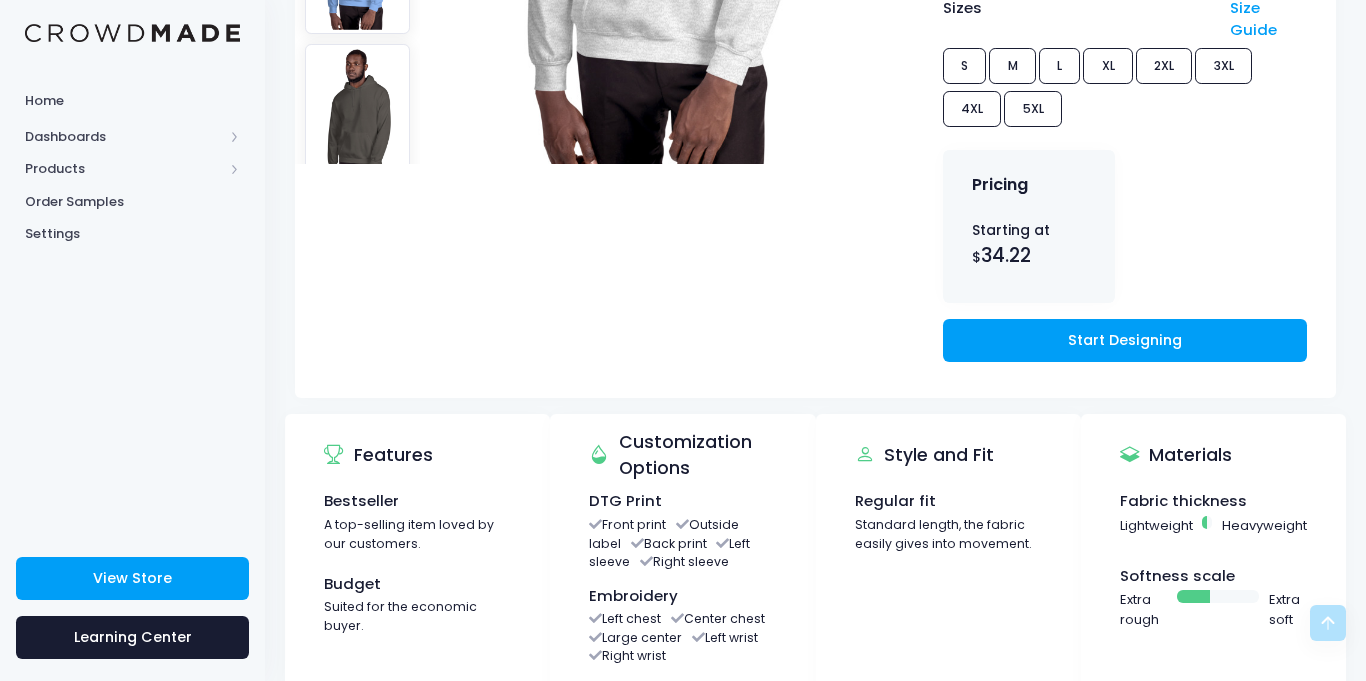 scroll, scrollTop: 629, scrollLeft: 0, axis: vertical 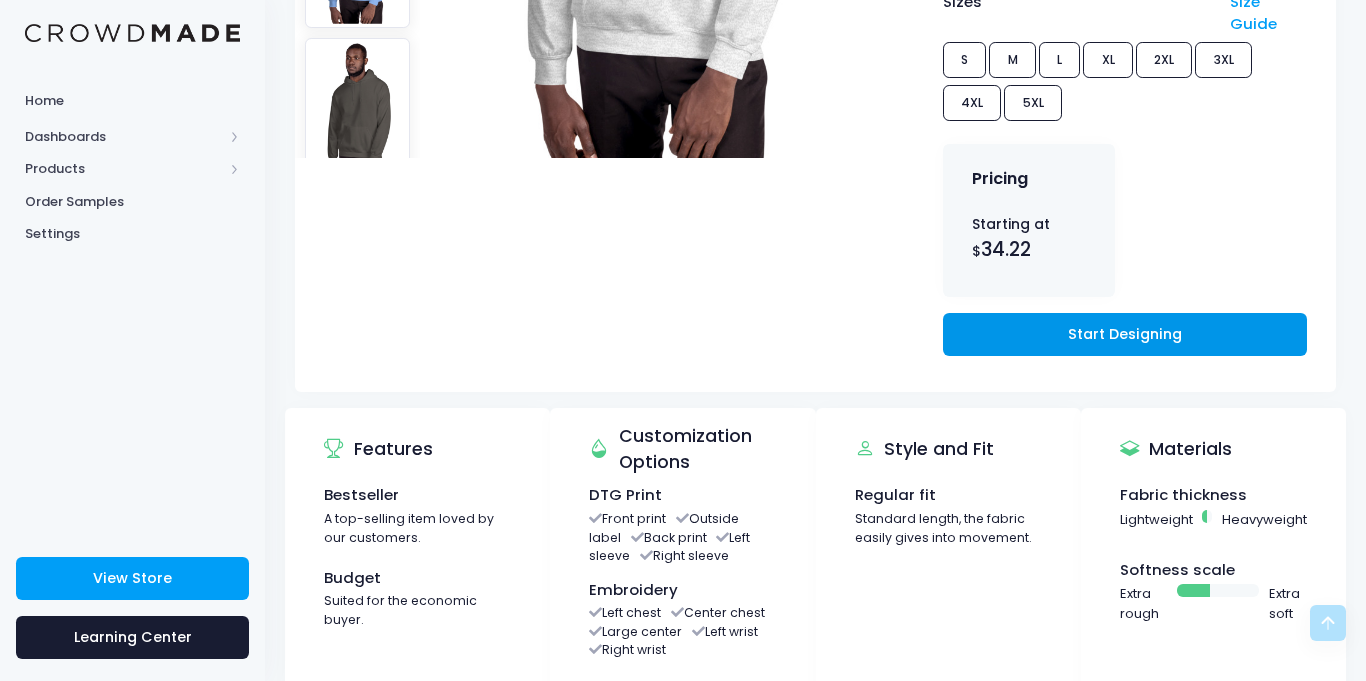 click on "Start Designing" at bounding box center (1125, 334) 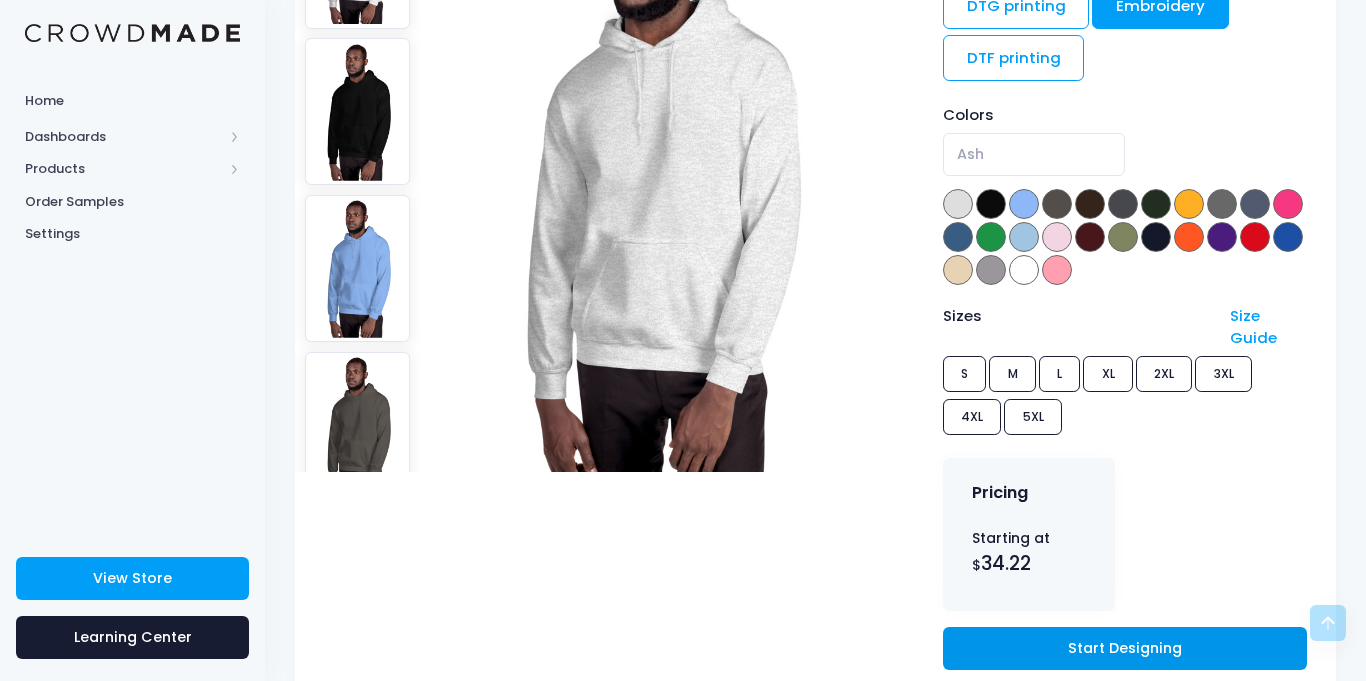 scroll, scrollTop: 308, scrollLeft: 0, axis: vertical 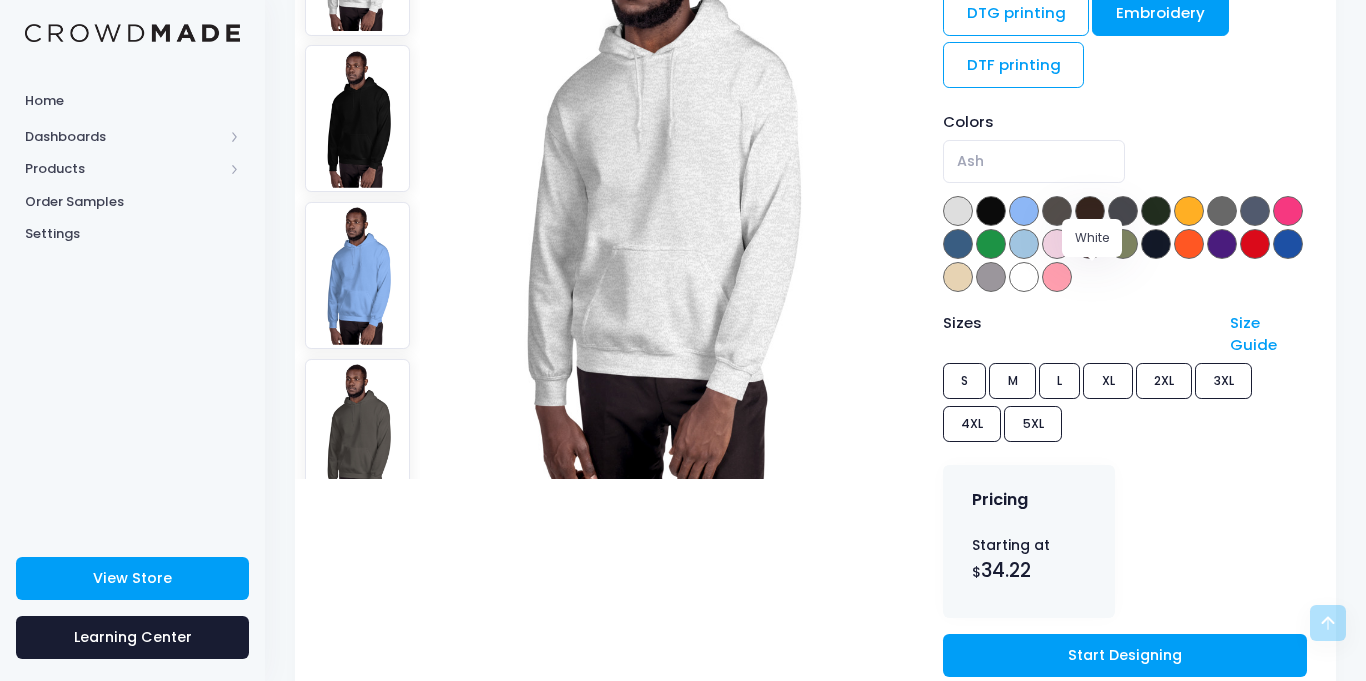 click at bounding box center [1024, 277] 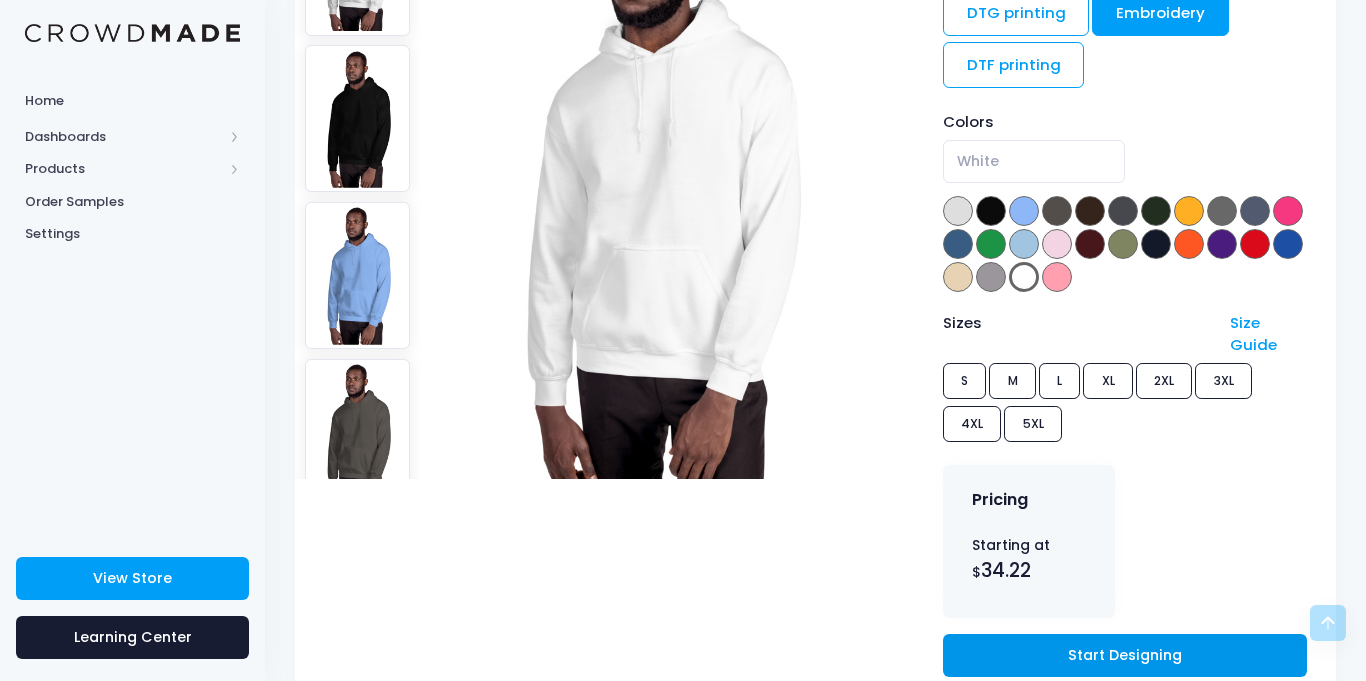 click on "Start Designing" at bounding box center [1125, 655] 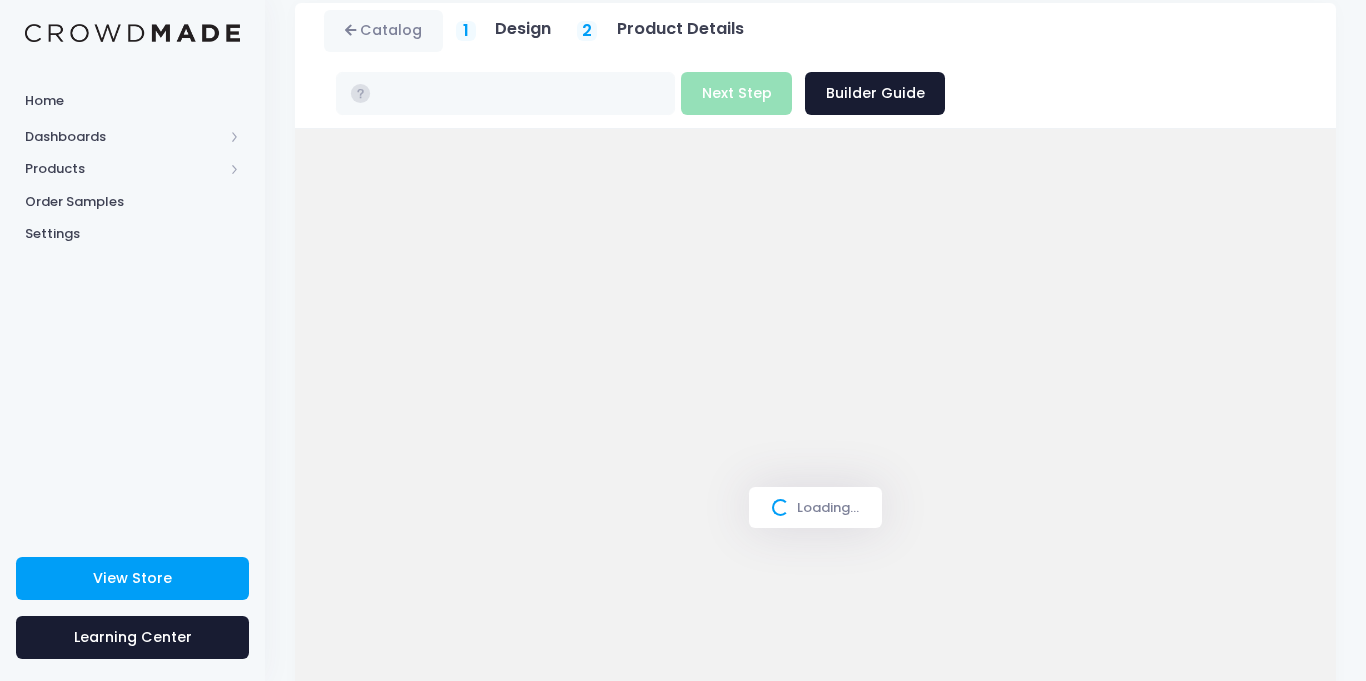 scroll, scrollTop: 94, scrollLeft: 0, axis: vertical 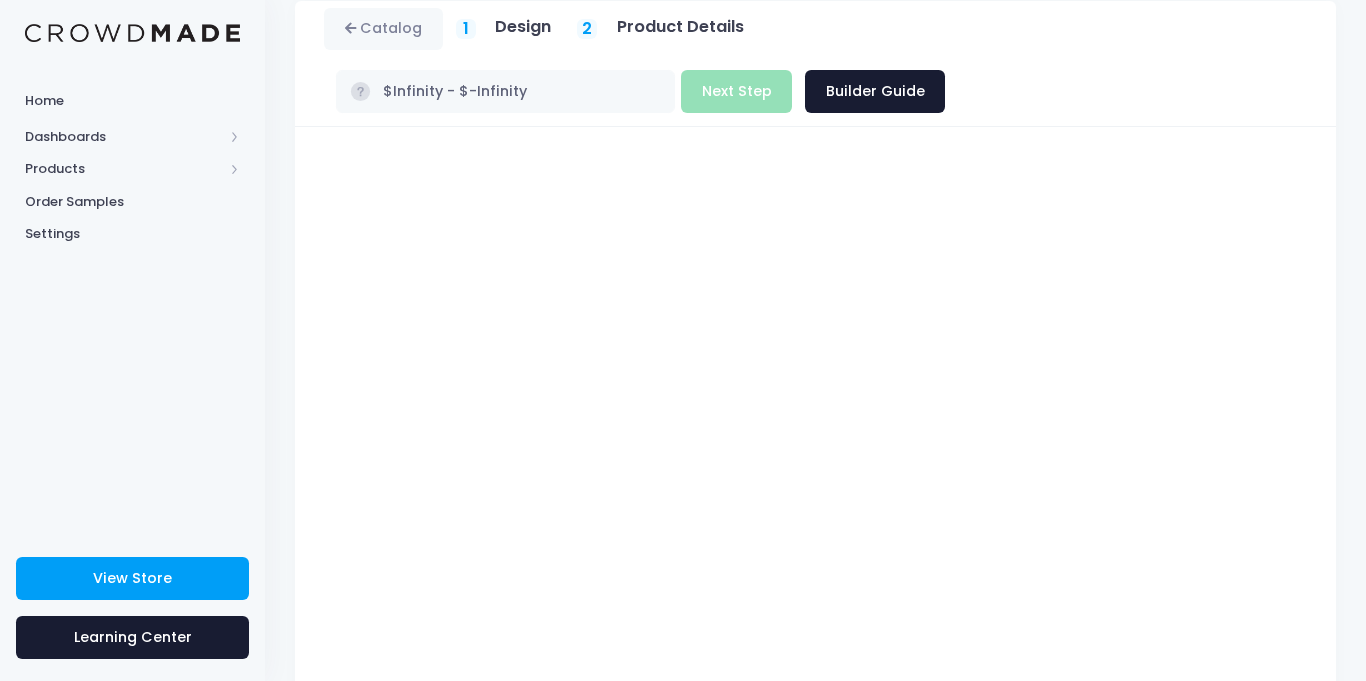 type on "$34.22 - $40.02" 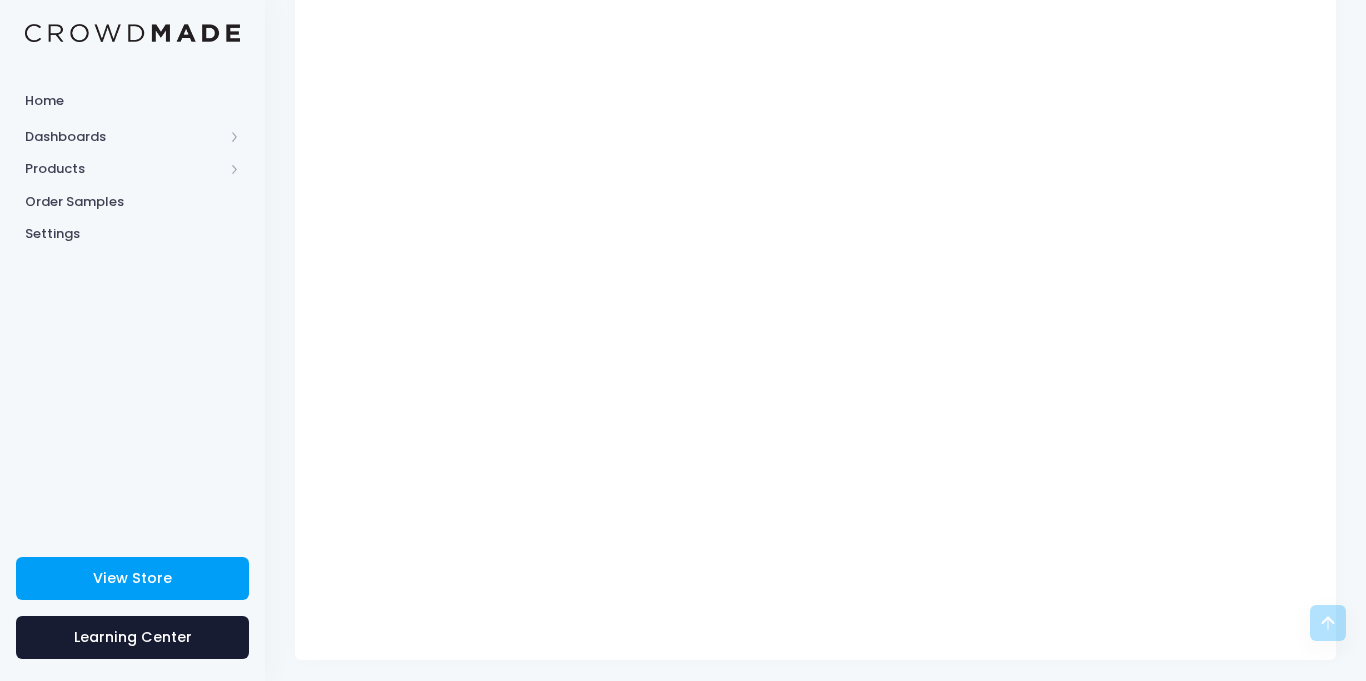 scroll, scrollTop: 327, scrollLeft: 0, axis: vertical 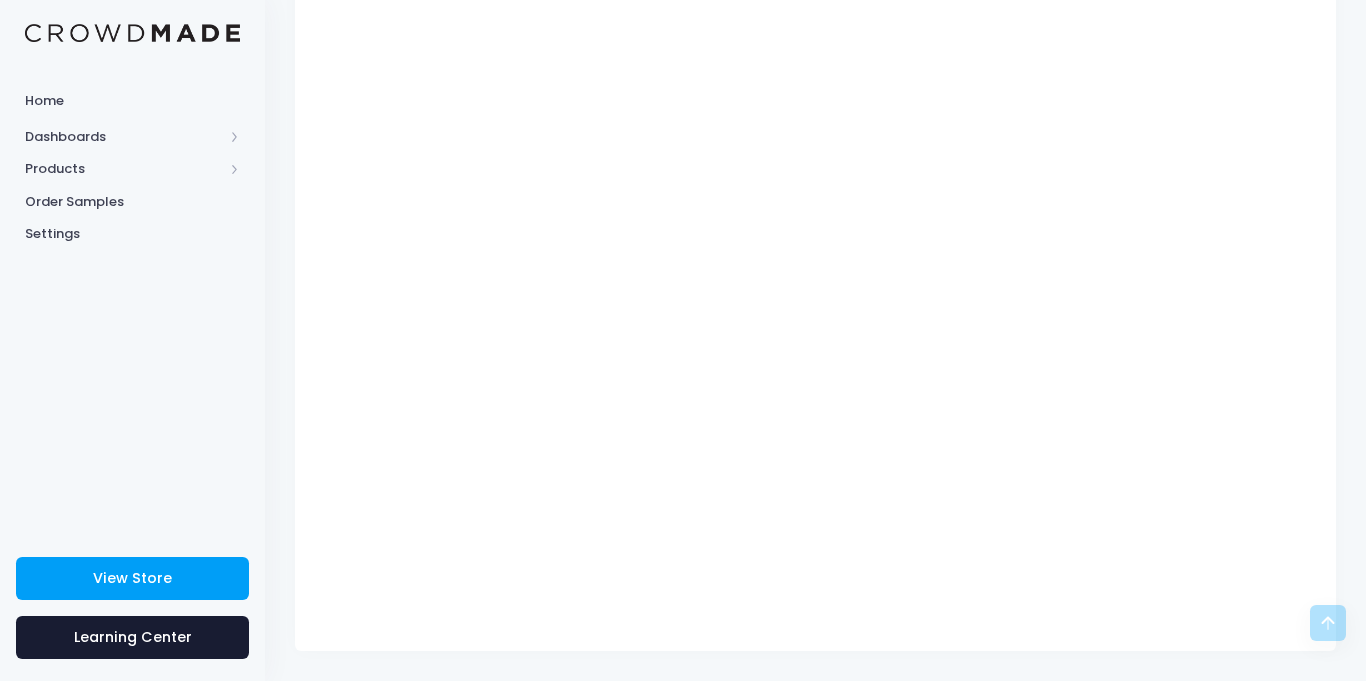 click on "Unisex Heavy Blend Hoodie
Product title
Set your earnings
$
0.0
Earnings can't be less than 0." at bounding box center (815, 273) 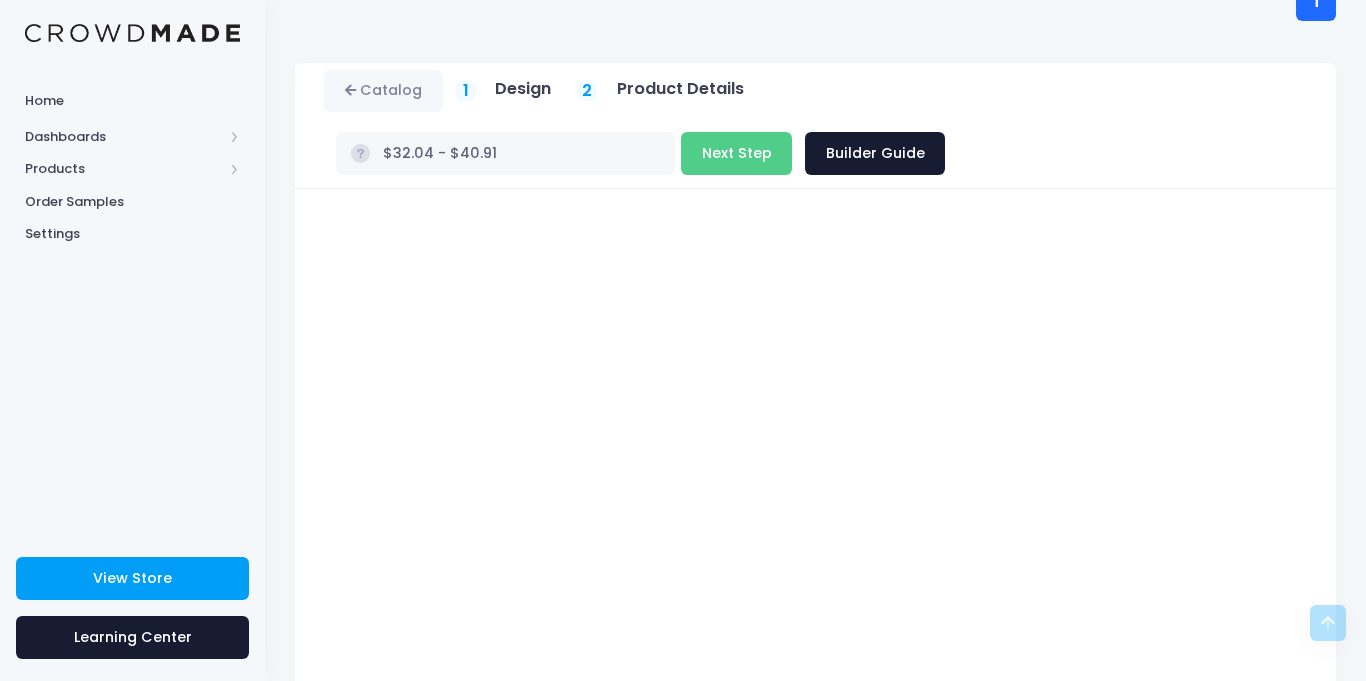 scroll, scrollTop: 0, scrollLeft: 0, axis: both 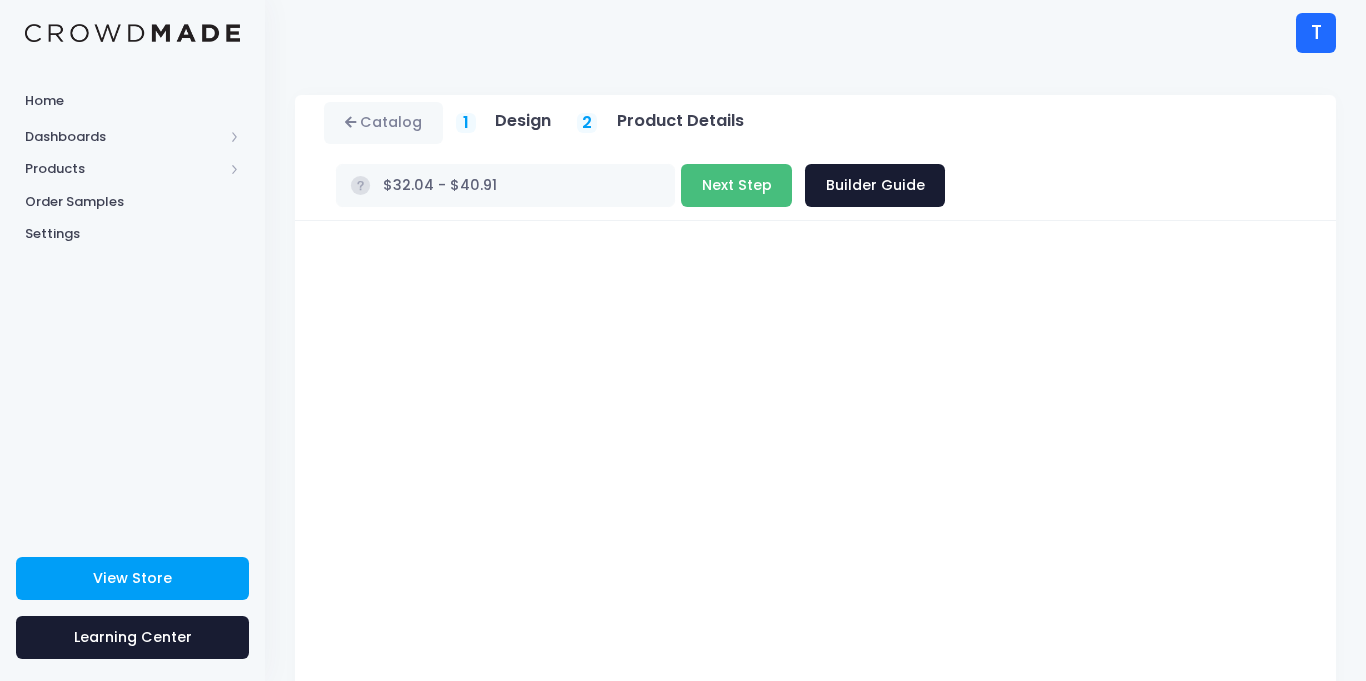 click on "Next Step" at bounding box center (736, 185) 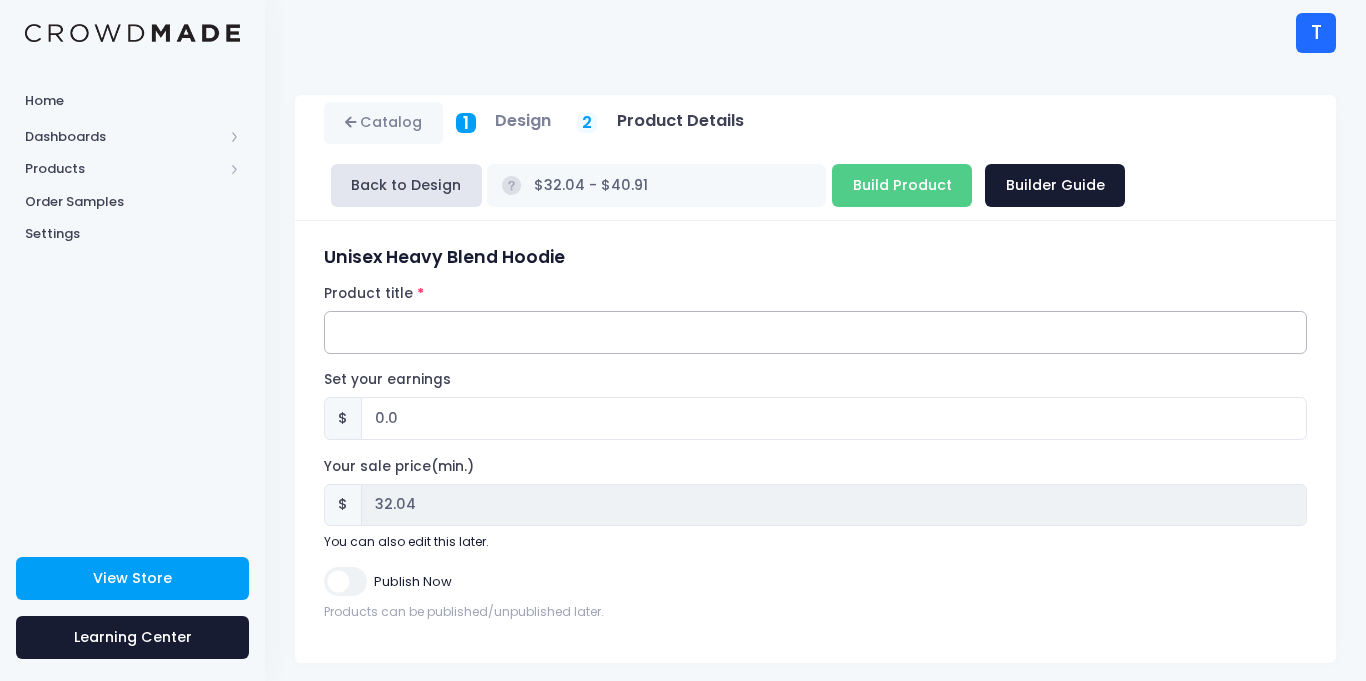 click on "Product title" at bounding box center (815, 332) 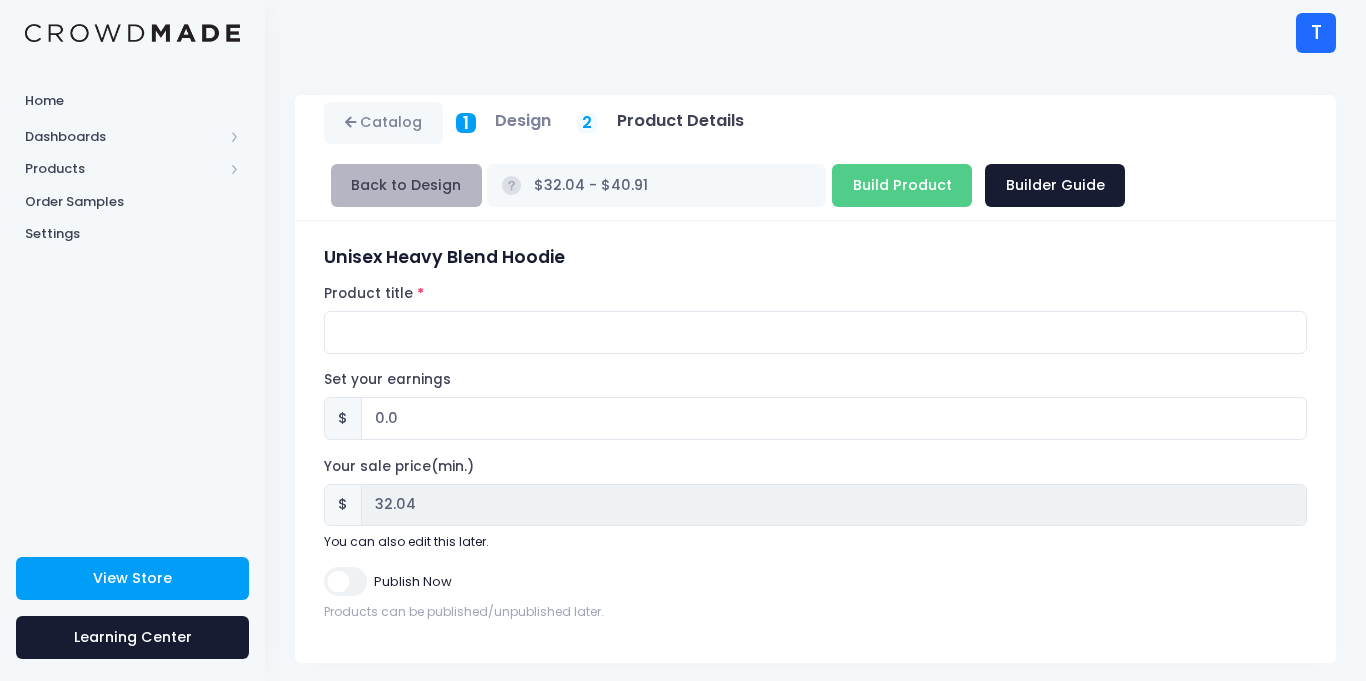 click on "Back to Design" at bounding box center (406, 185) 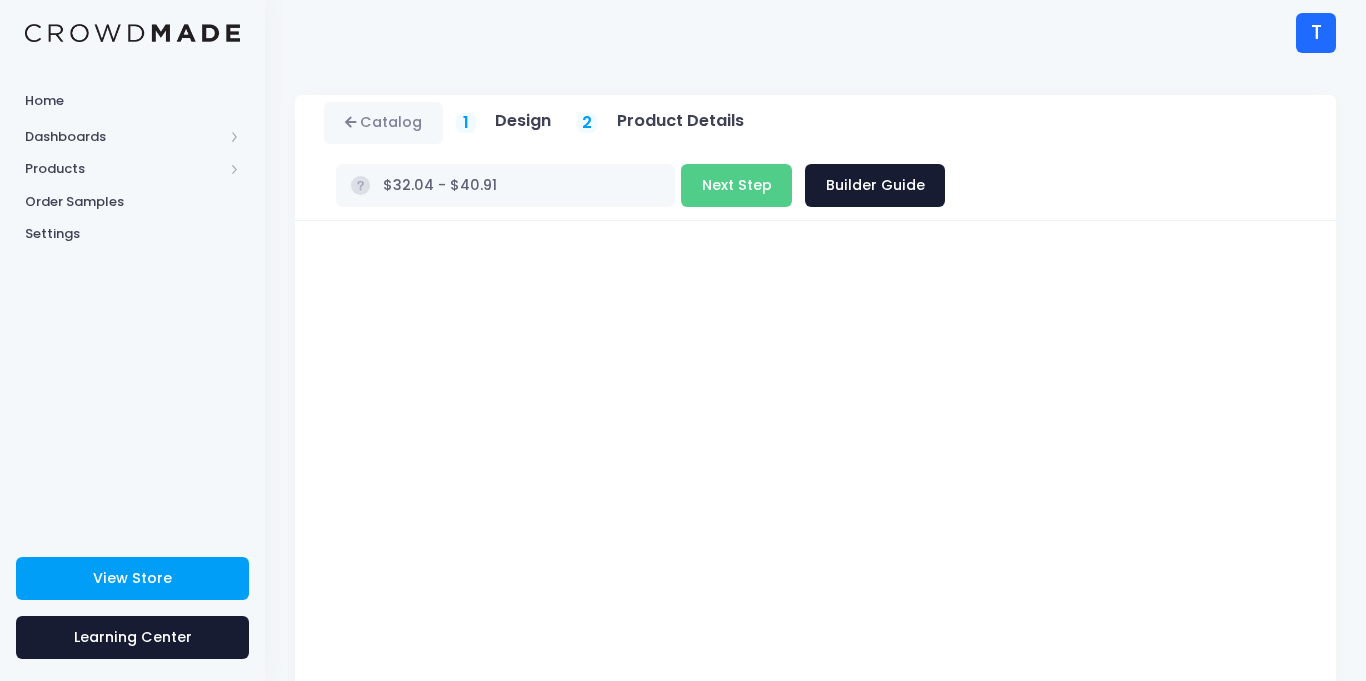 type on "$34.22 - $40.02" 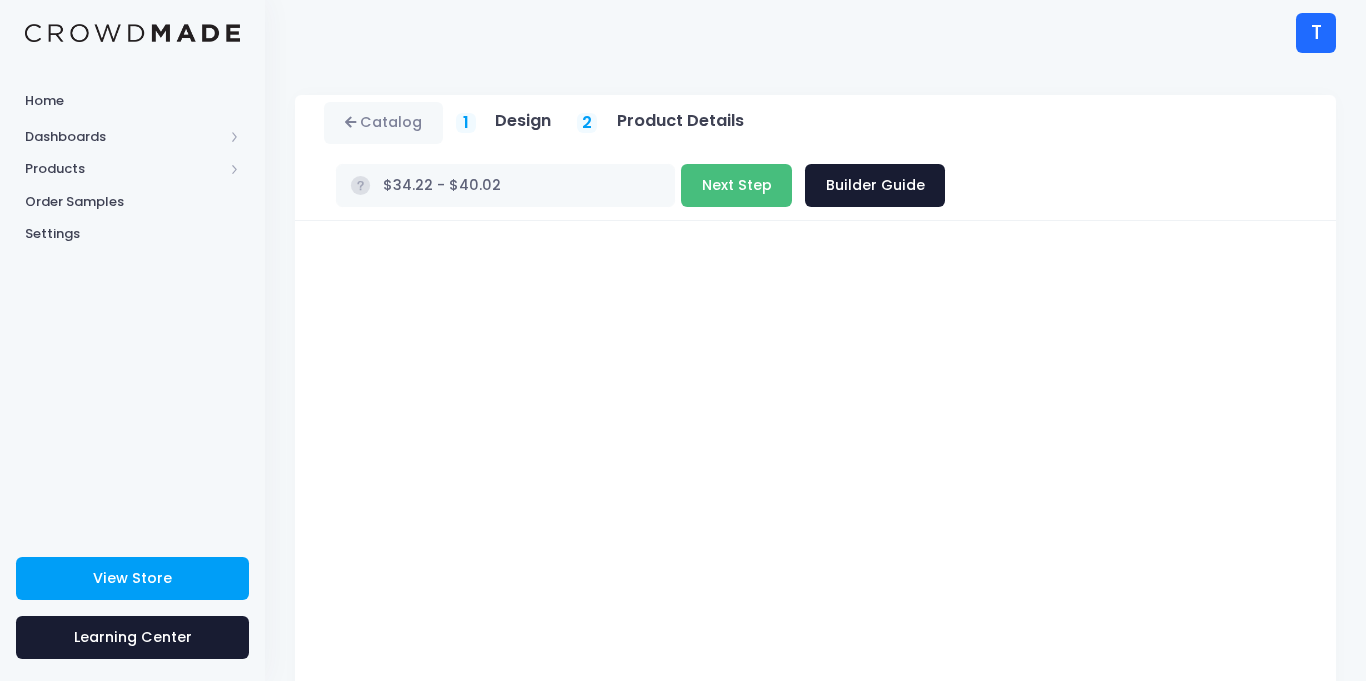 click on "Next Step" at bounding box center [736, 185] 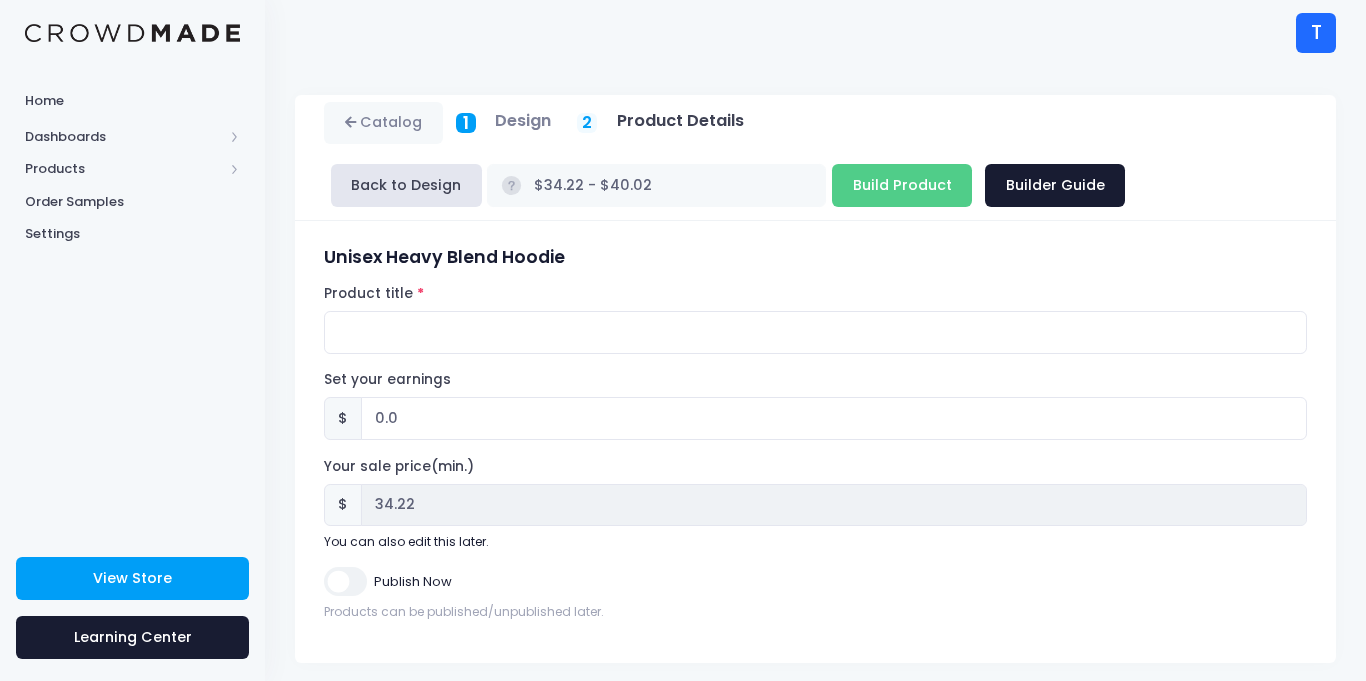 click on "Design" at bounding box center (523, 121) 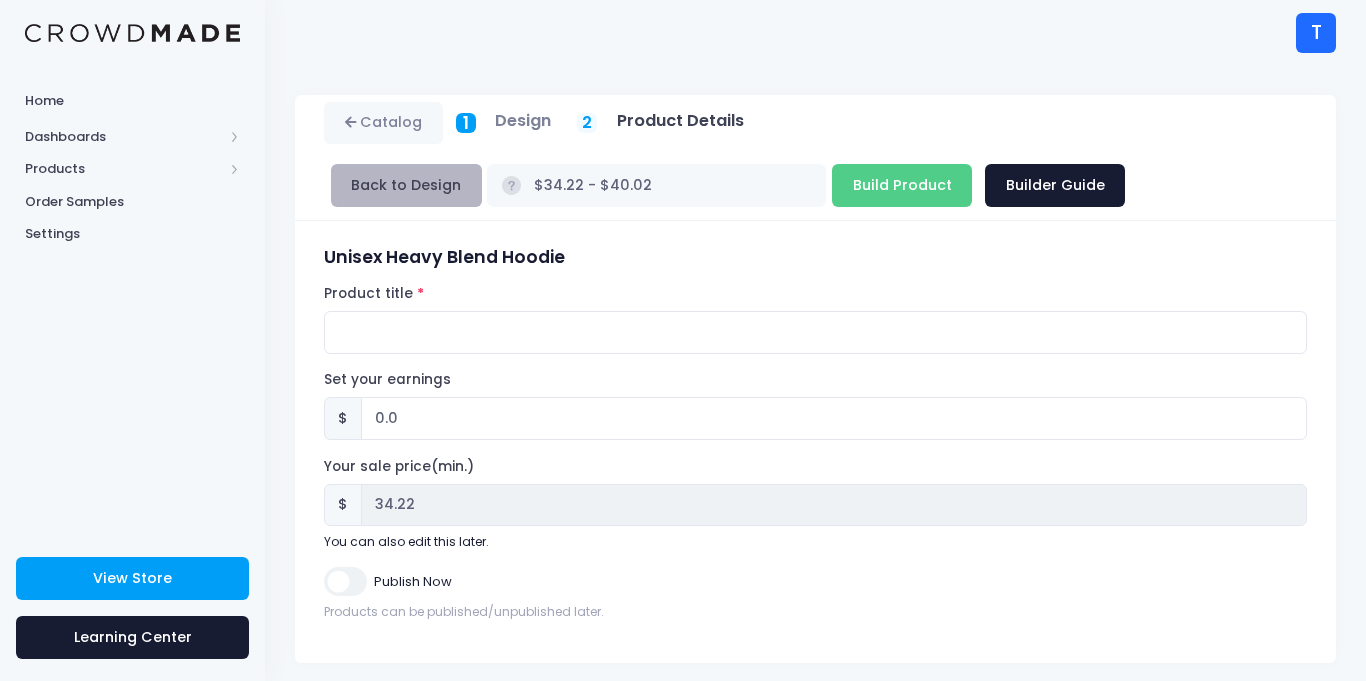 click on "Back to Design" at bounding box center (406, 185) 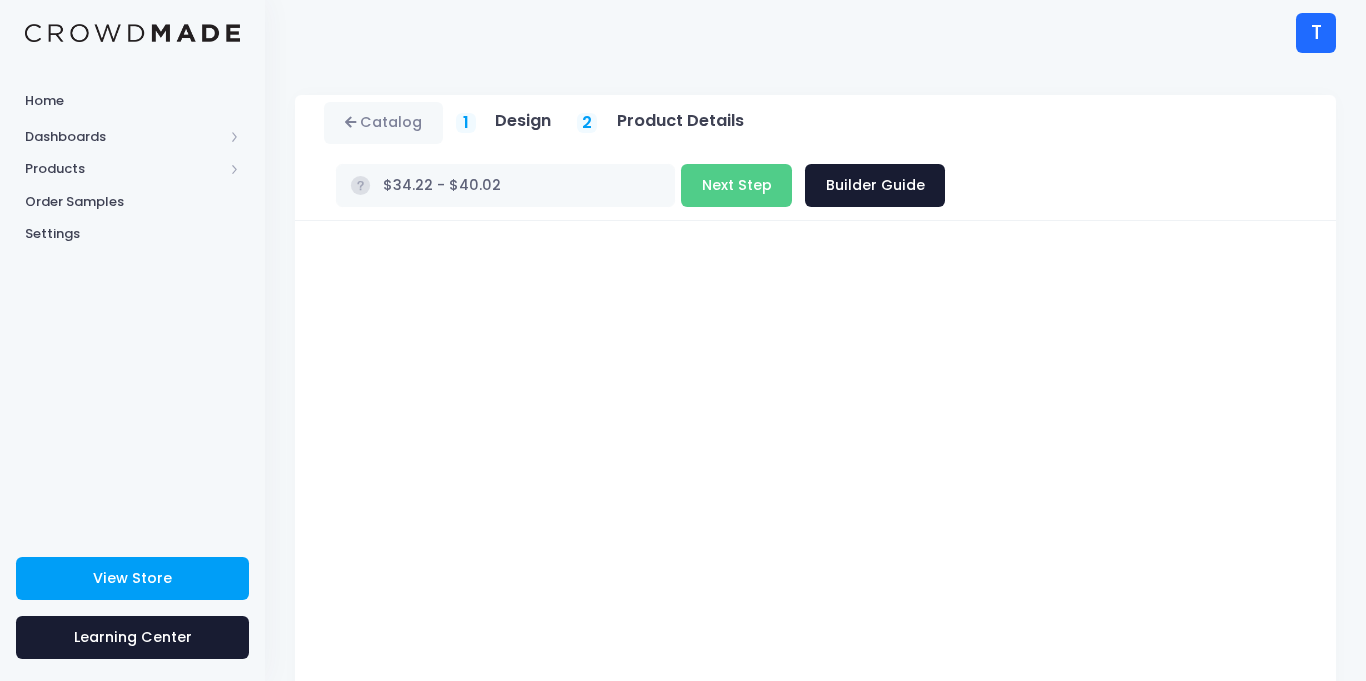 type on "$32.04 - $40.91" 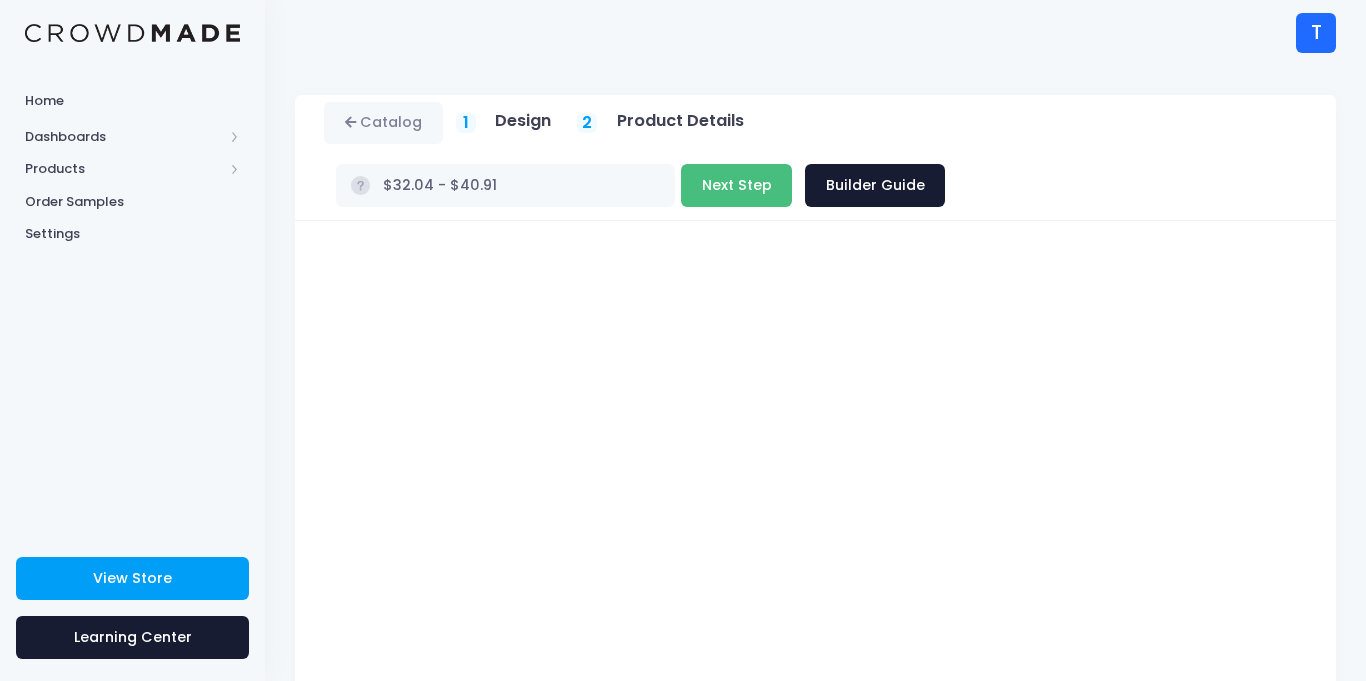 click on "Next Step" at bounding box center [736, 185] 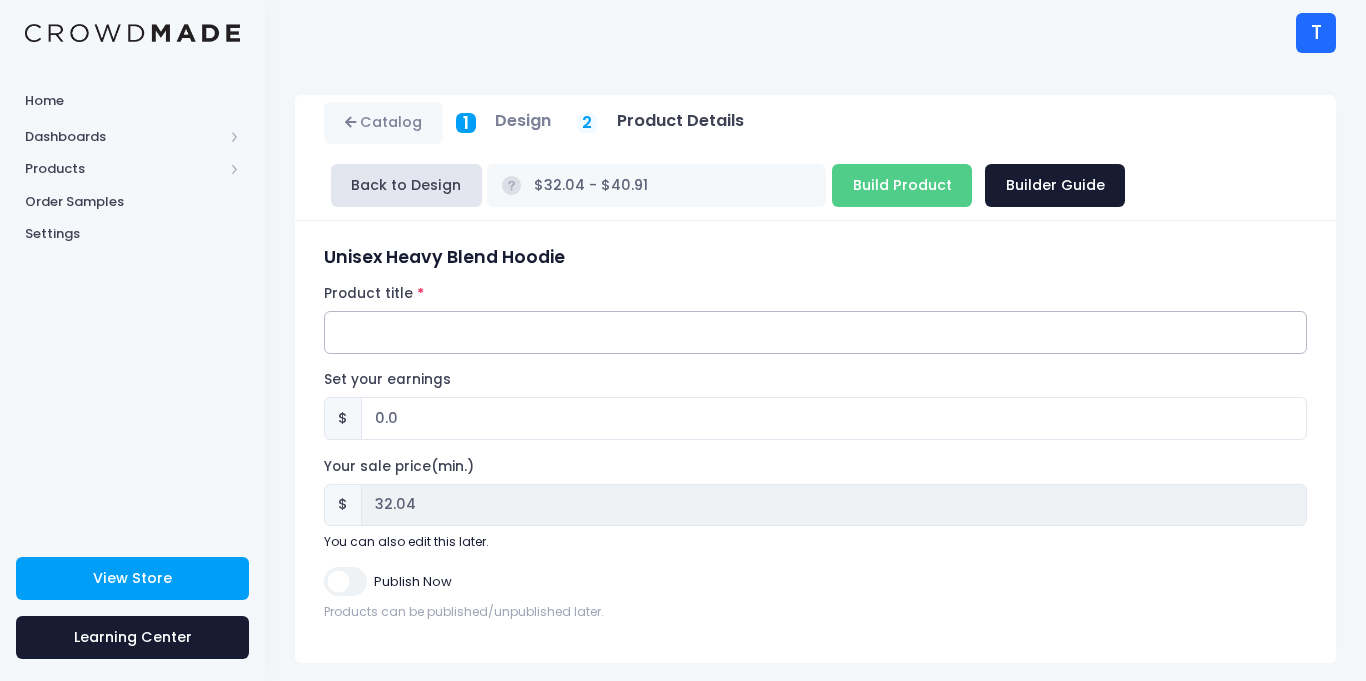 click on "Product title" at bounding box center [815, 332] 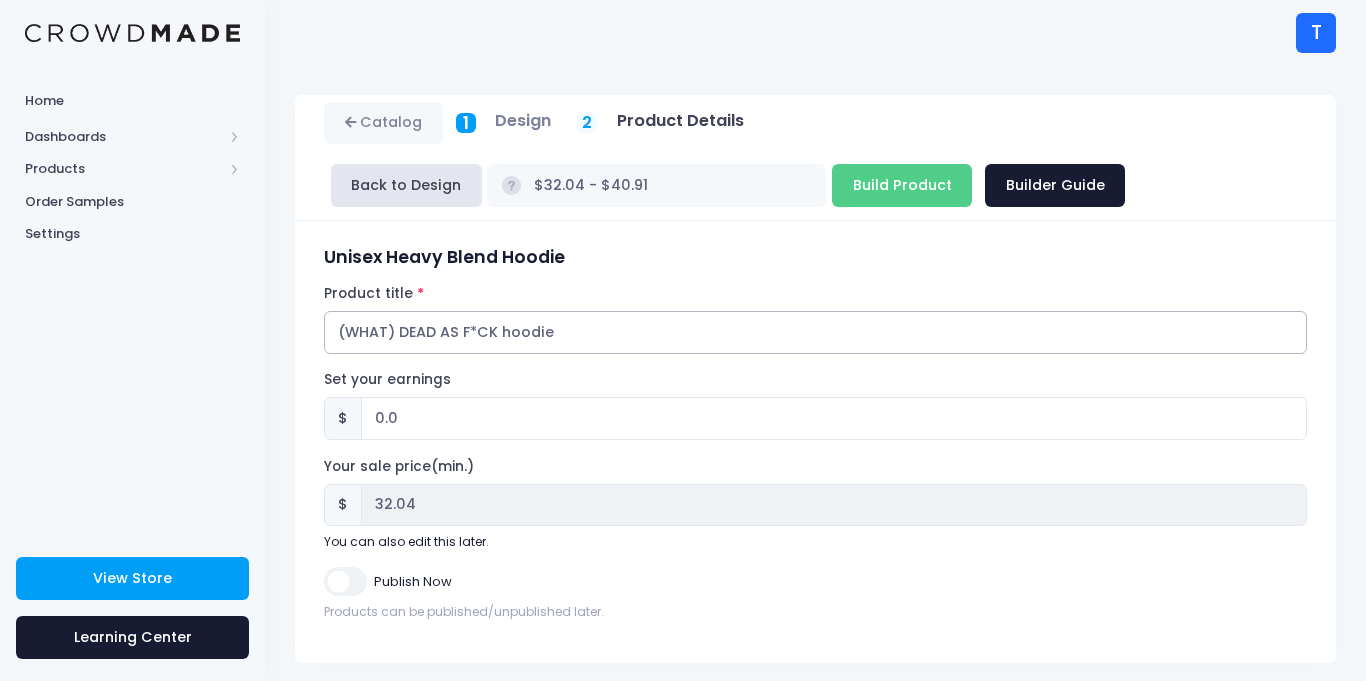 type on "(WHAT) DEAD AS F*CK hoodie" 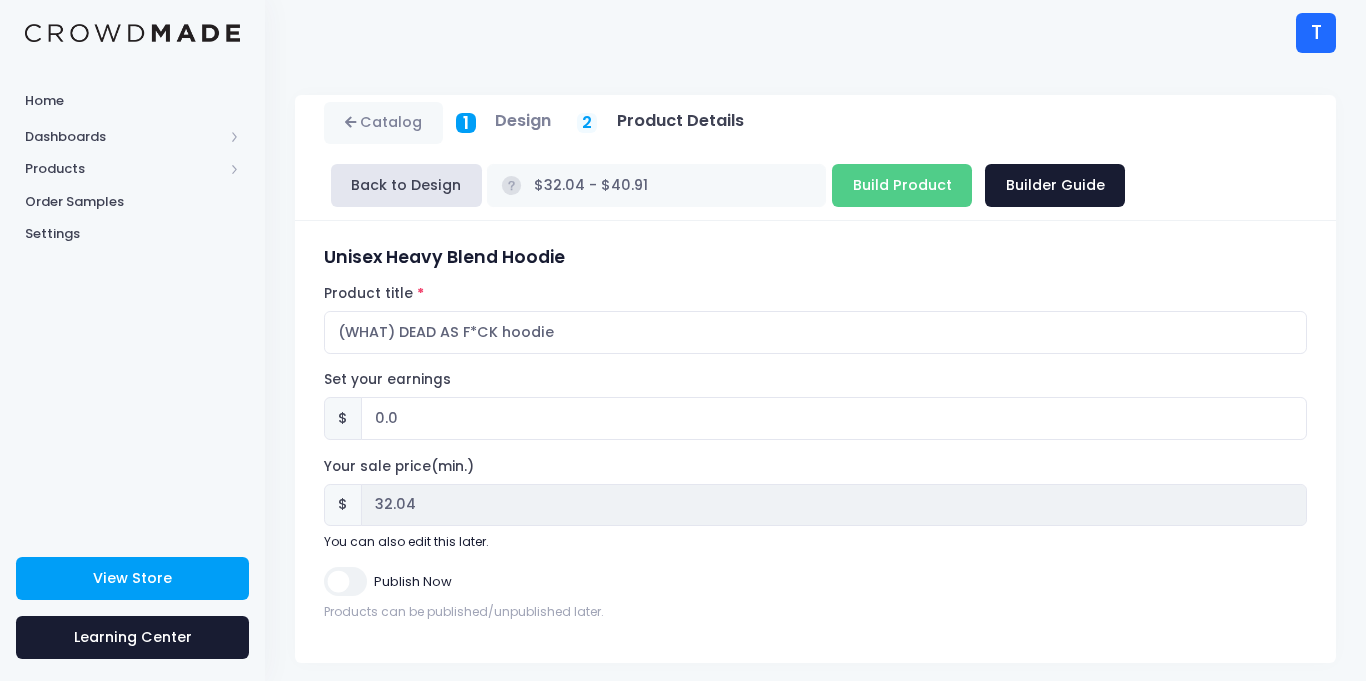 click on "Publish Now" at bounding box center [345, 581] 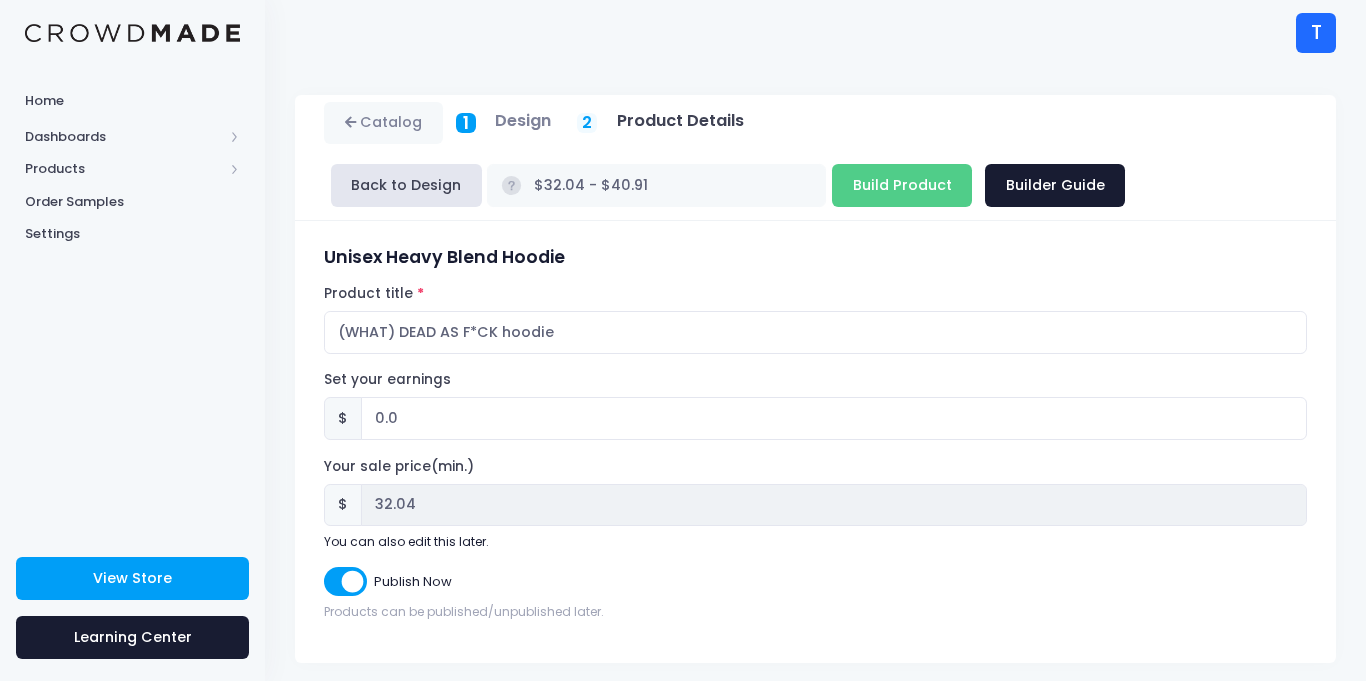 scroll, scrollTop: 12, scrollLeft: 0, axis: vertical 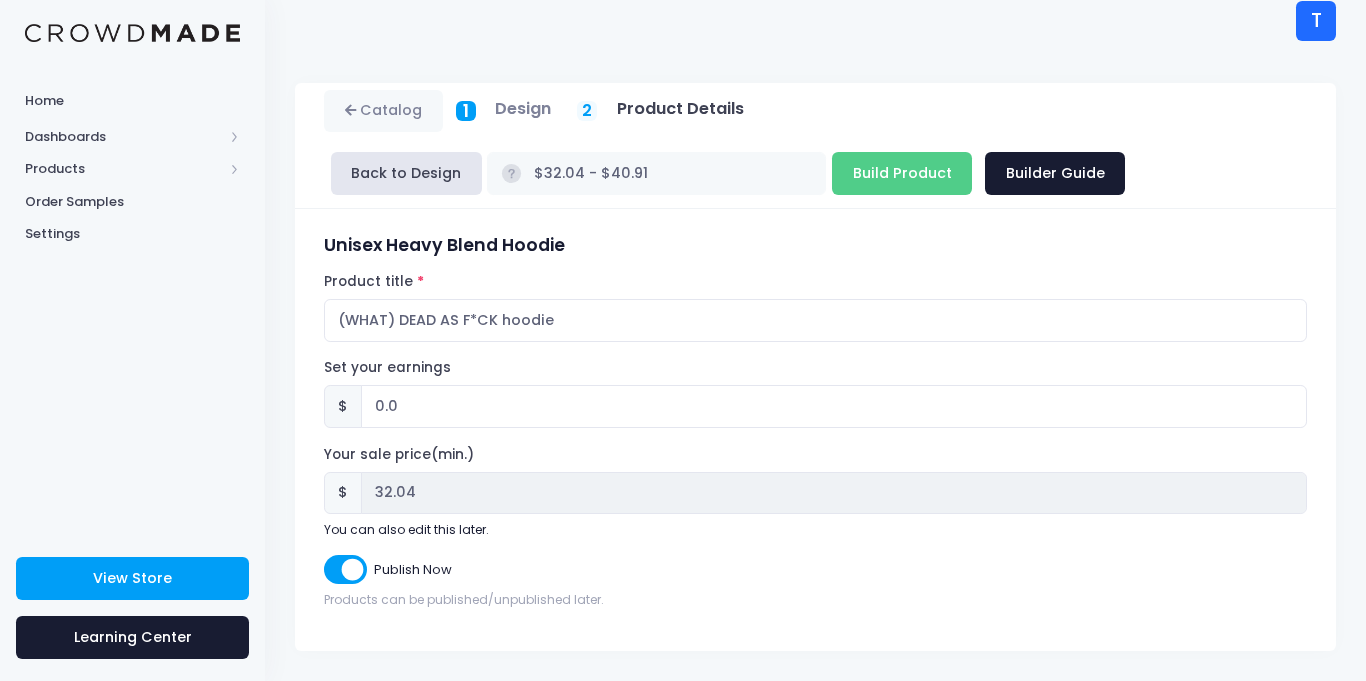 click on "Back to Design
$32.04 - $40.91
Build Product
Next Step
Builder Guide" at bounding box center (727, 173) 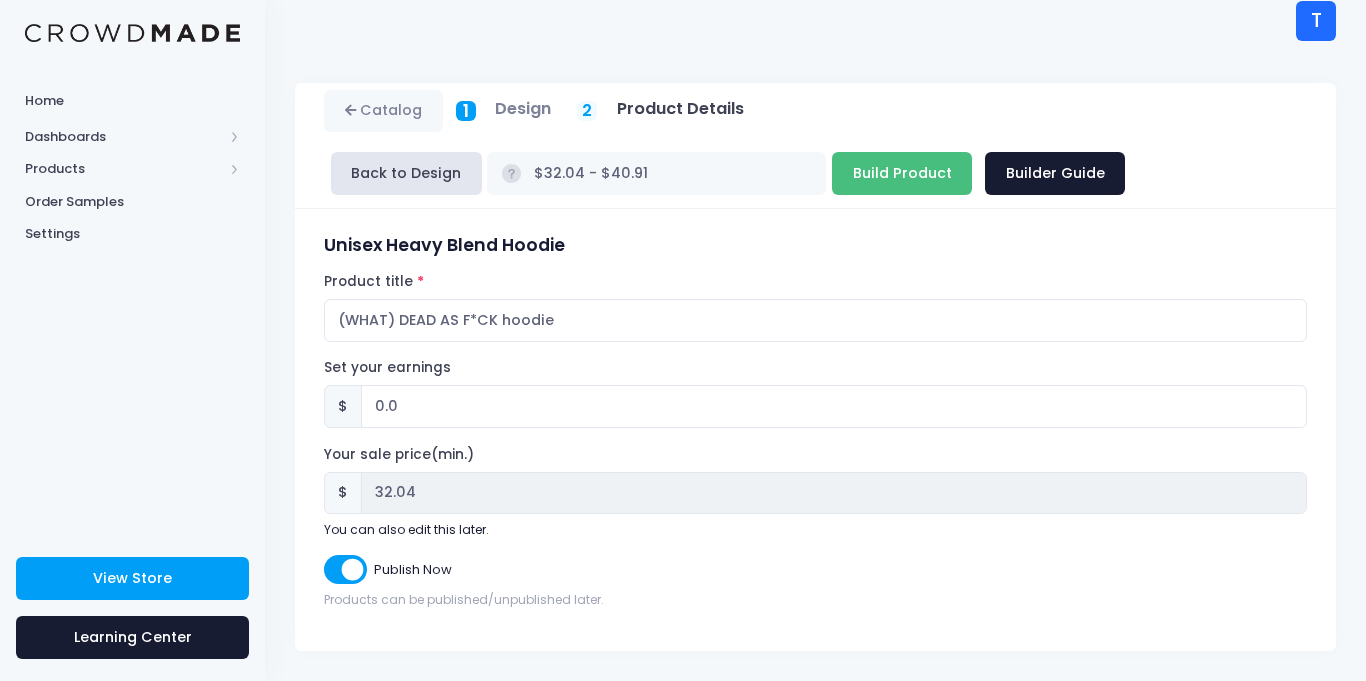 click on "Build Product" at bounding box center (902, 173) 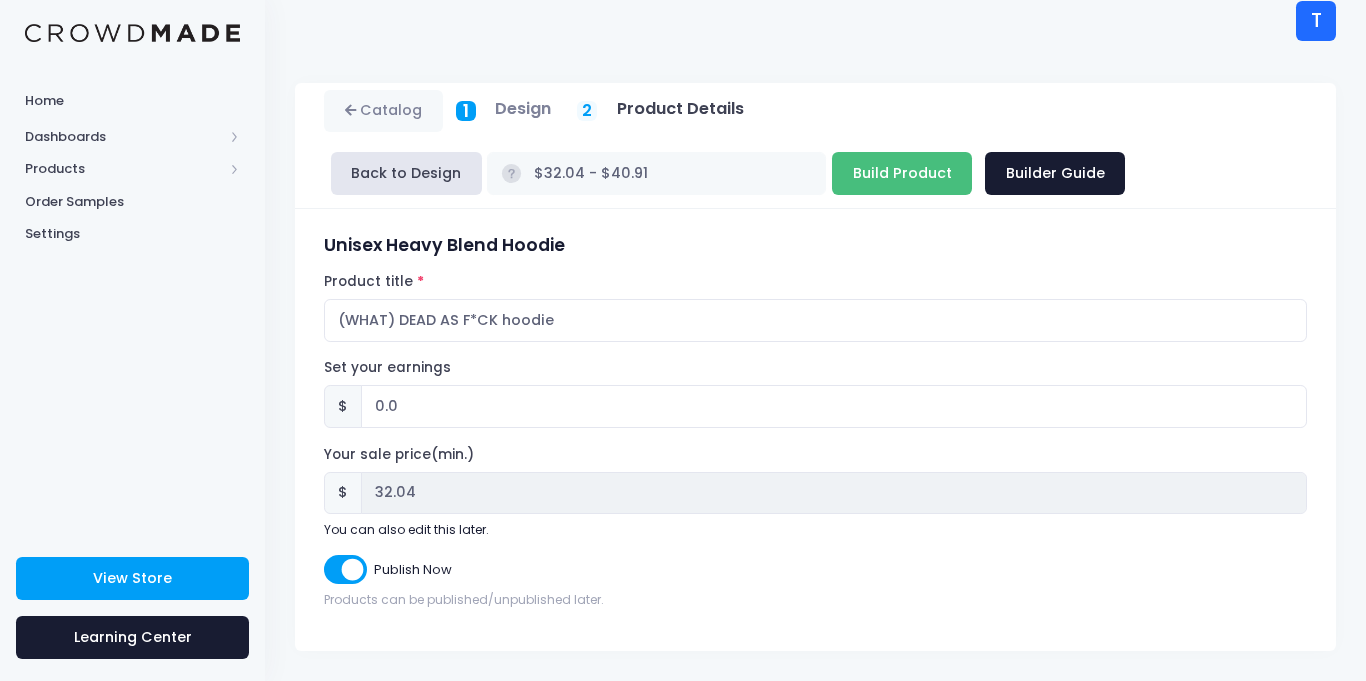 type on "Building product..." 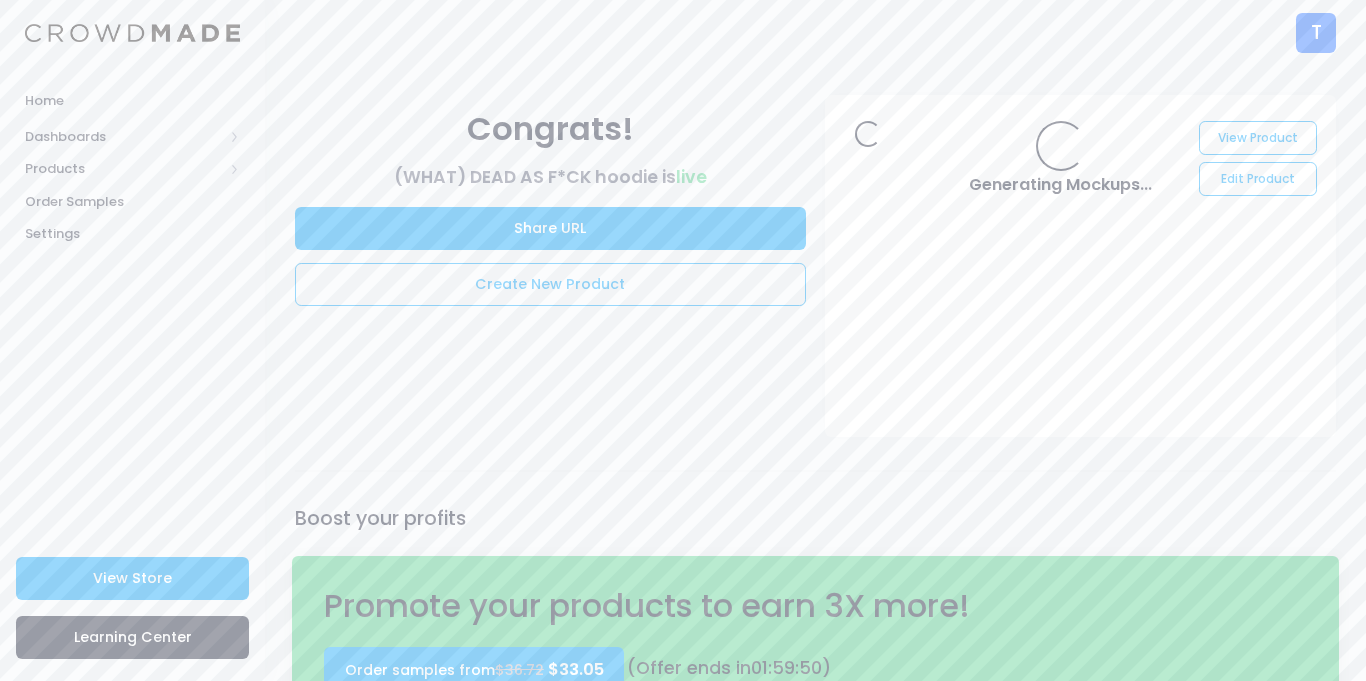 scroll, scrollTop: 0, scrollLeft: 0, axis: both 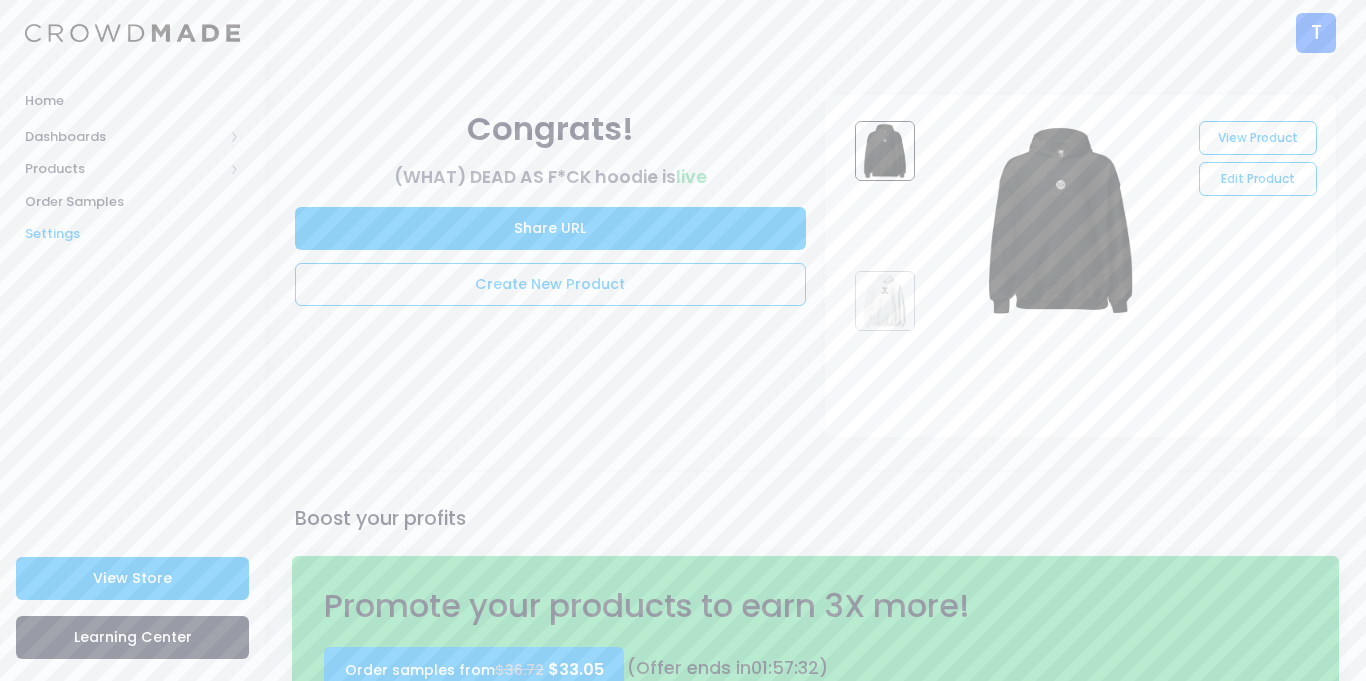 click on "Settings" at bounding box center (132, 234) 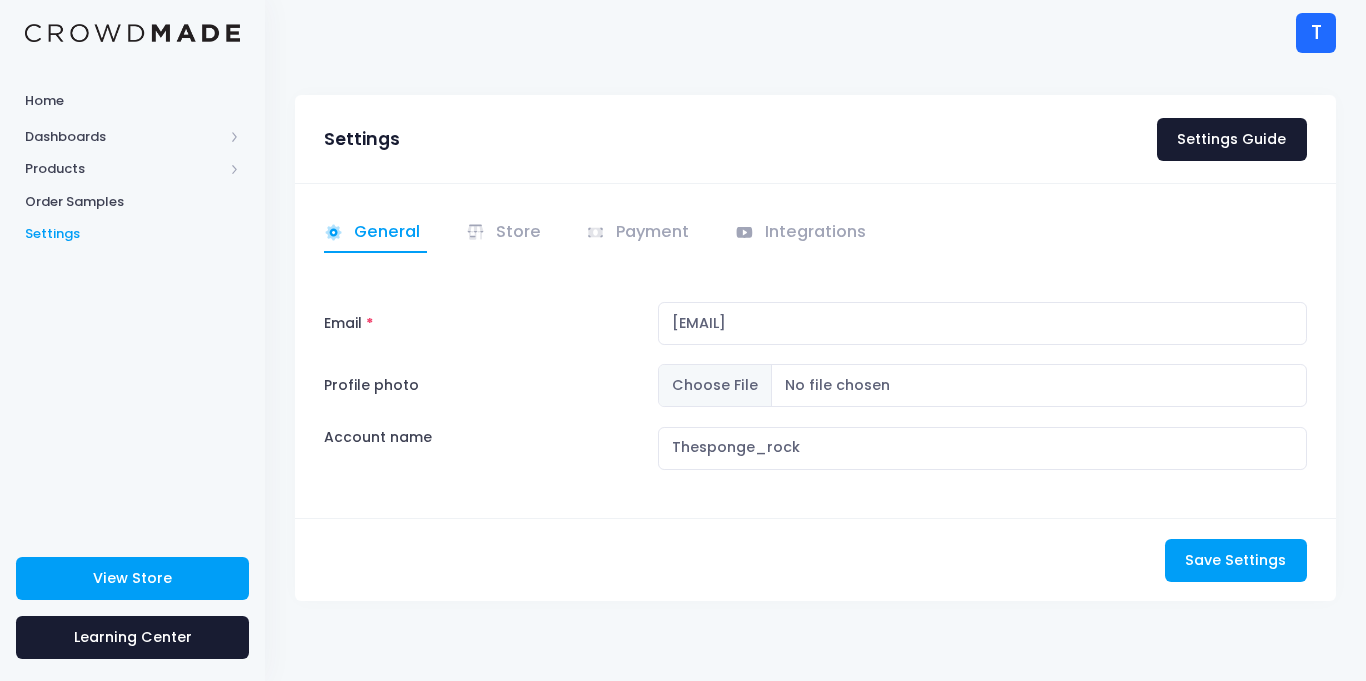 scroll, scrollTop: 0, scrollLeft: 0, axis: both 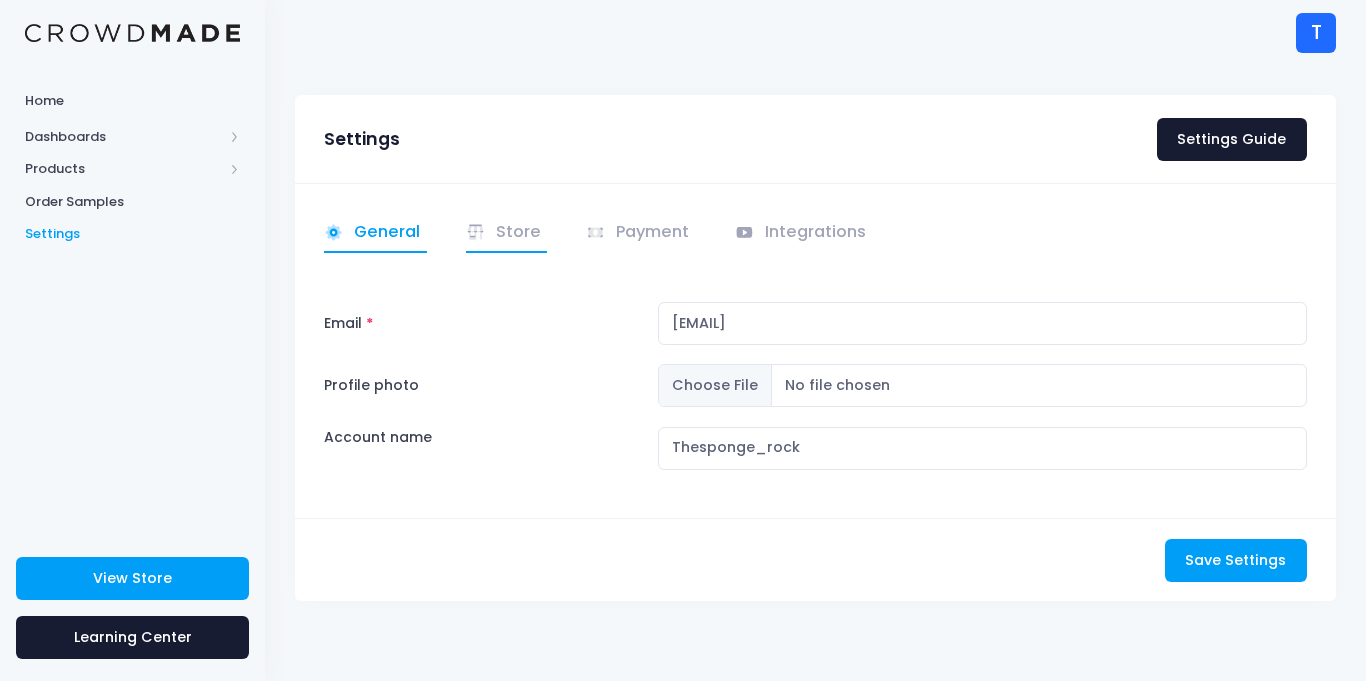 click on "Store" at bounding box center [507, 233] 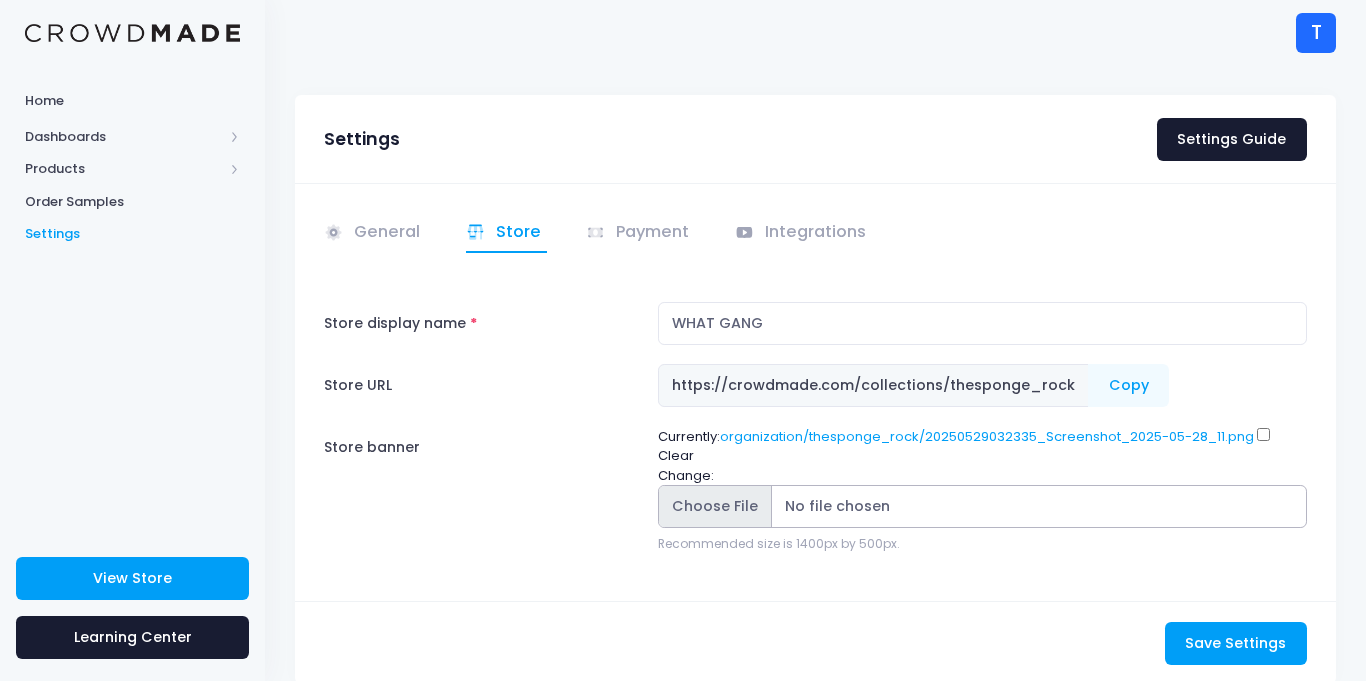 click on "Store banner" at bounding box center (982, 506) 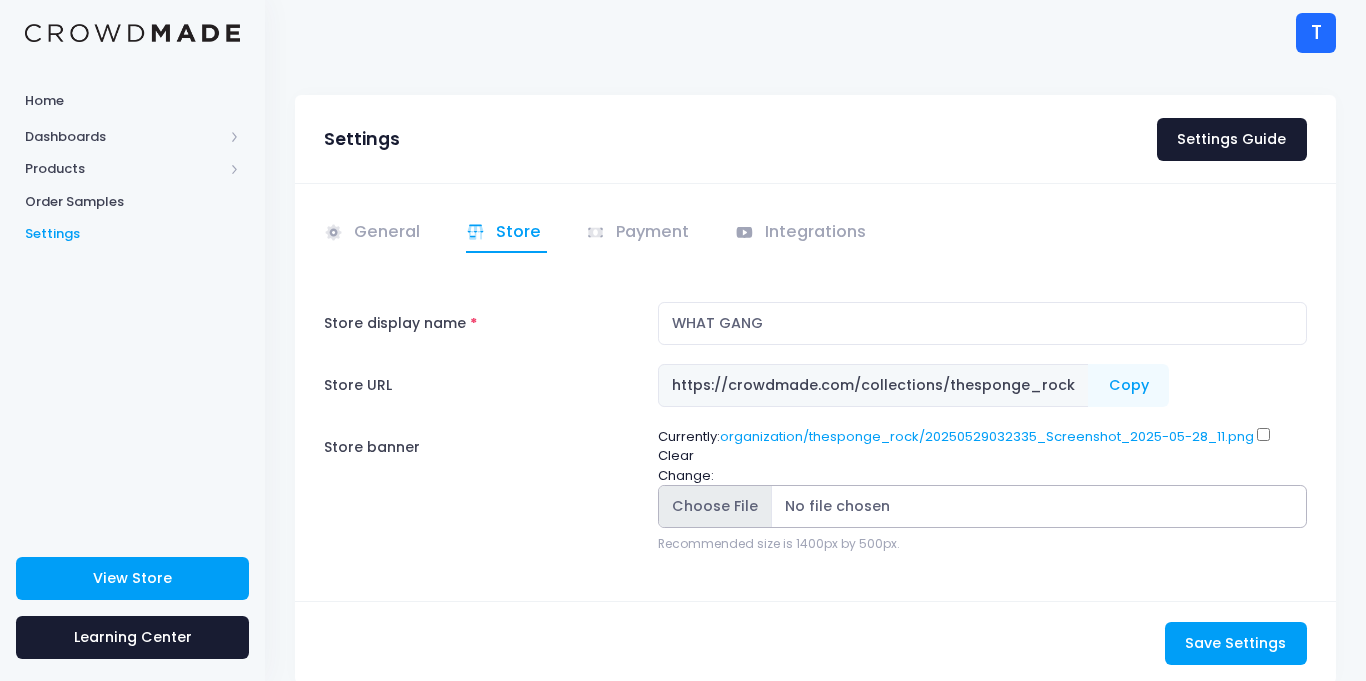 type on "C:\fakepath\costume7 (4).png" 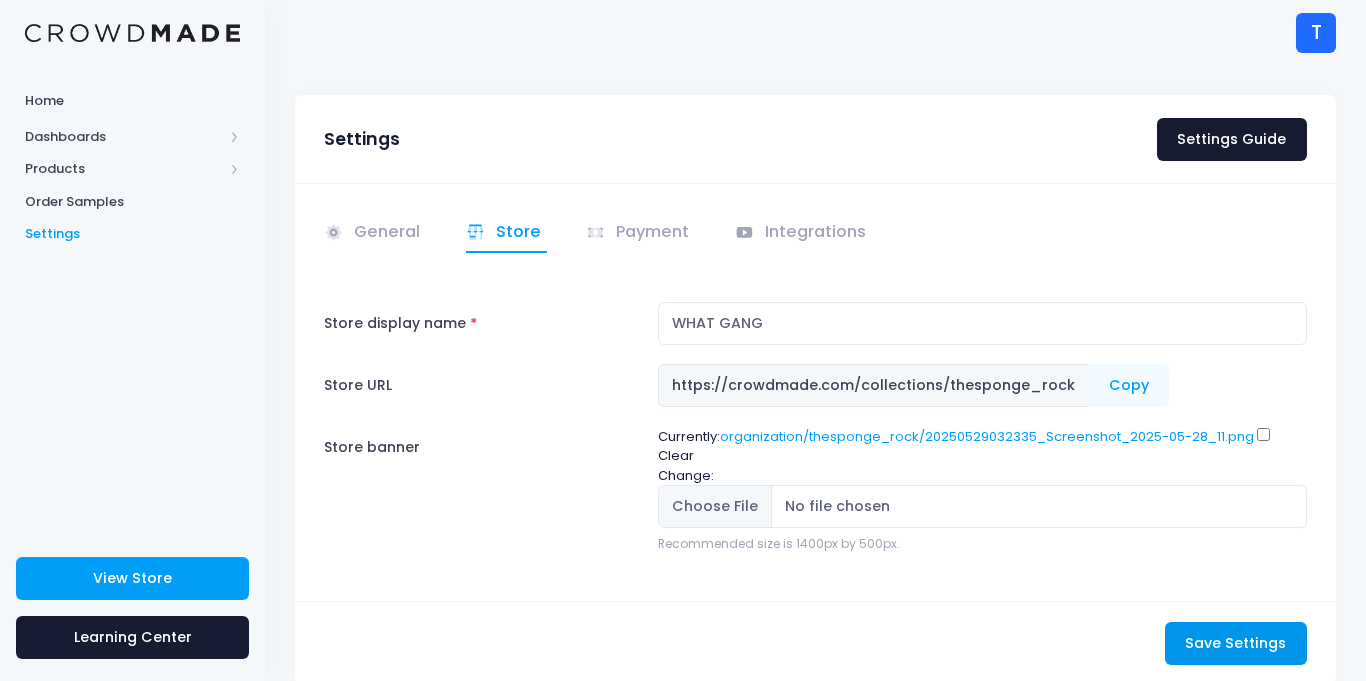 click on "Save Settings" at bounding box center [1235, 643] 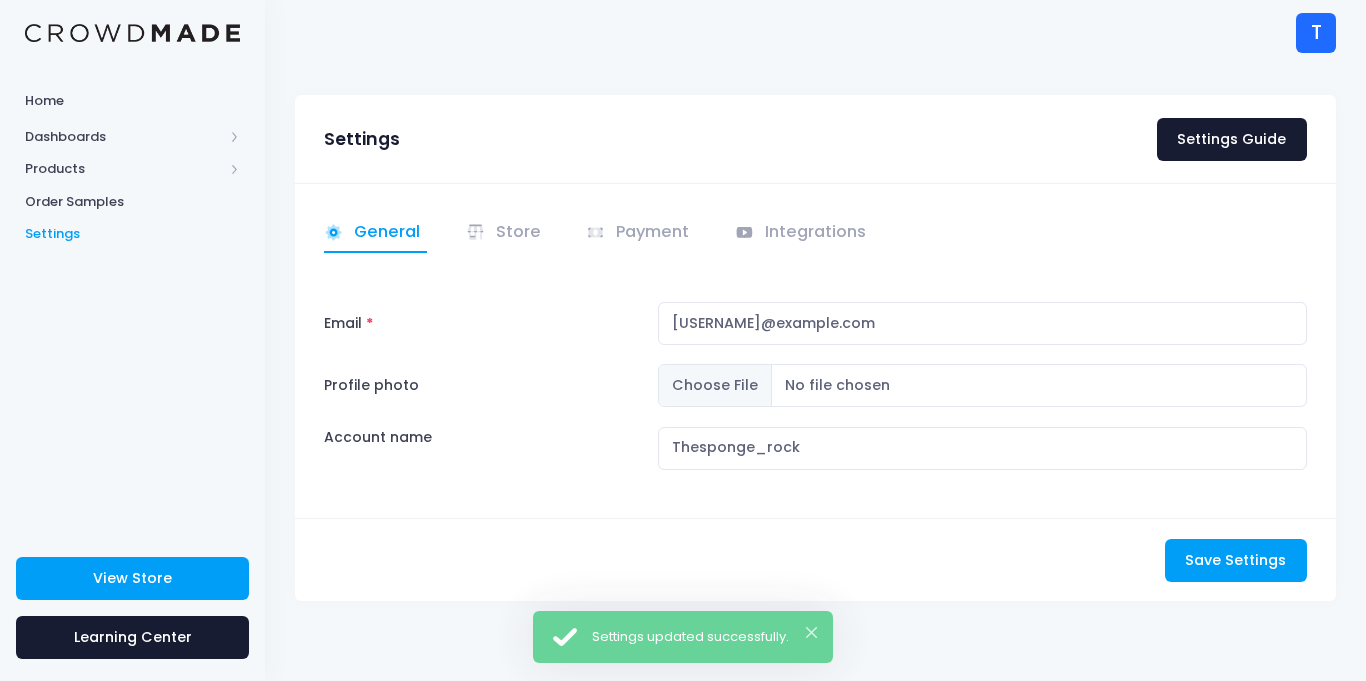 scroll, scrollTop: 0, scrollLeft: 0, axis: both 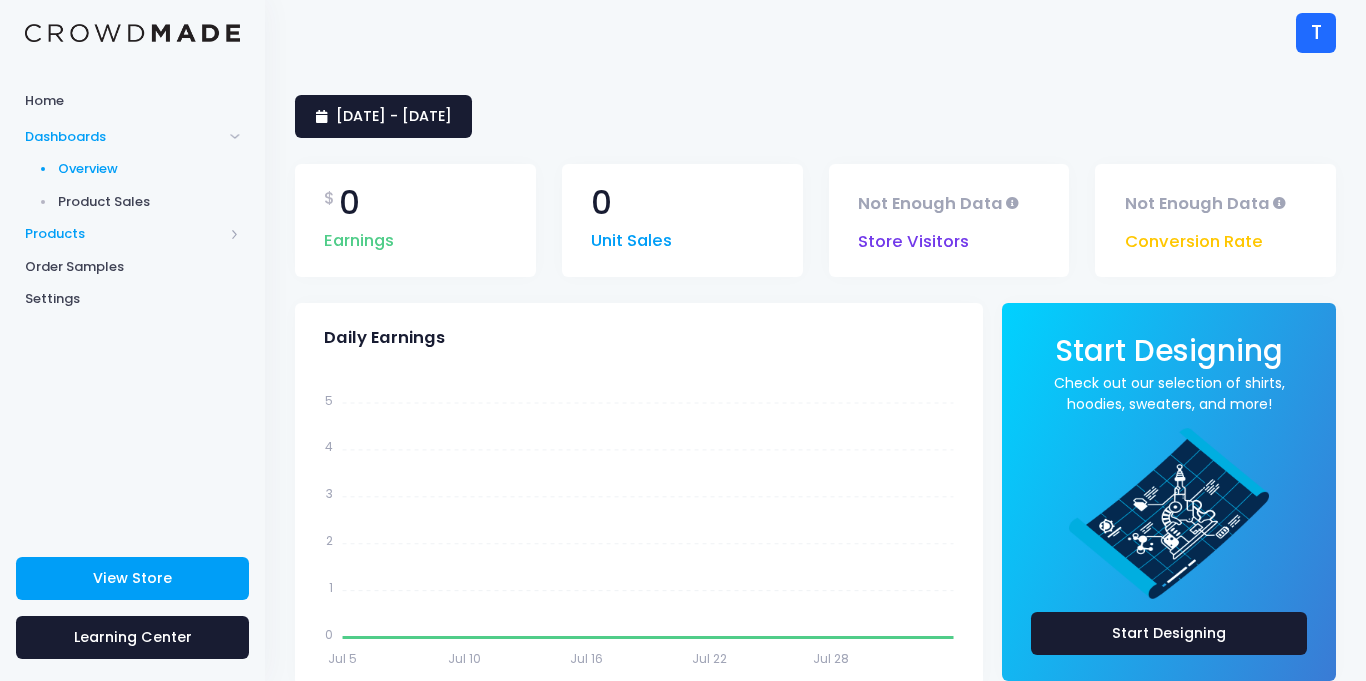 click on "Products" at bounding box center (124, 234) 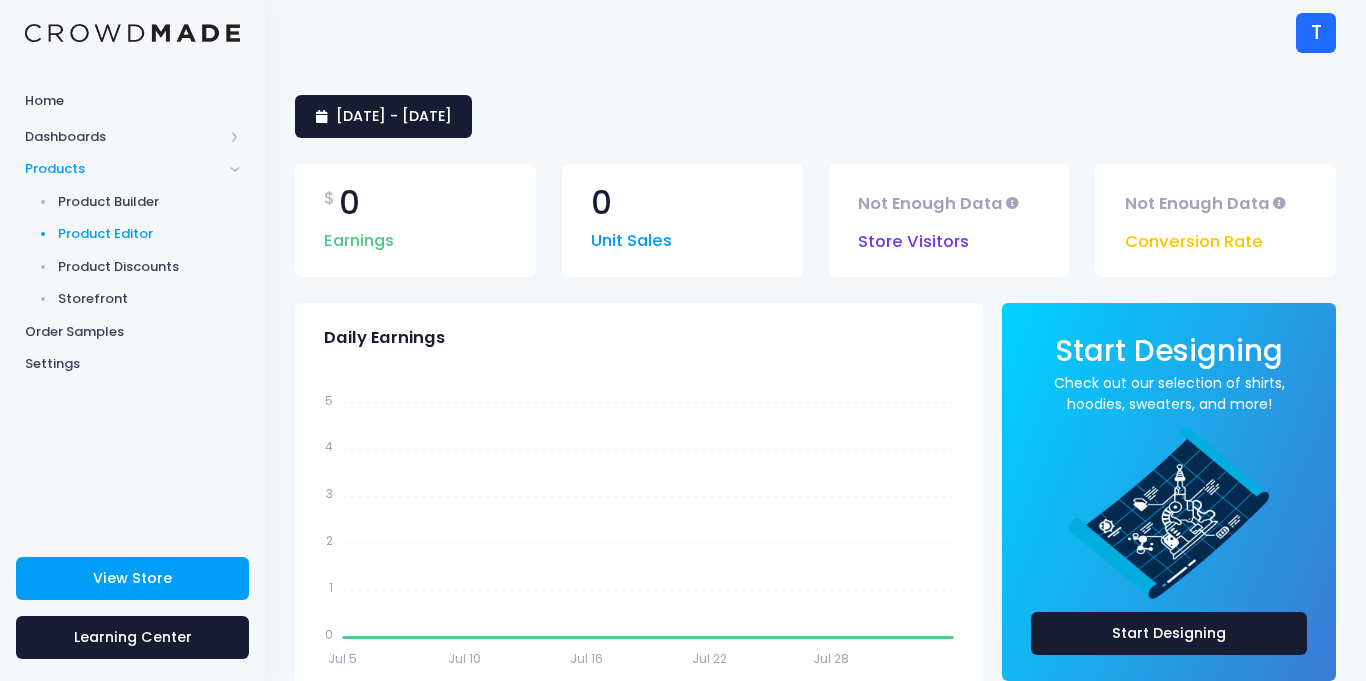 click on "Product Editor" at bounding box center [149, 234] 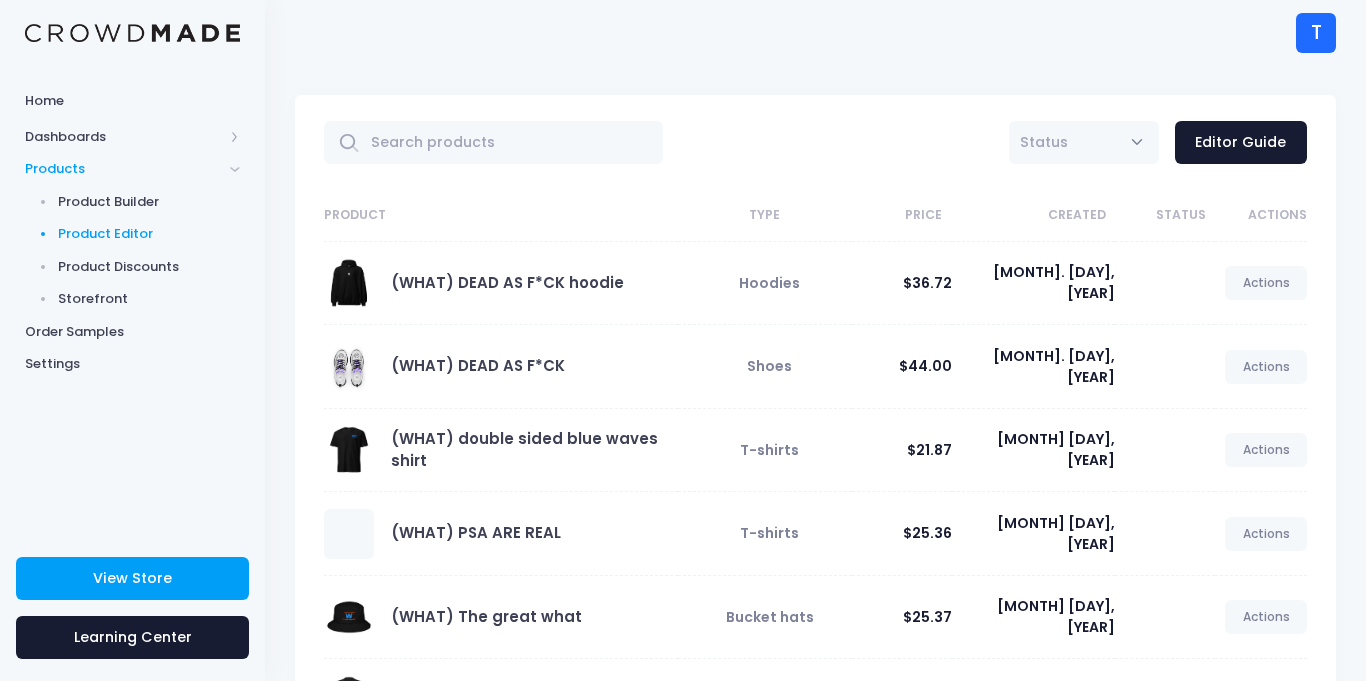scroll, scrollTop: 0, scrollLeft: 0, axis: both 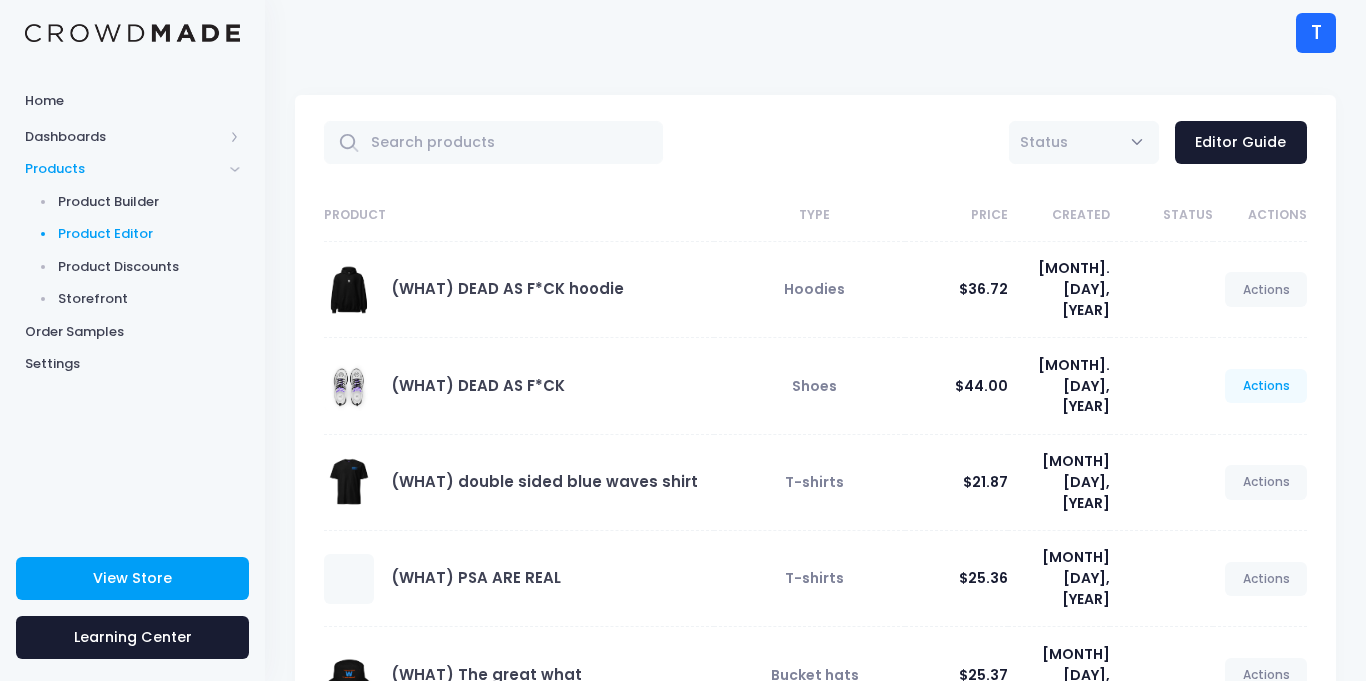 click on "Actions" at bounding box center [1266, 386] 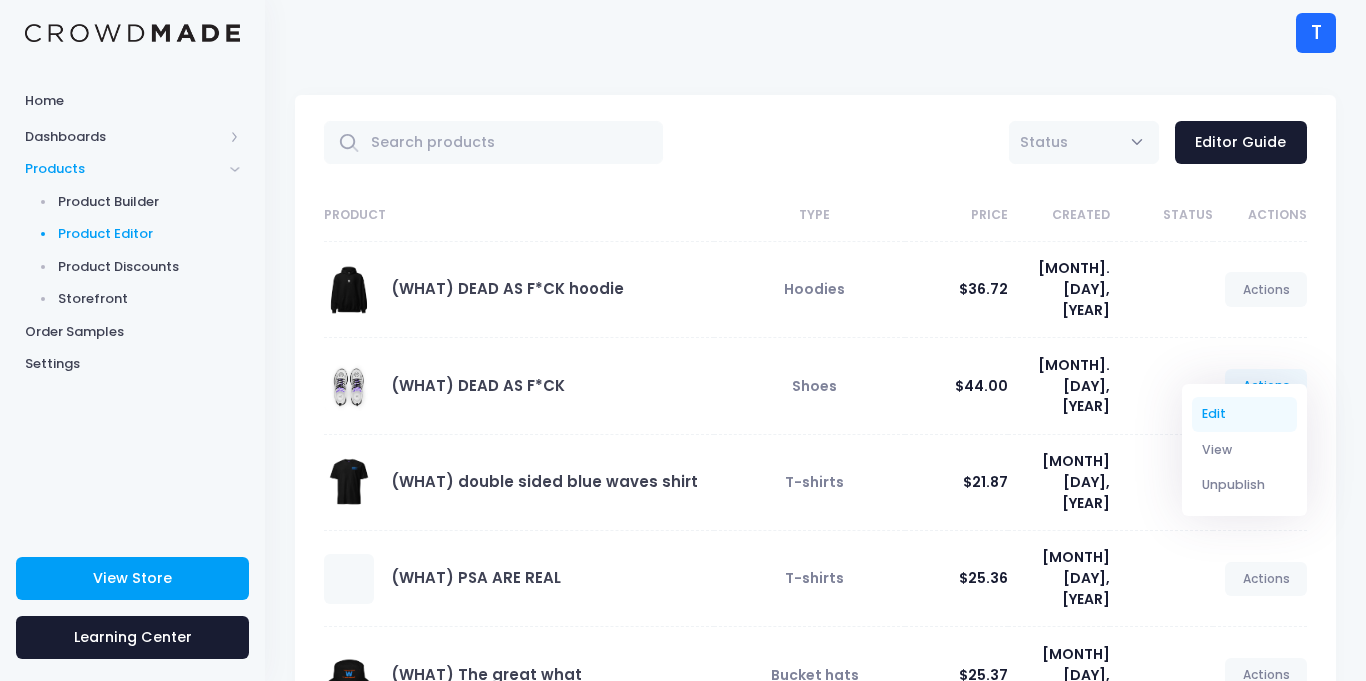 click on "Edit" at bounding box center [1245, 414] 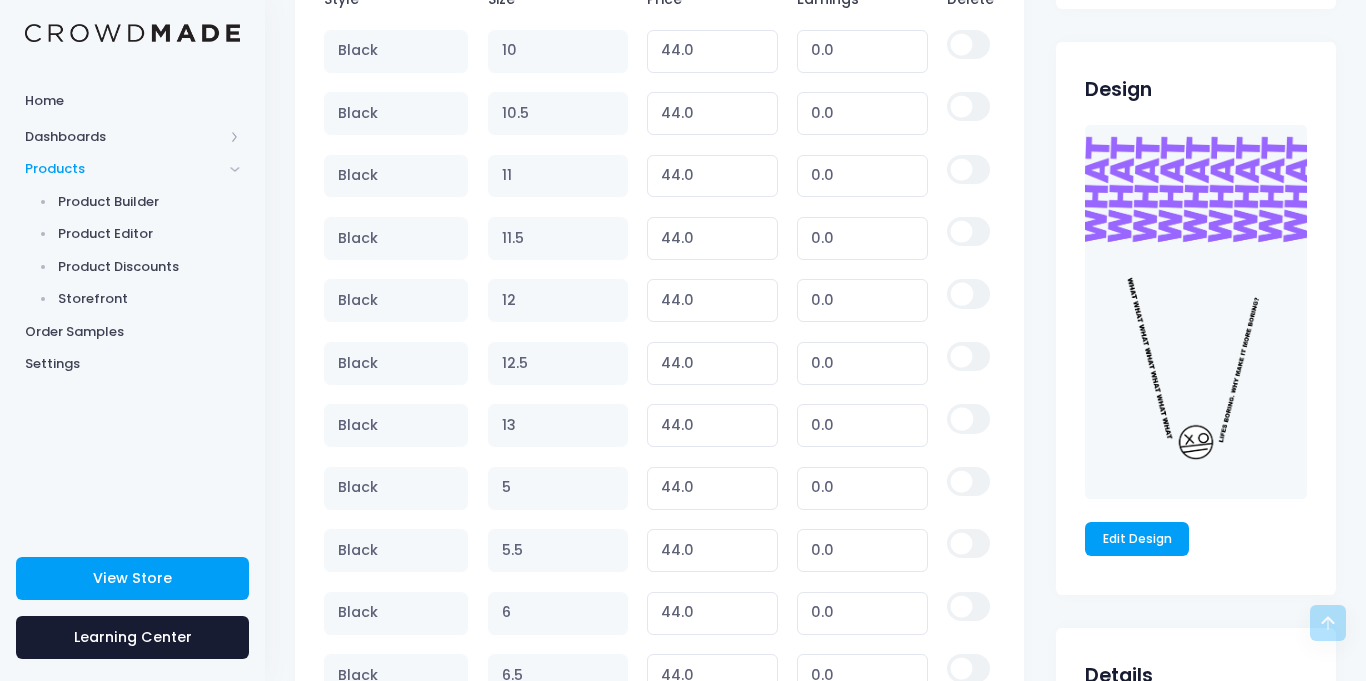 scroll, scrollTop: 1208, scrollLeft: 0, axis: vertical 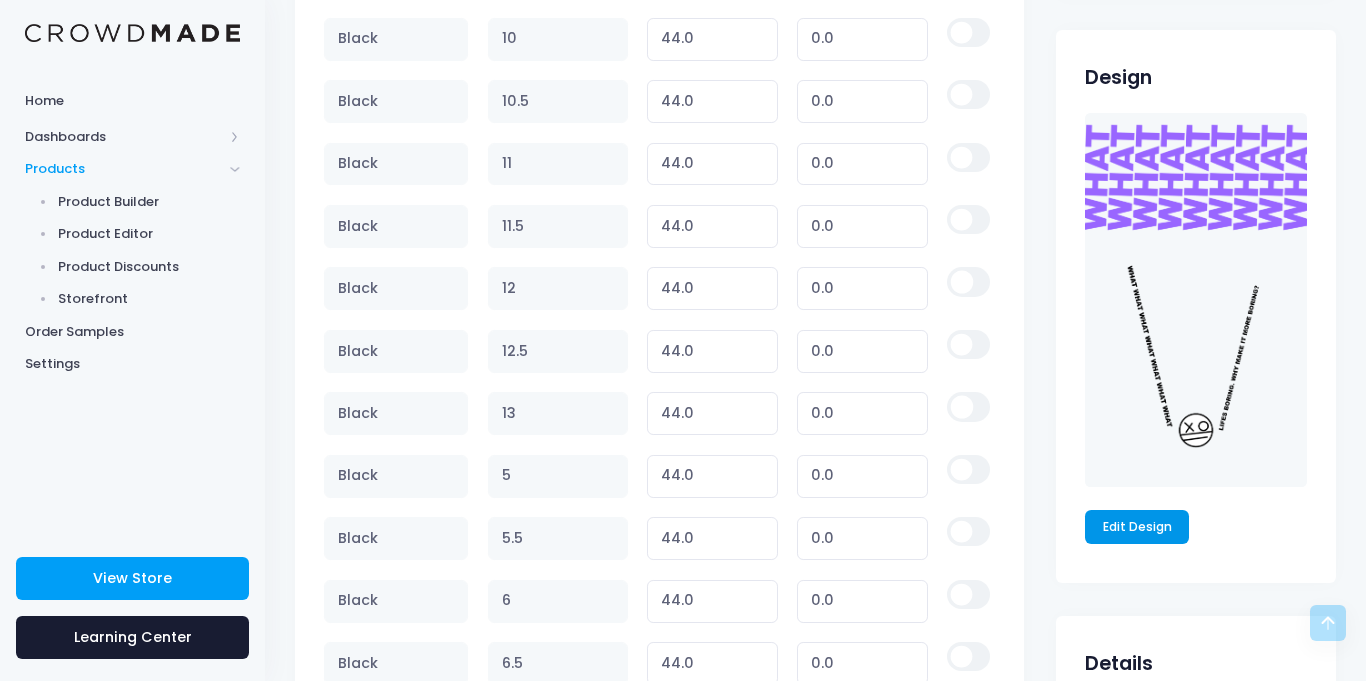 click on "Edit Design" at bounding box center (1137, 527) 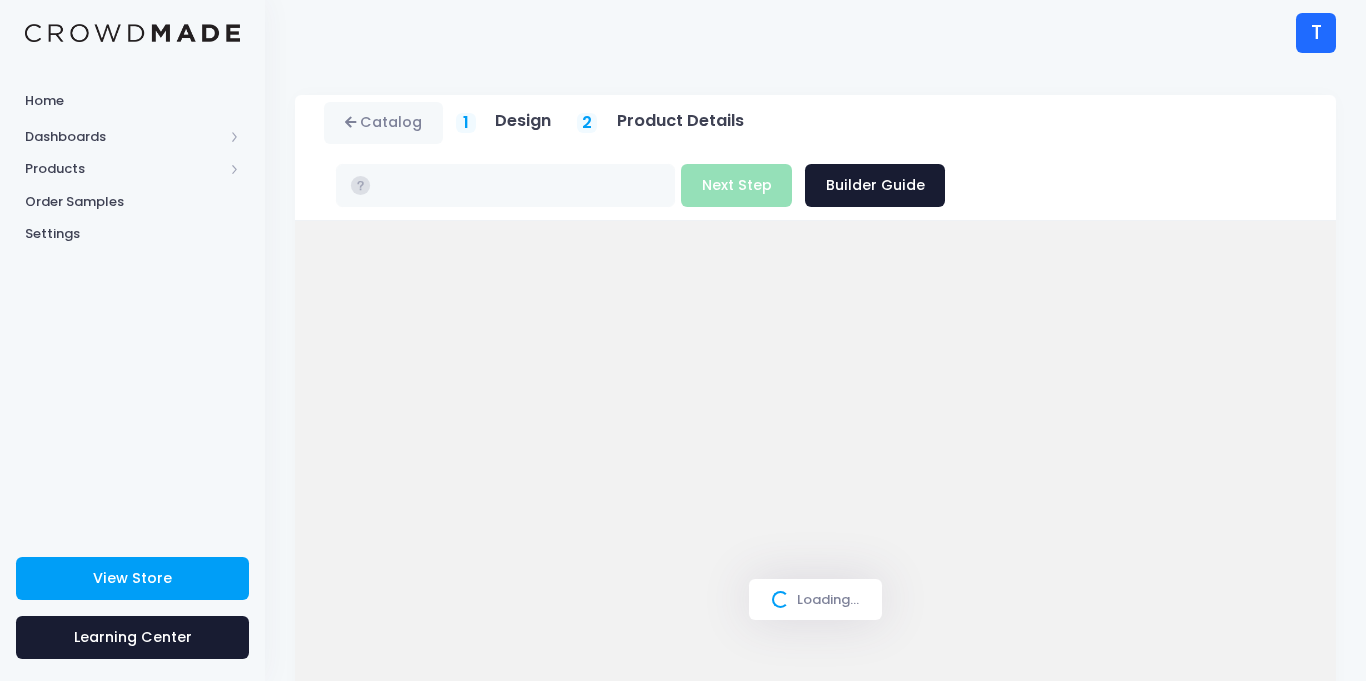 scroll, scrollTop: 0, scrollLeft: 0, axis: both 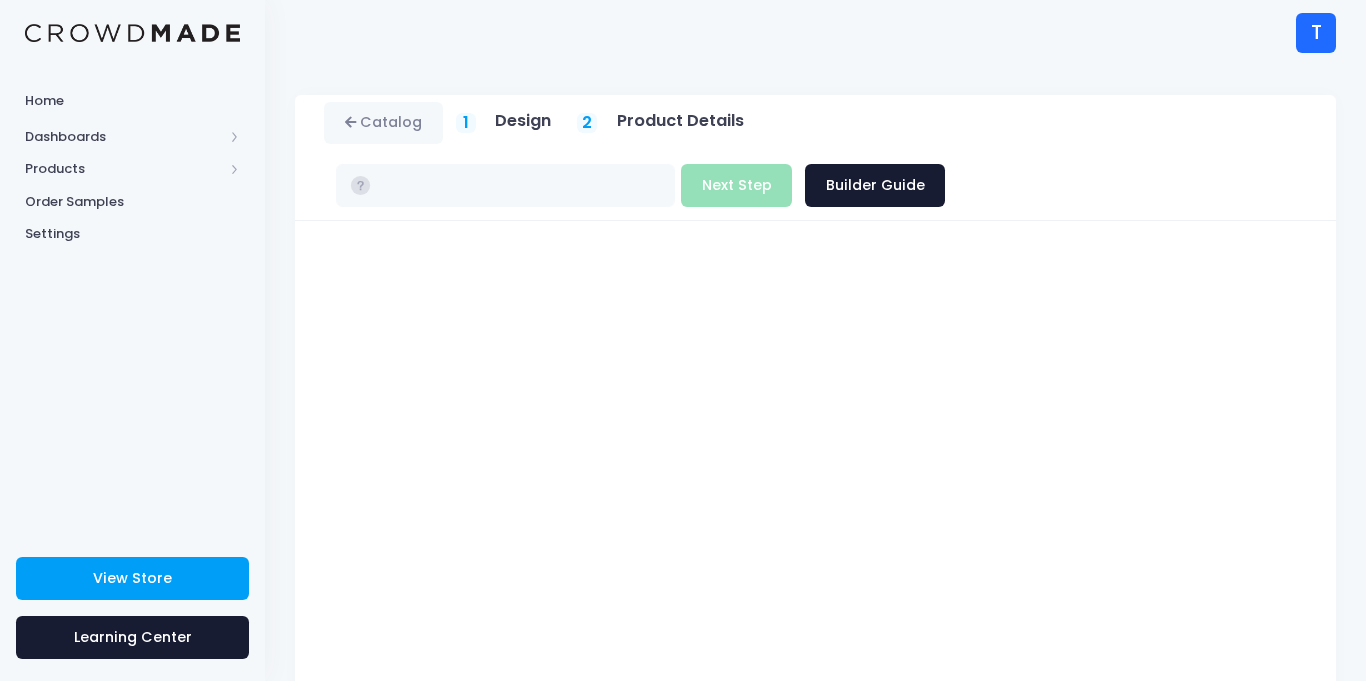 type on "$44.00" 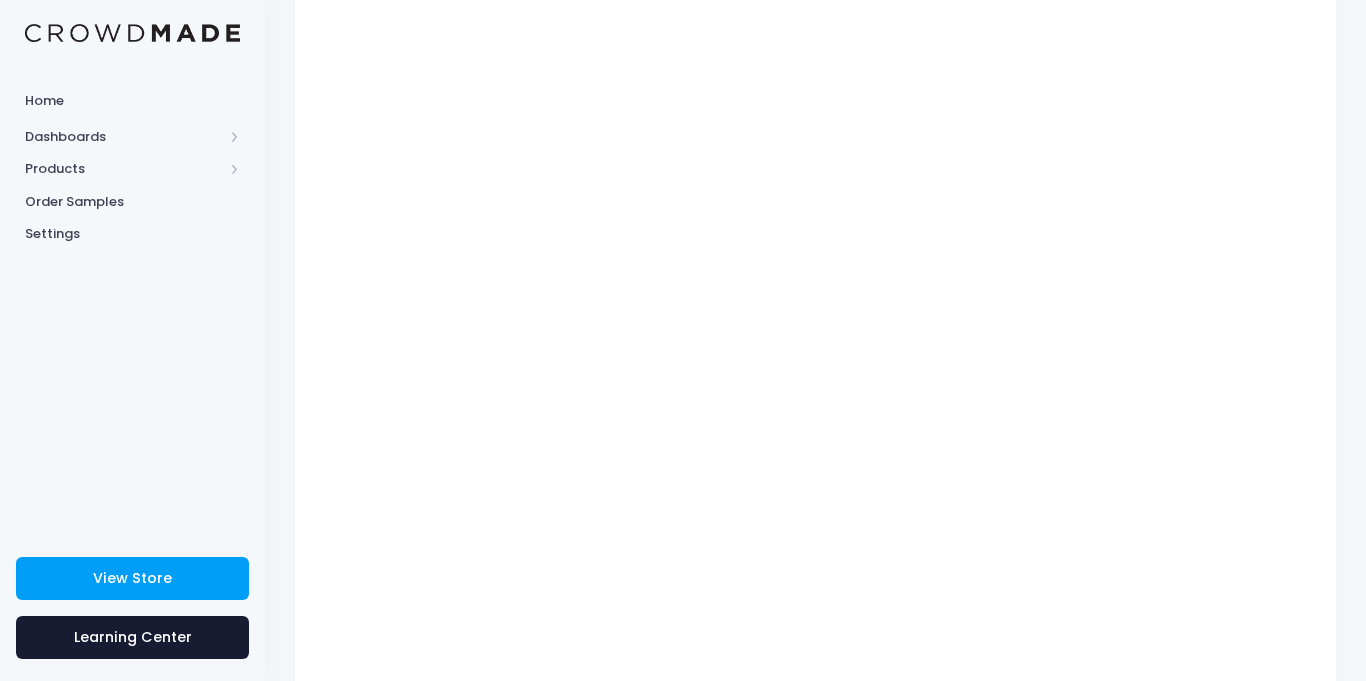 scroll, scrollTop: 252, scrollLeft: 0, axis: vertical 